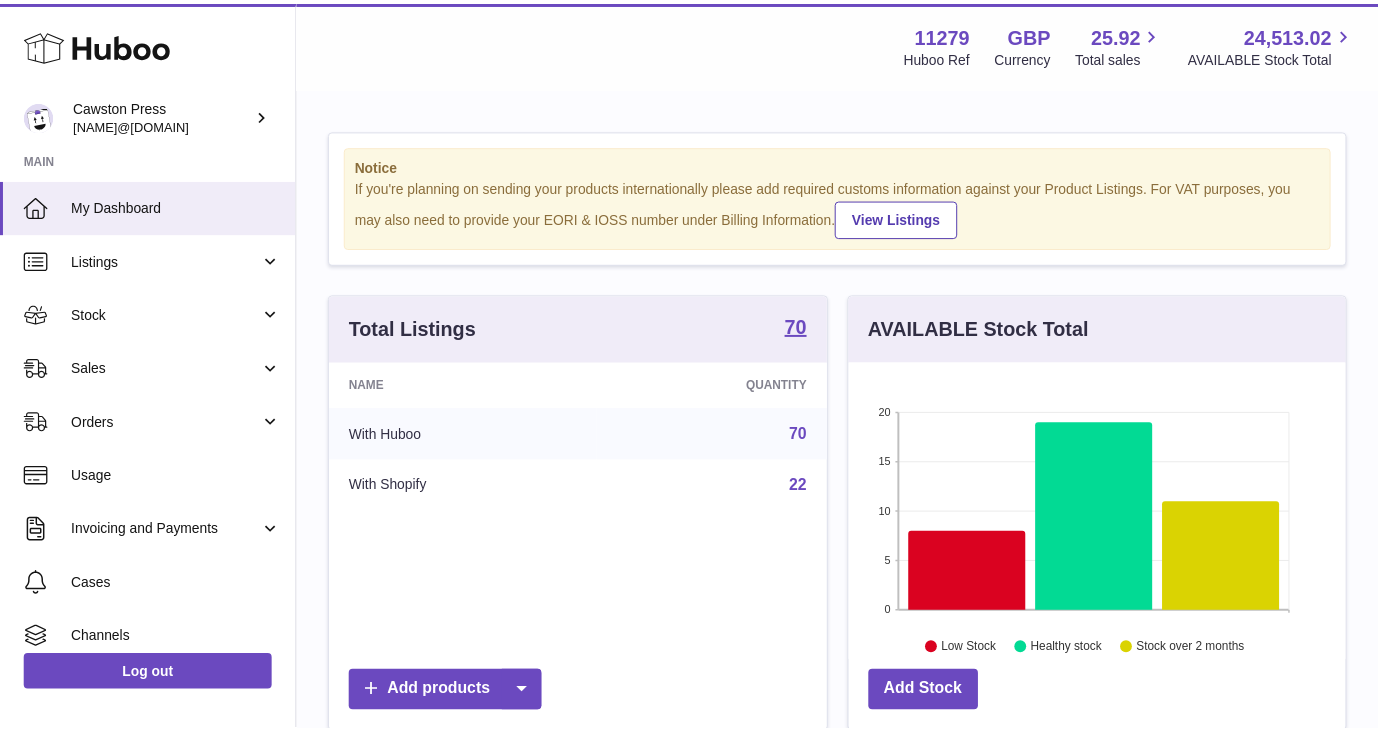 scroll, scrollTop: 0, scrollLeft: 0, axis: both 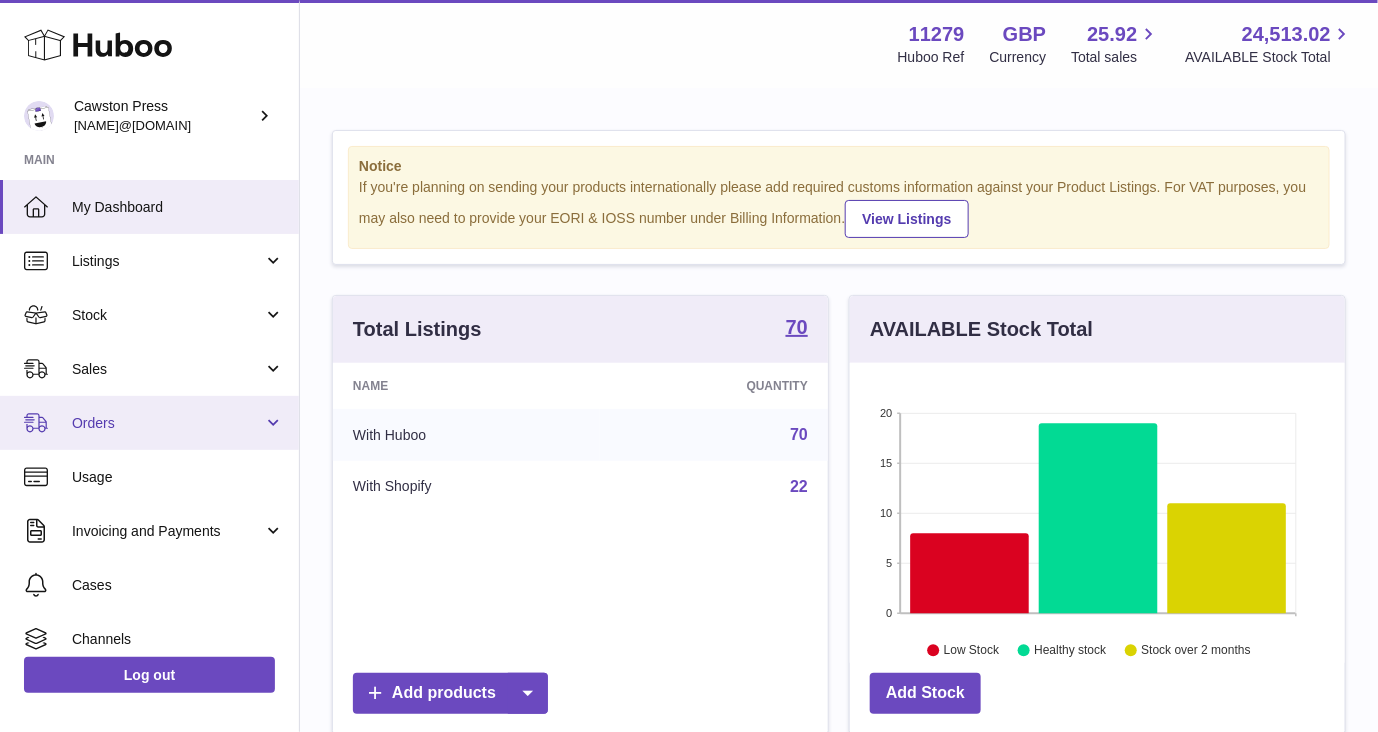 click on "Orders" at bounding box center [167, 423] 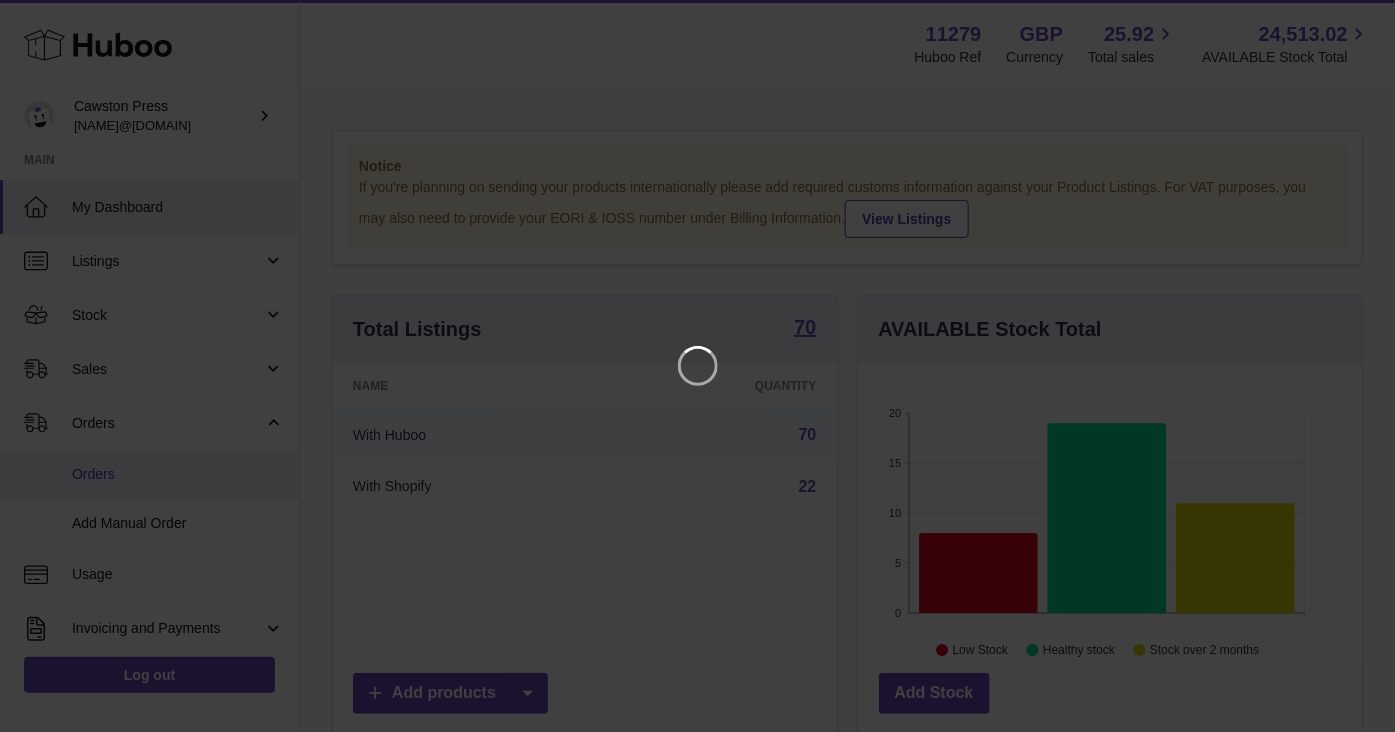 scroll, scrollTop: 999688, scrollLeft: 999495, axis: both 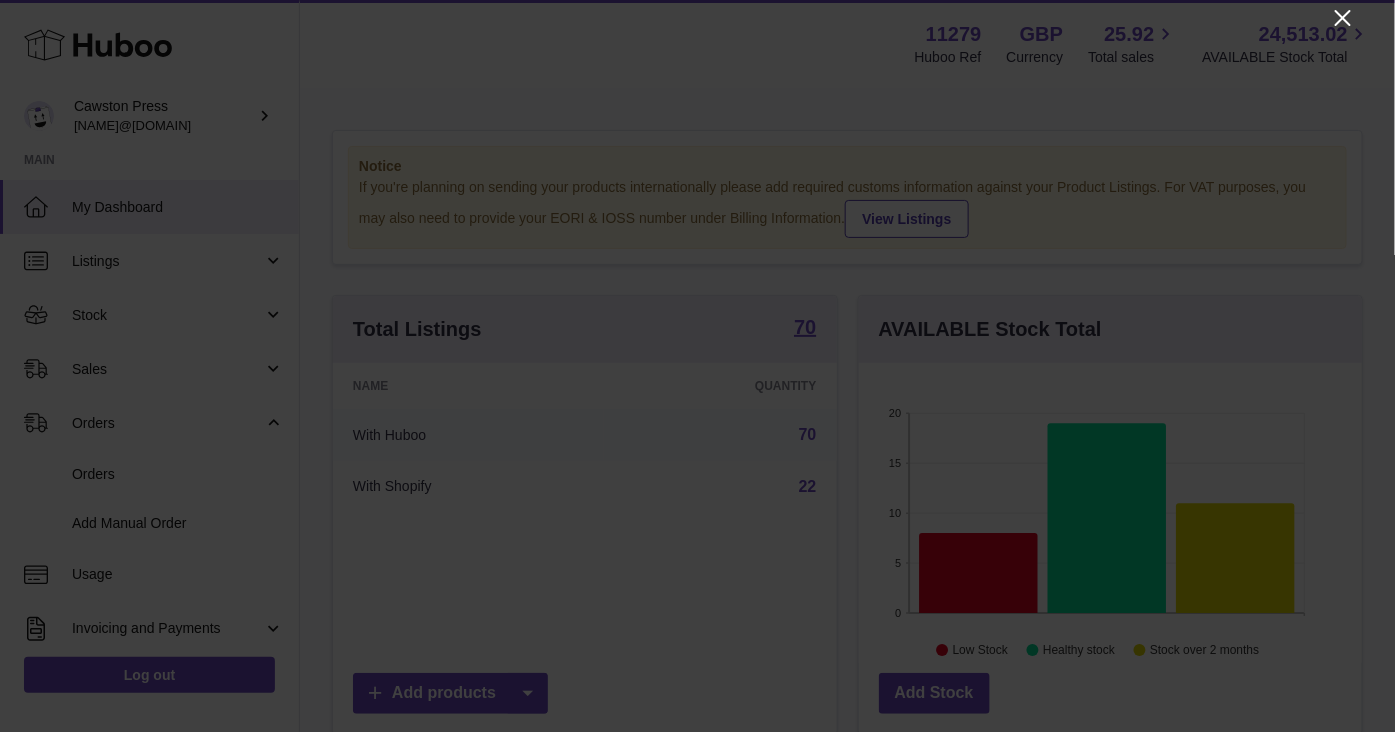click 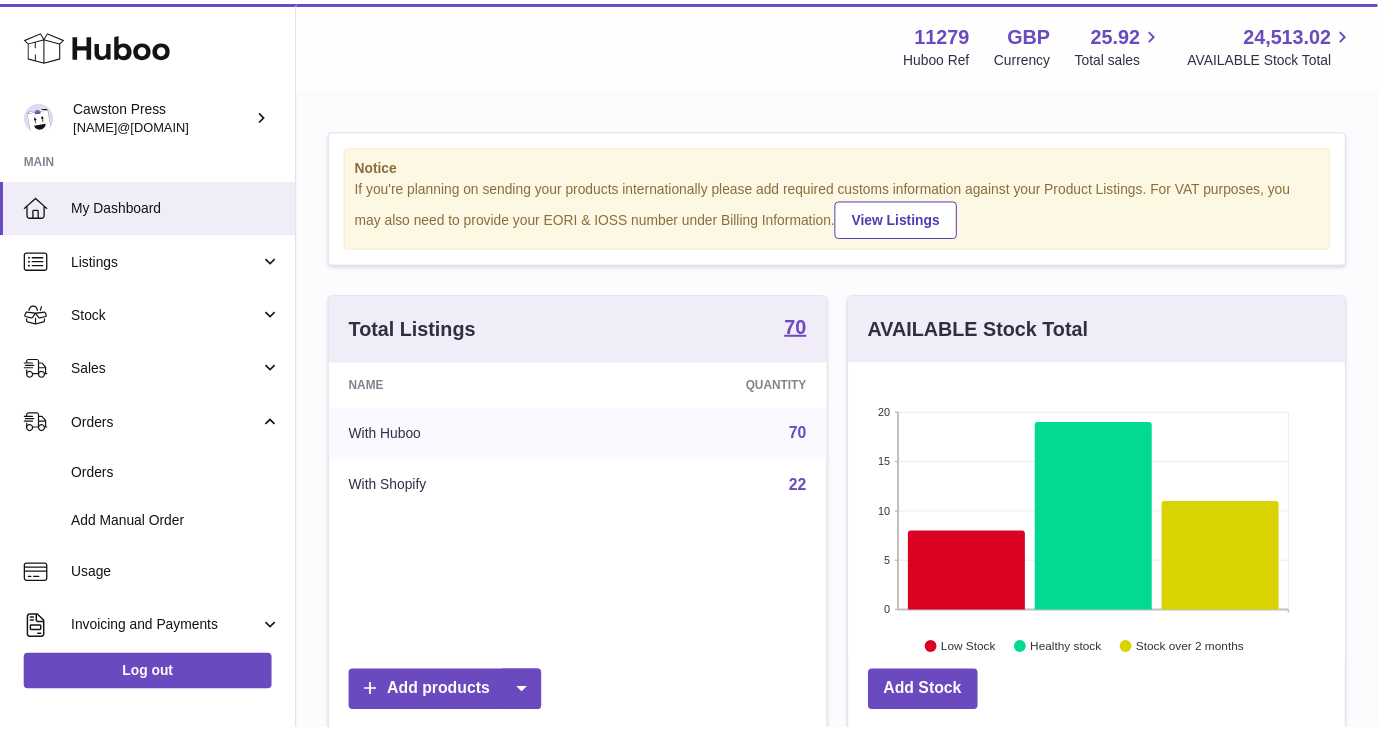 scroll, scrollTop: 311, scrollLeft: 496, axis: both 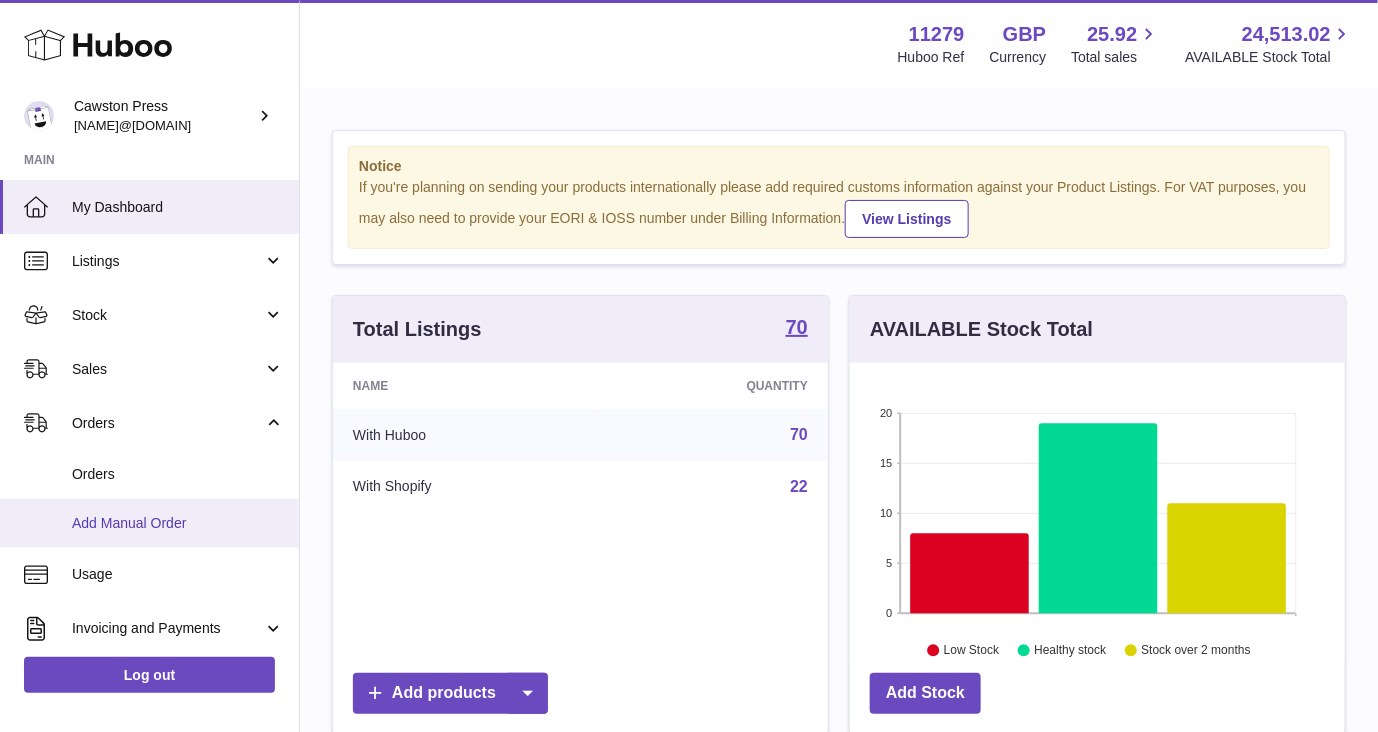 click on "Add Manual Order" at bounding box center [178, 523] 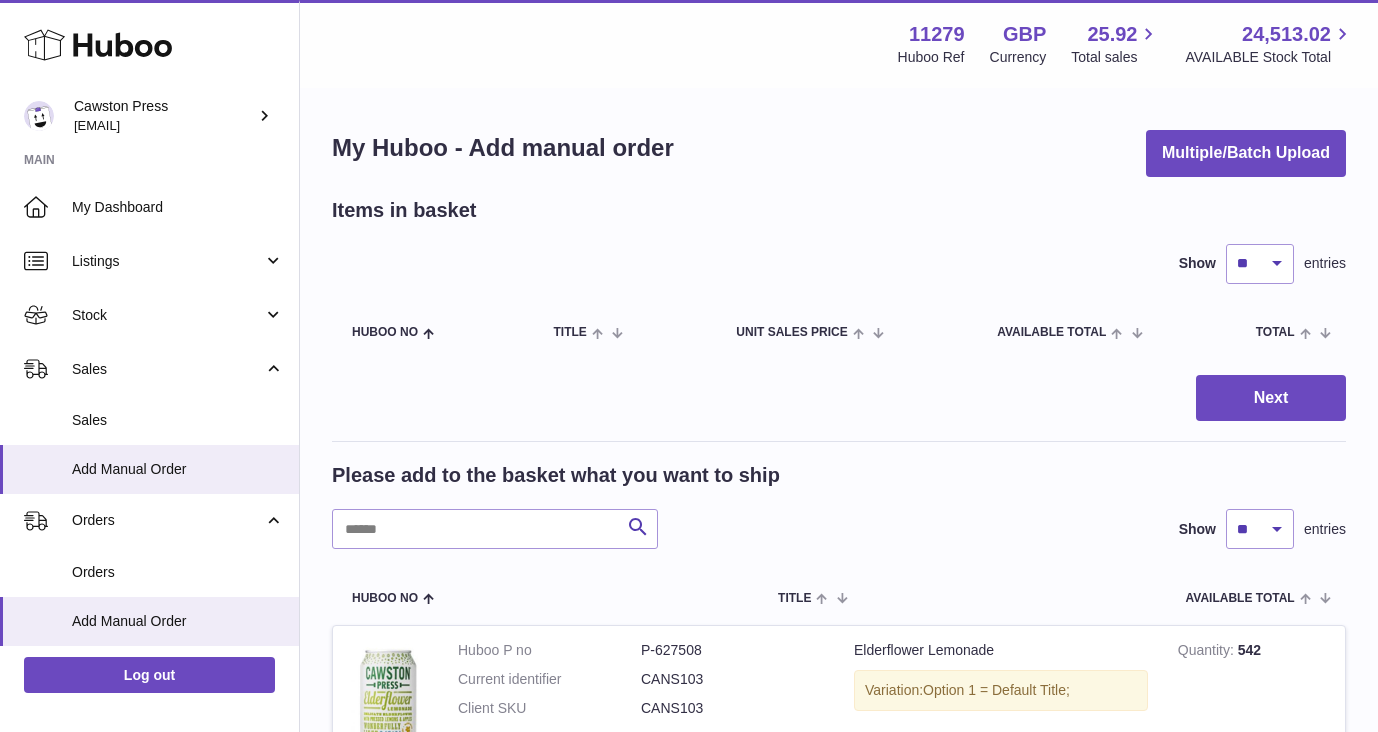 scroll, scrollTop: 0, scrollLeft: 0, axis: both 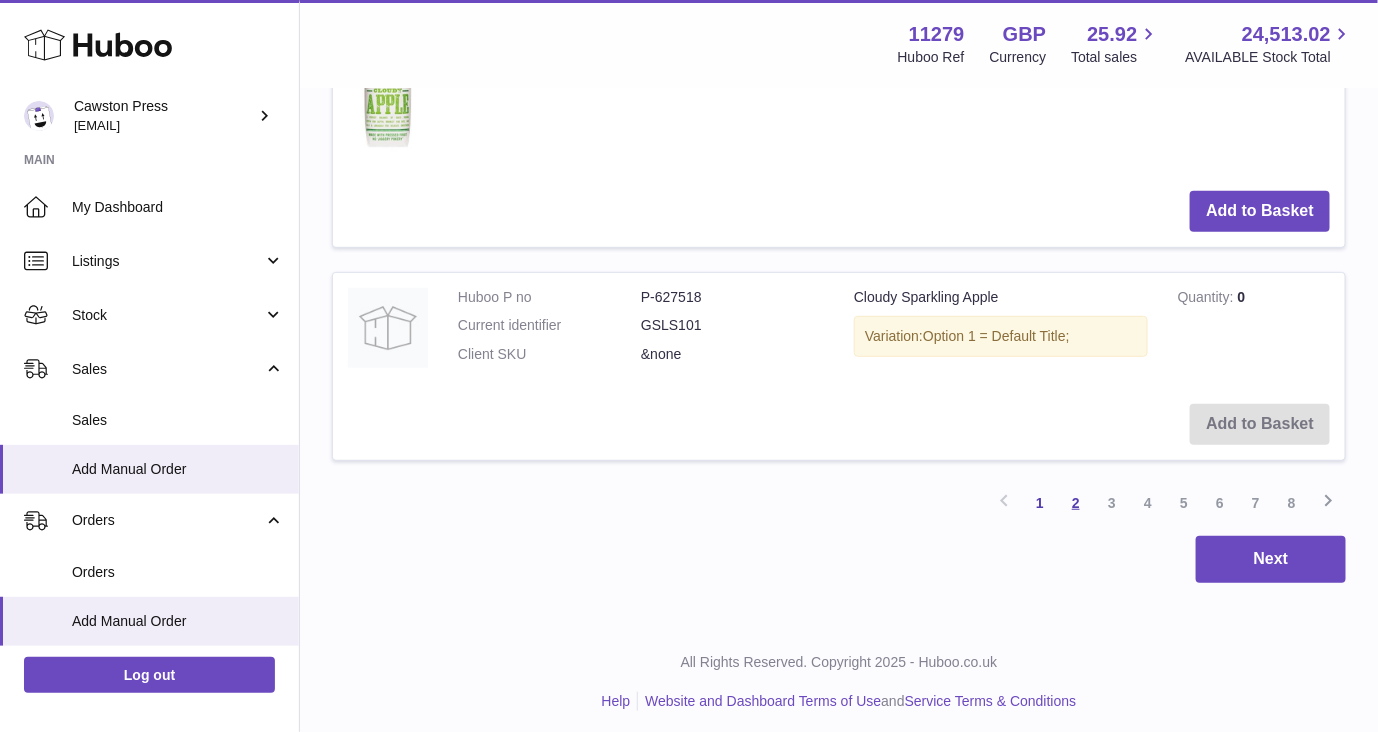 click on "2" at bounding box center [1076, 503] 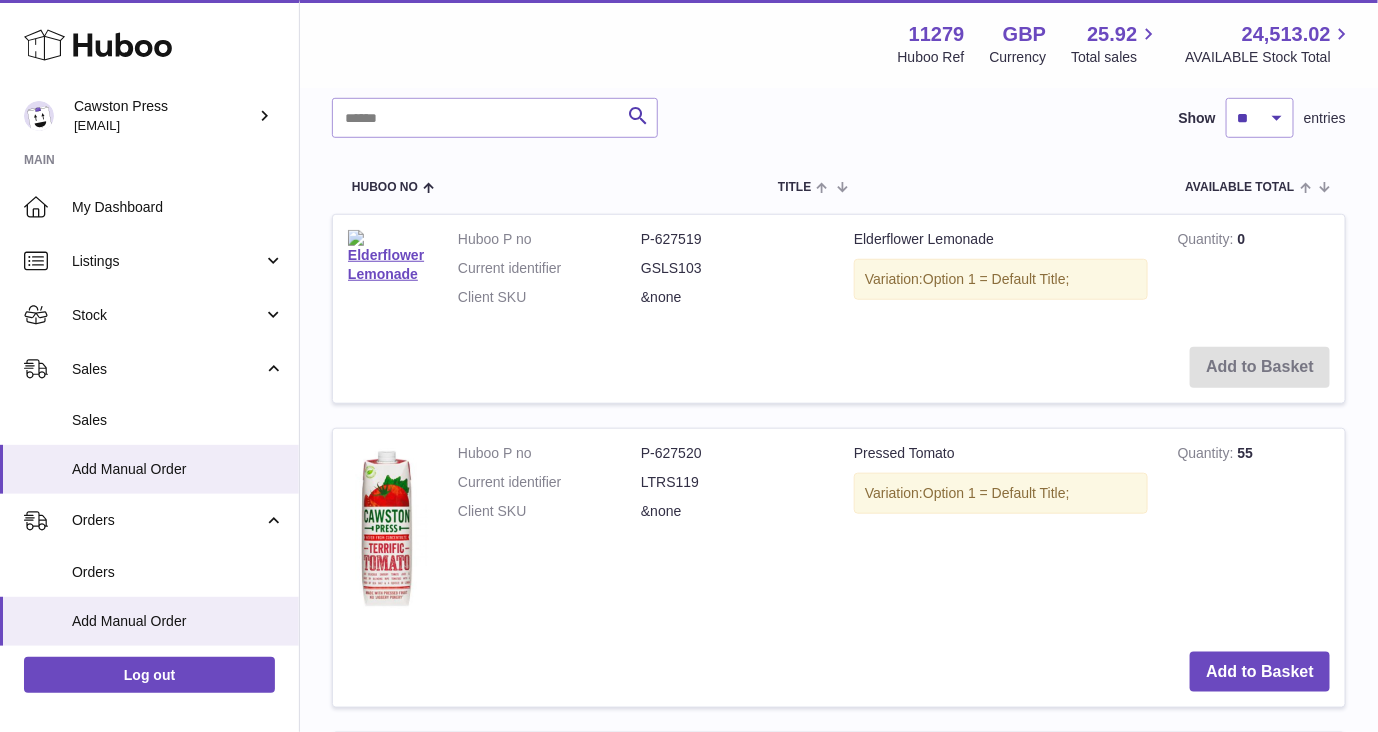 scroll, scrollTop: 387, scrollLeft: 0, axis: vertical 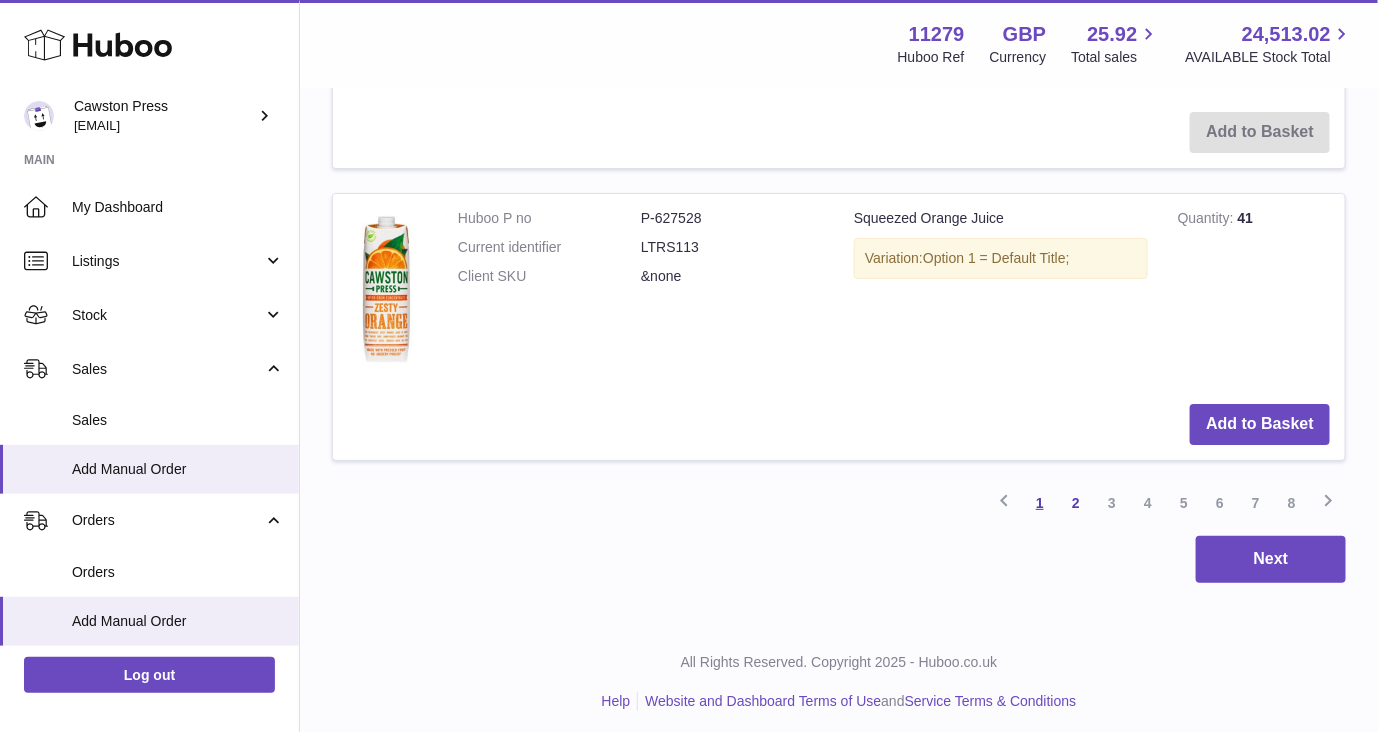 click on "1" at bounding box center [1040, 503] 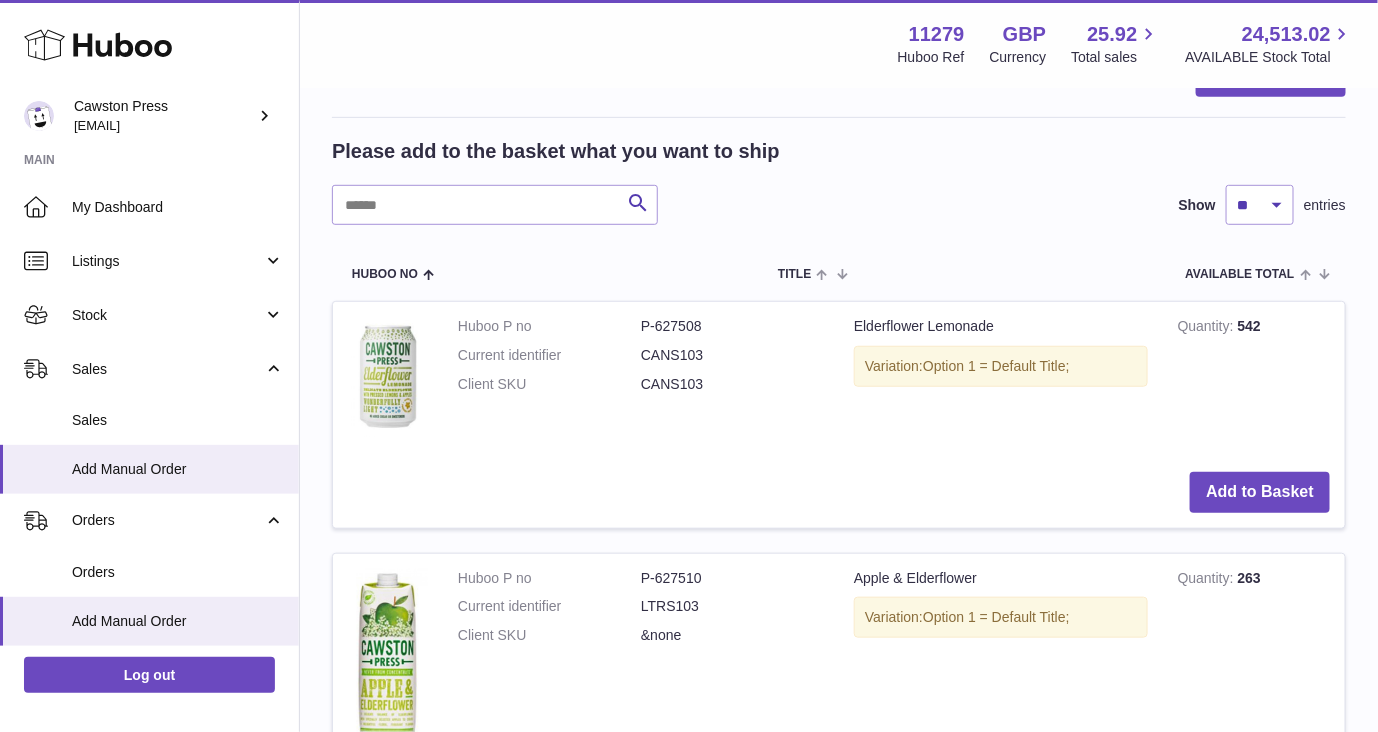 scroll, scrollTop: 322, scrollLeft: 0, axis: vertical 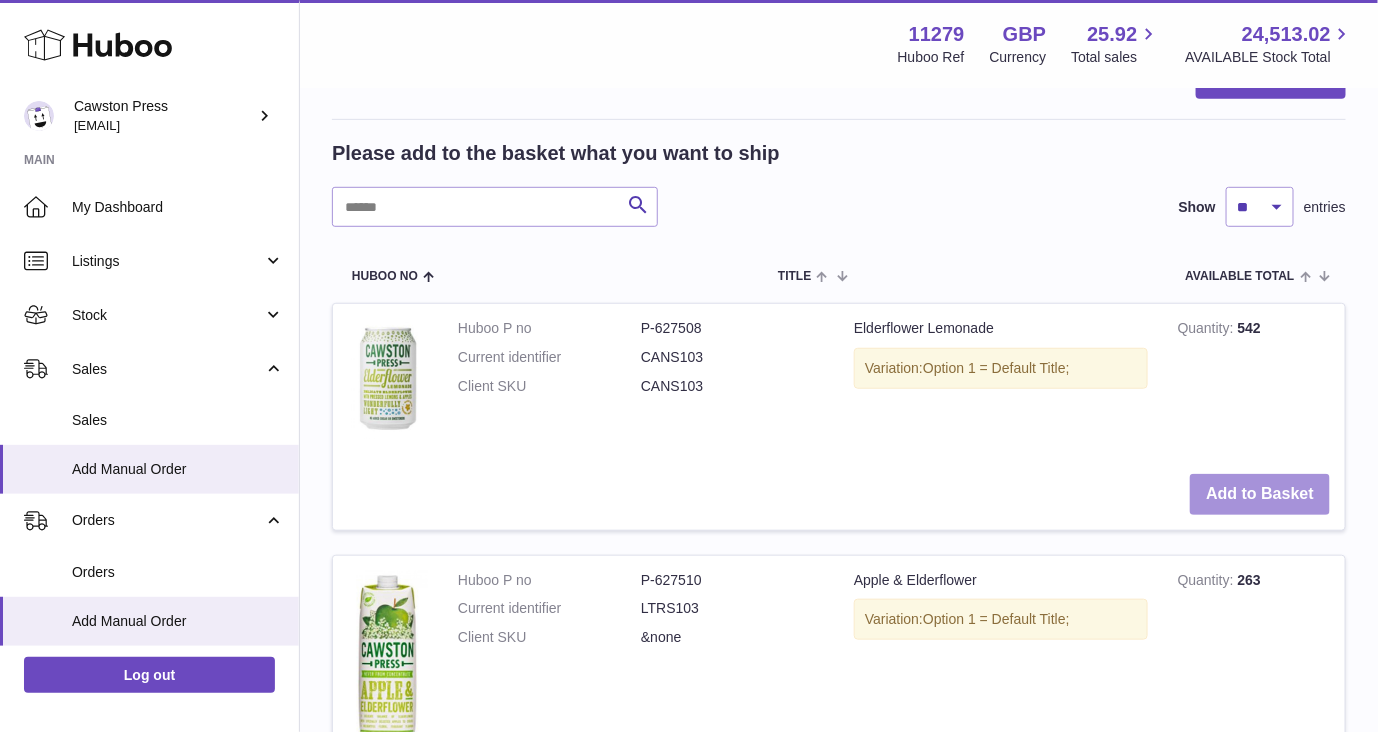 click on "Add to Basket" at bounding box center [1260, 494] 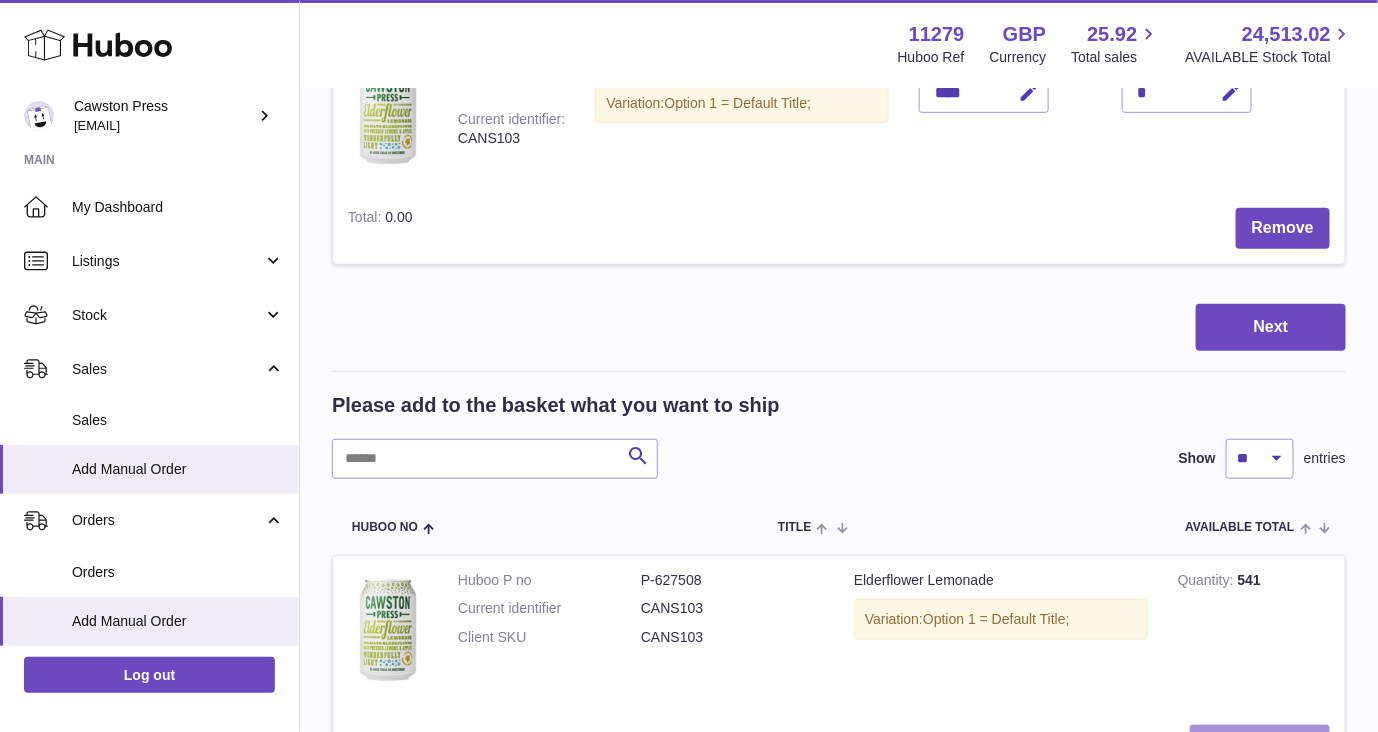 scroll, scrollTop: 0, scrollLeft: 0, axis: both 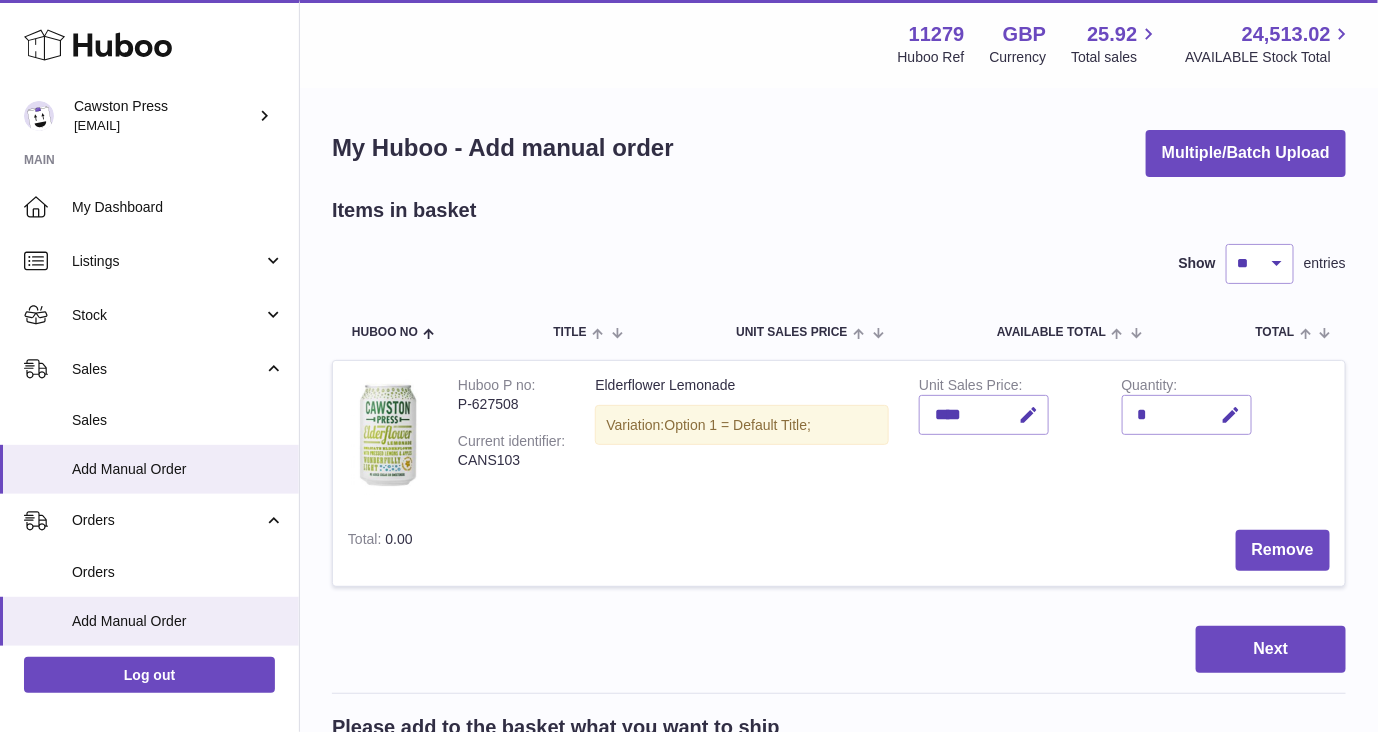 click on "*" at bounding box center [1187, 415] 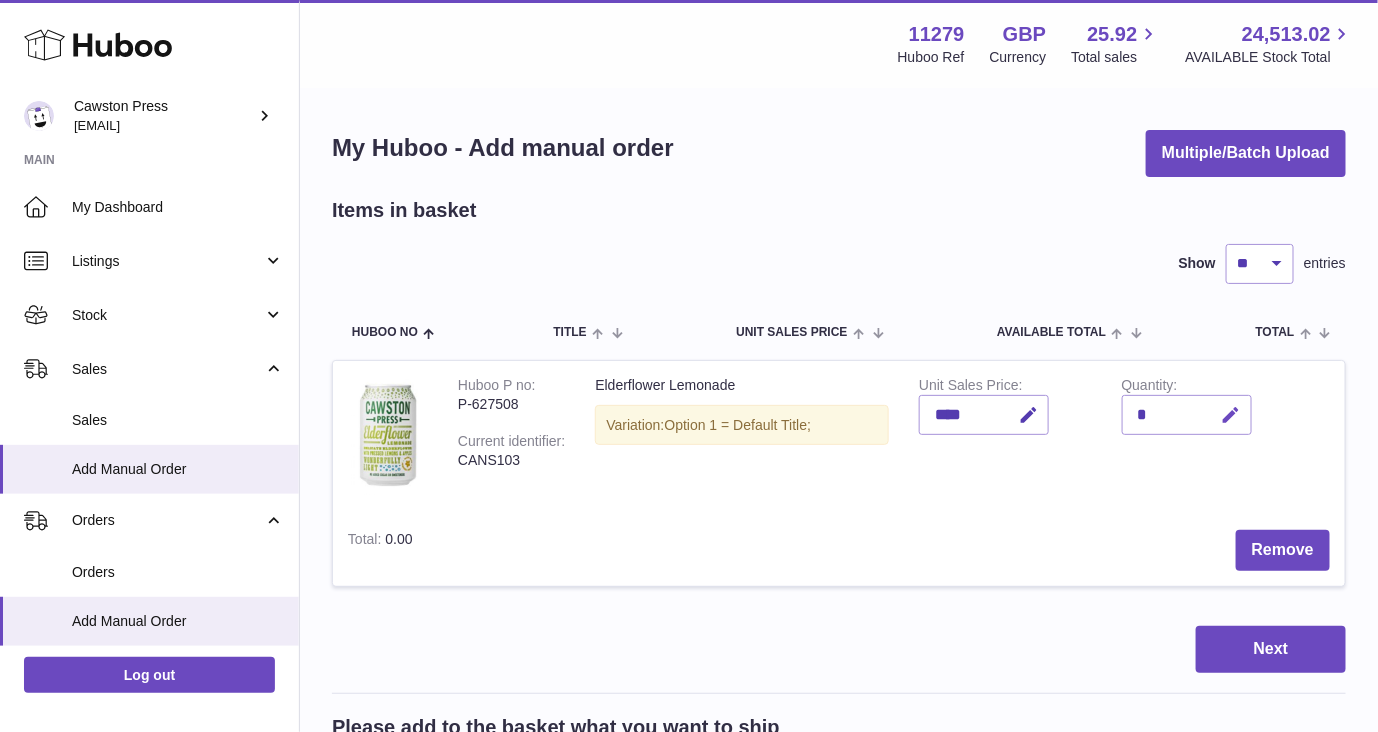 click at bounding box center [1231, 415] 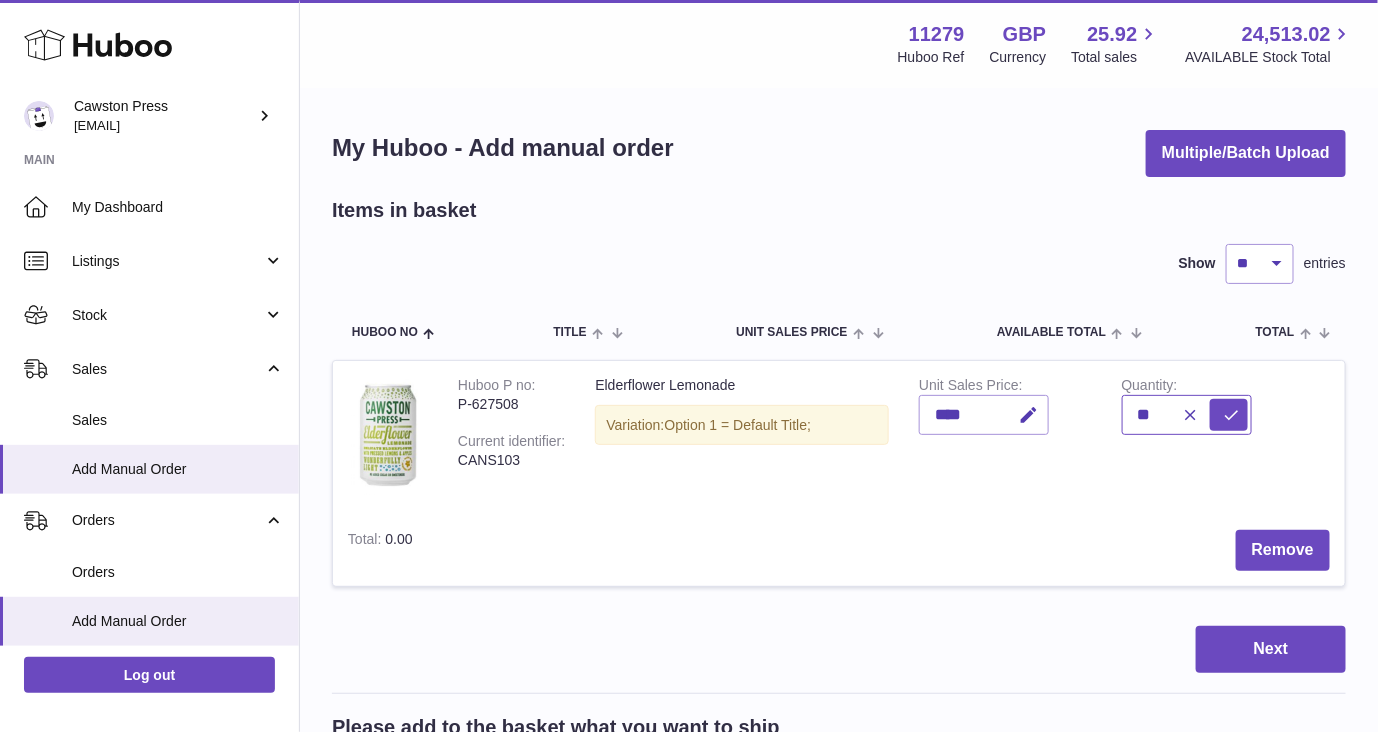 type on "**" 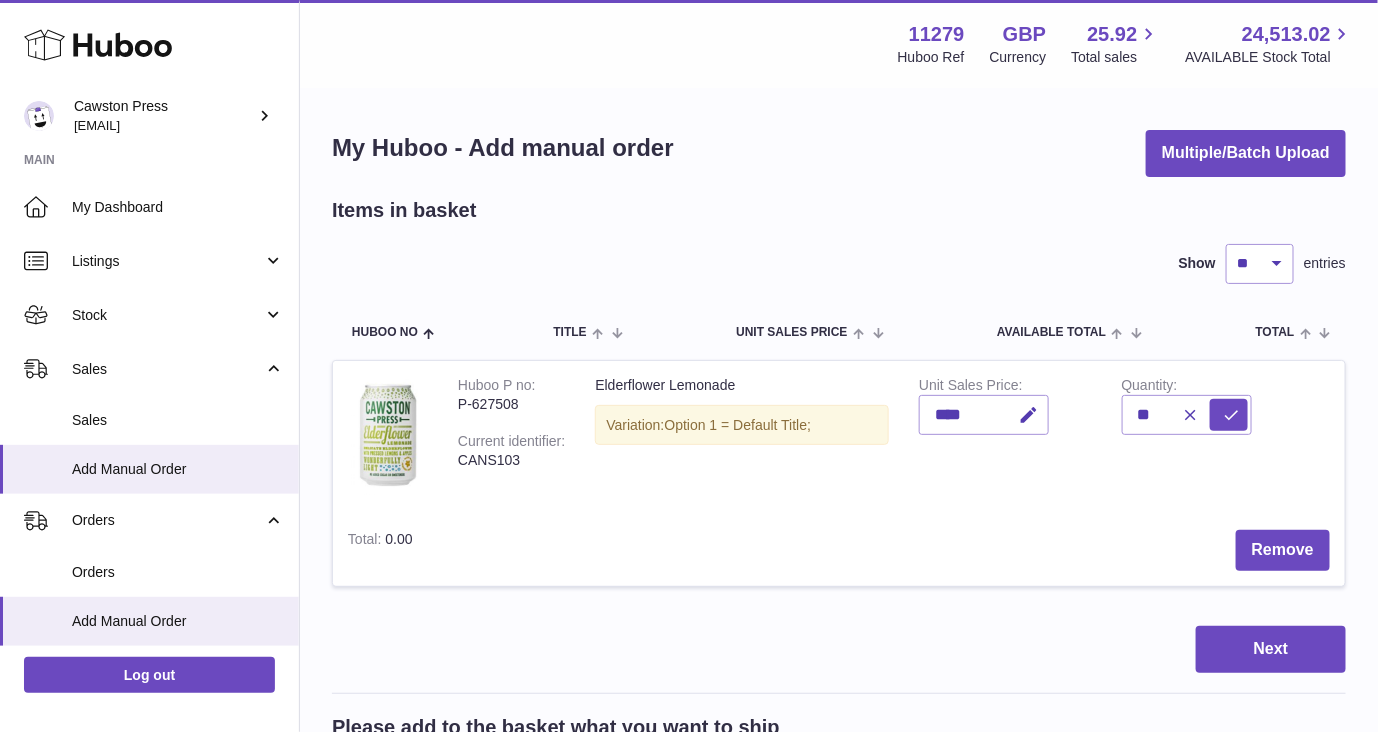click on "Quantity
**" at bounding box center [1208, 438] 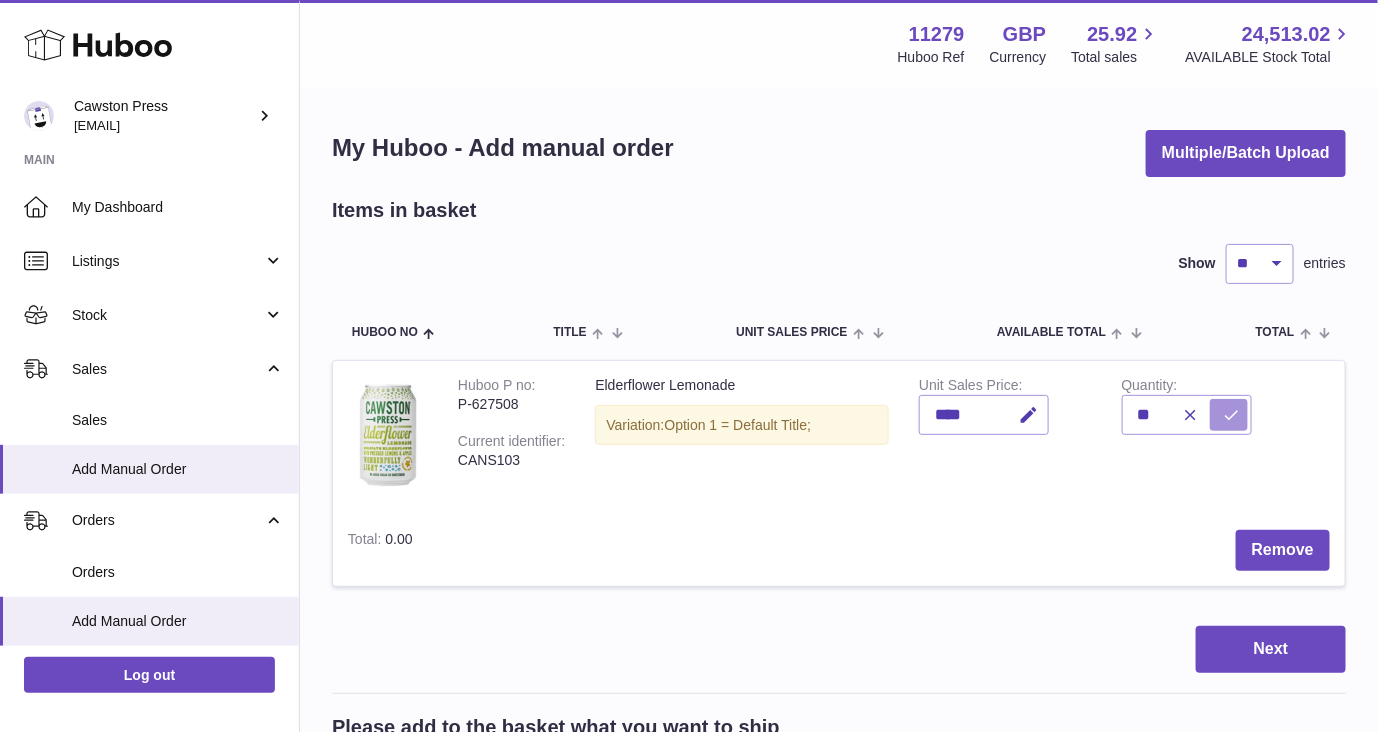click at bounding box center (1232, 415) 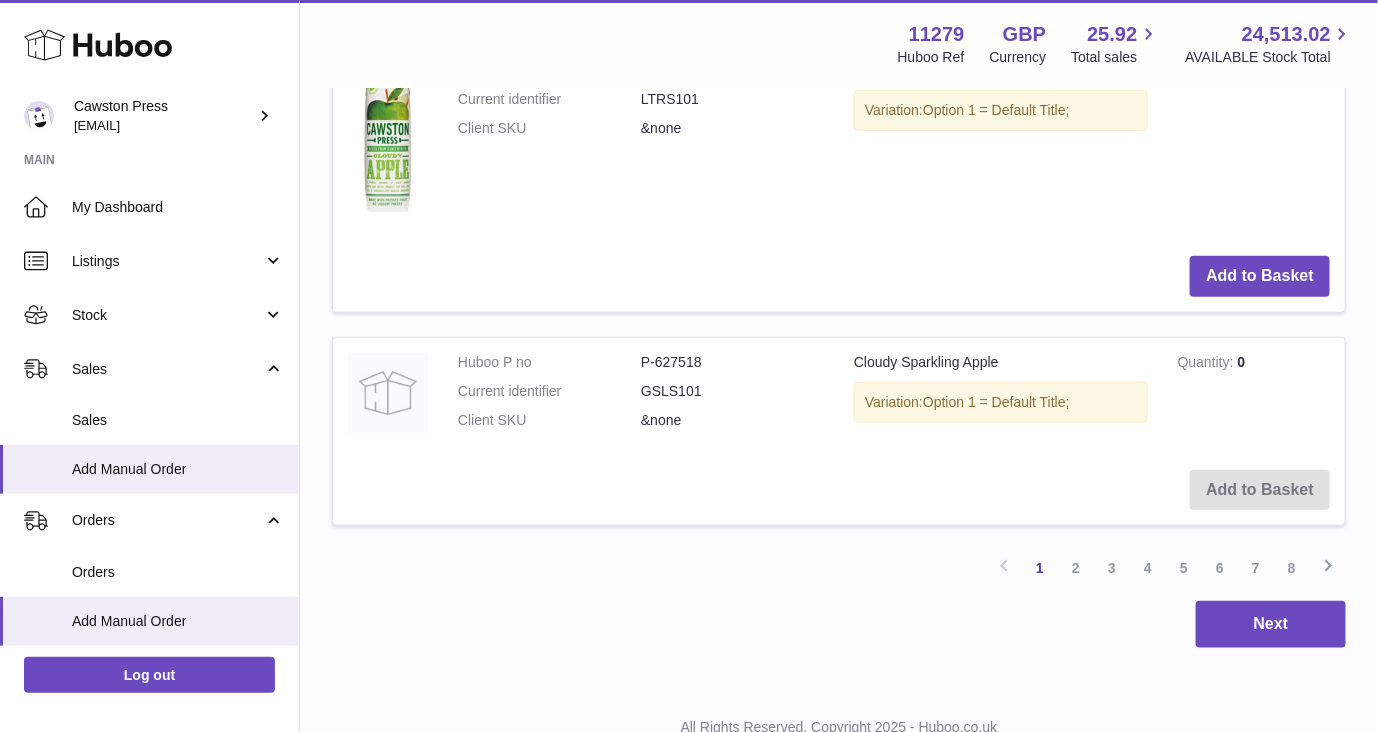 scroll, scrollTop: 3028, scrollLeft: 0, axis: vertical 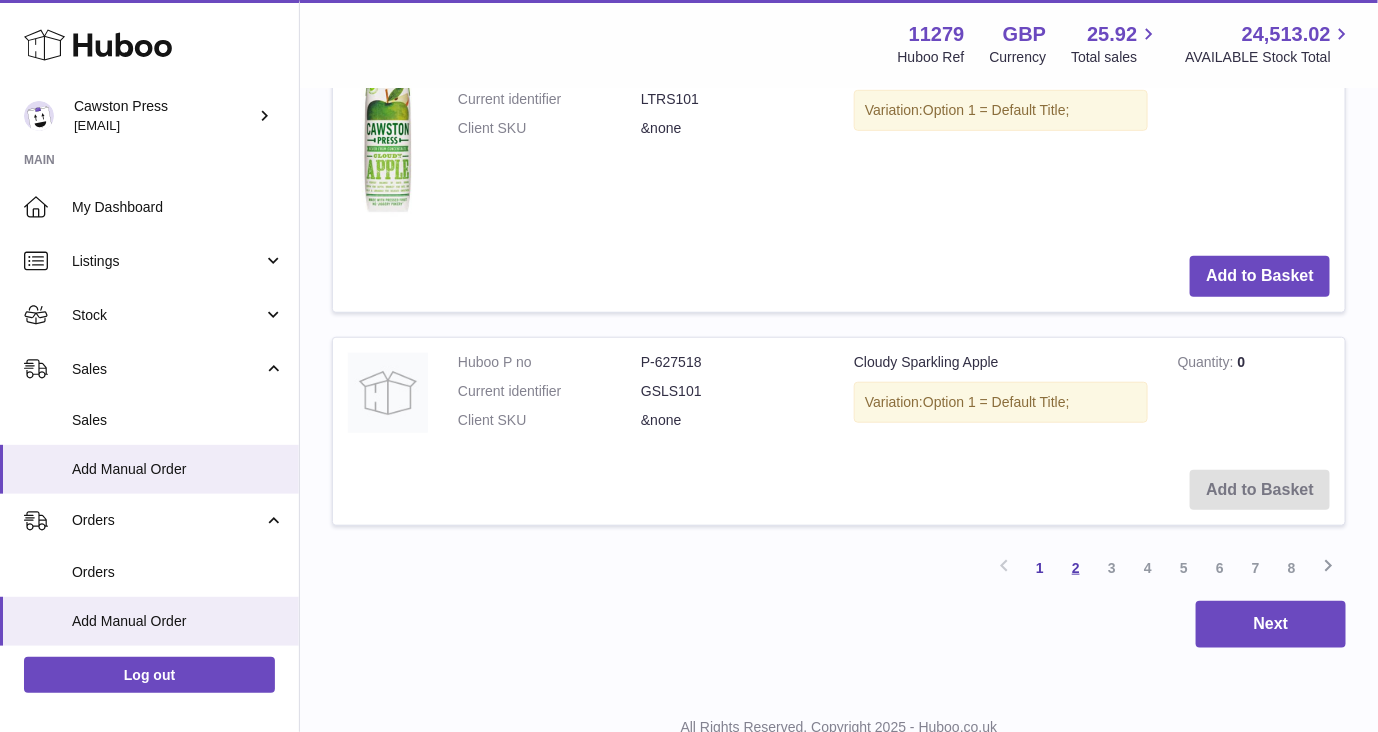 click on "2" at bounding box center [1076, 568] 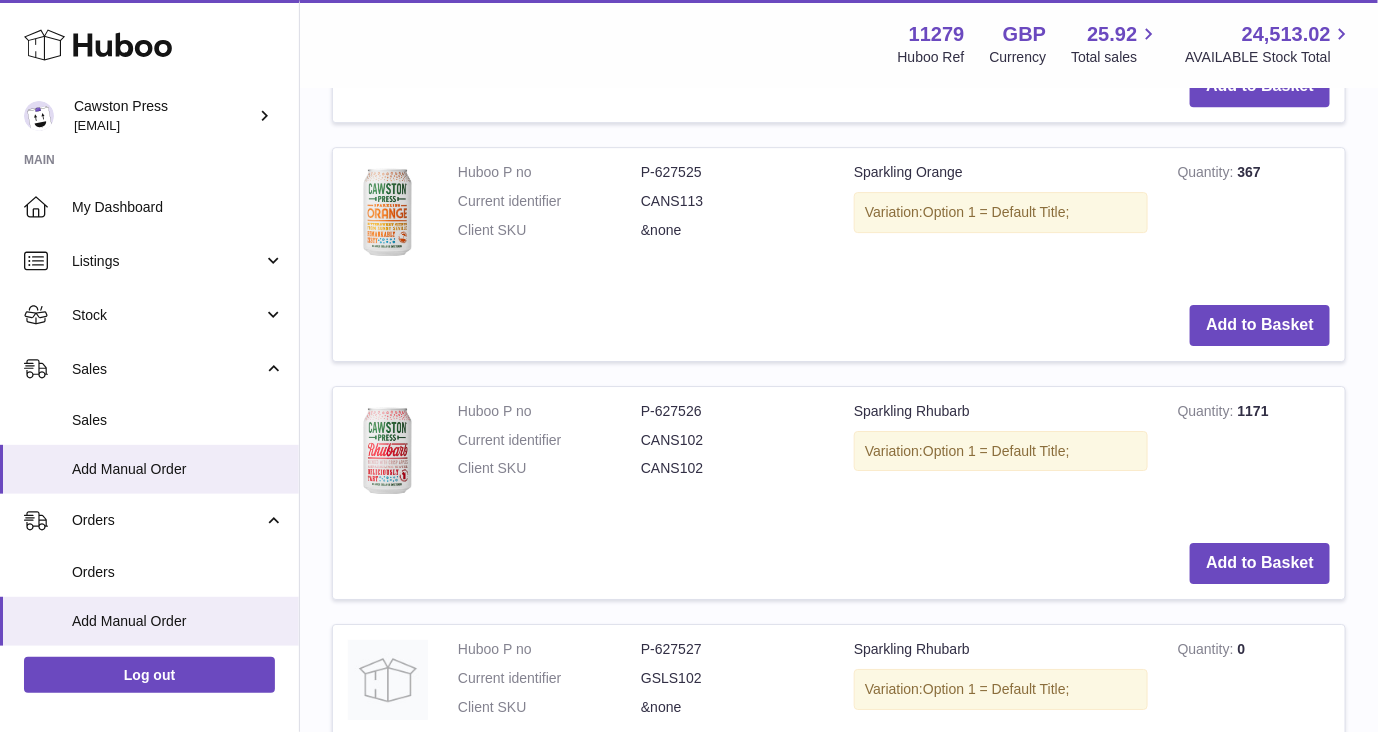 scroll, scrollTop: 2151, scrollLeft: 0, axis: vertical 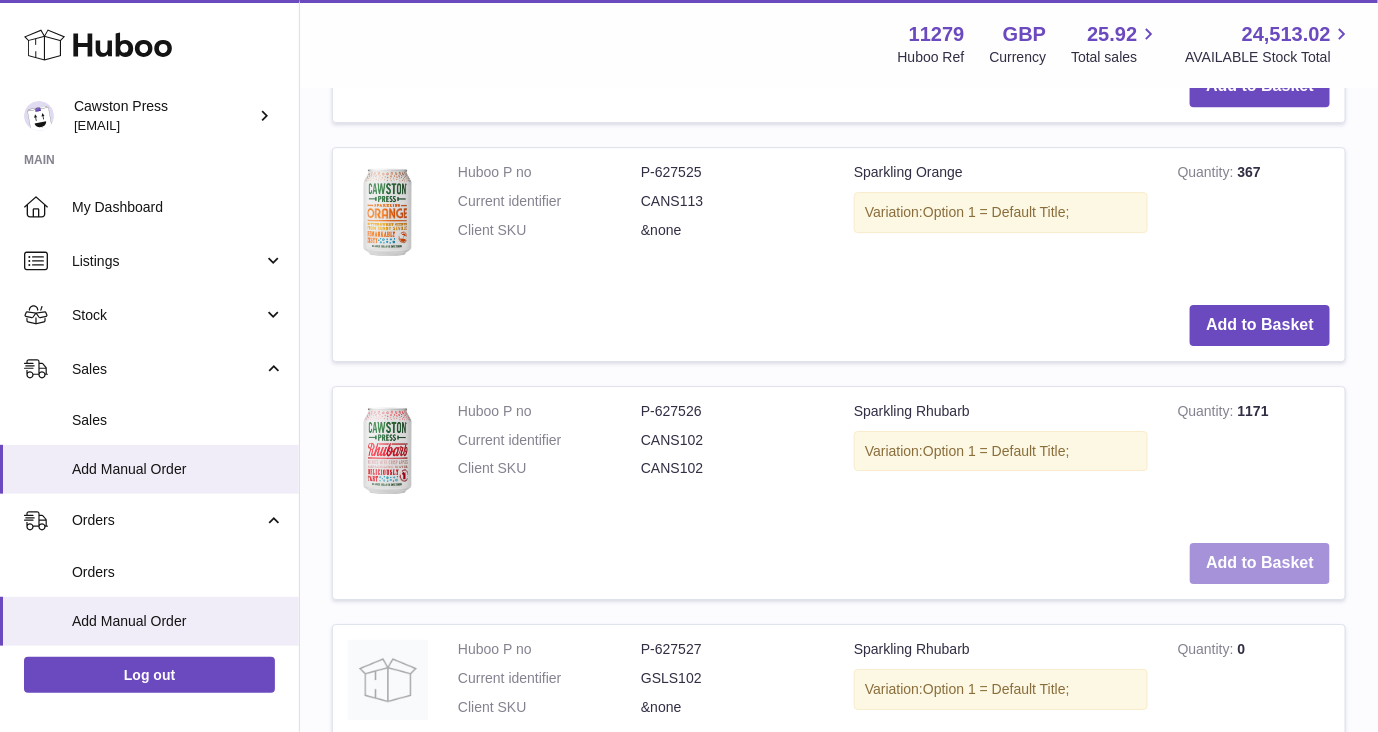 click on "Add to Basket" at bounding box center (1260, 563) 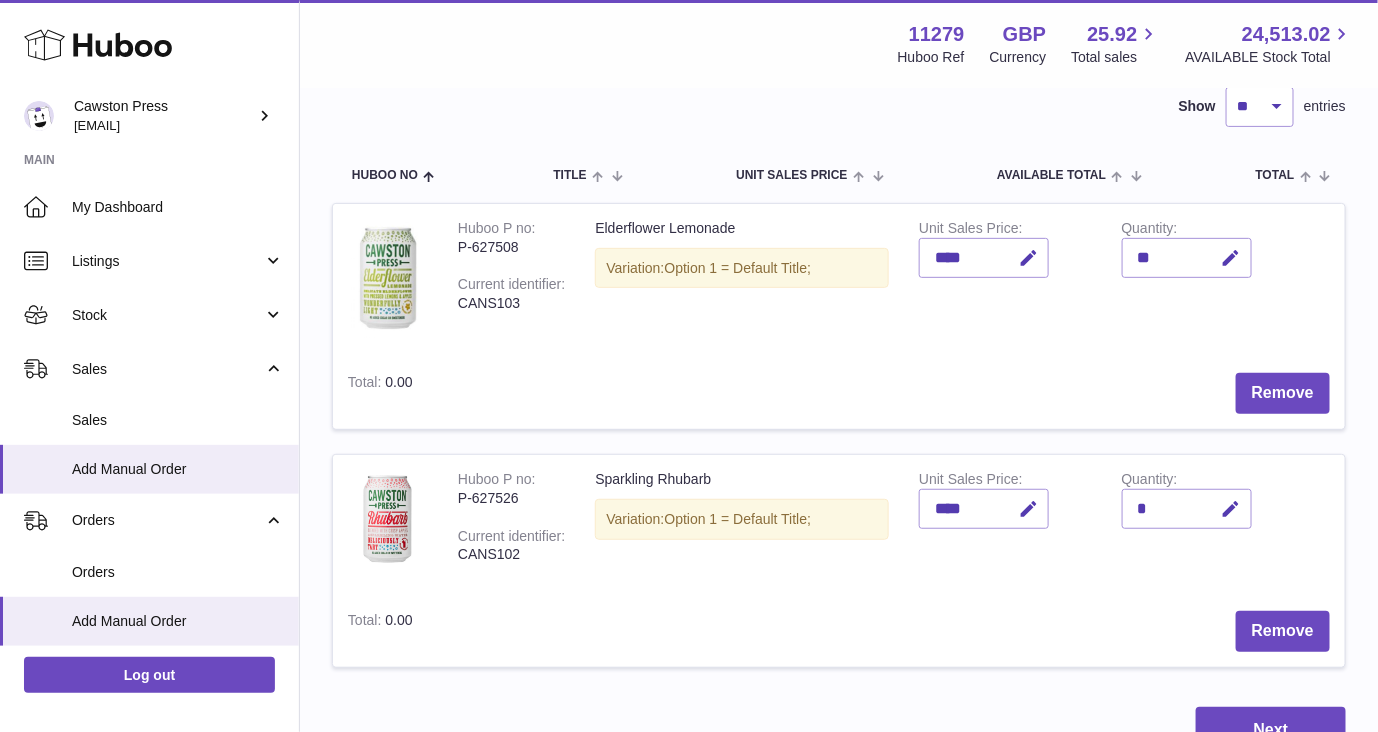 scroll, scrollTop: 0, scrollLeft: 0, axis: both 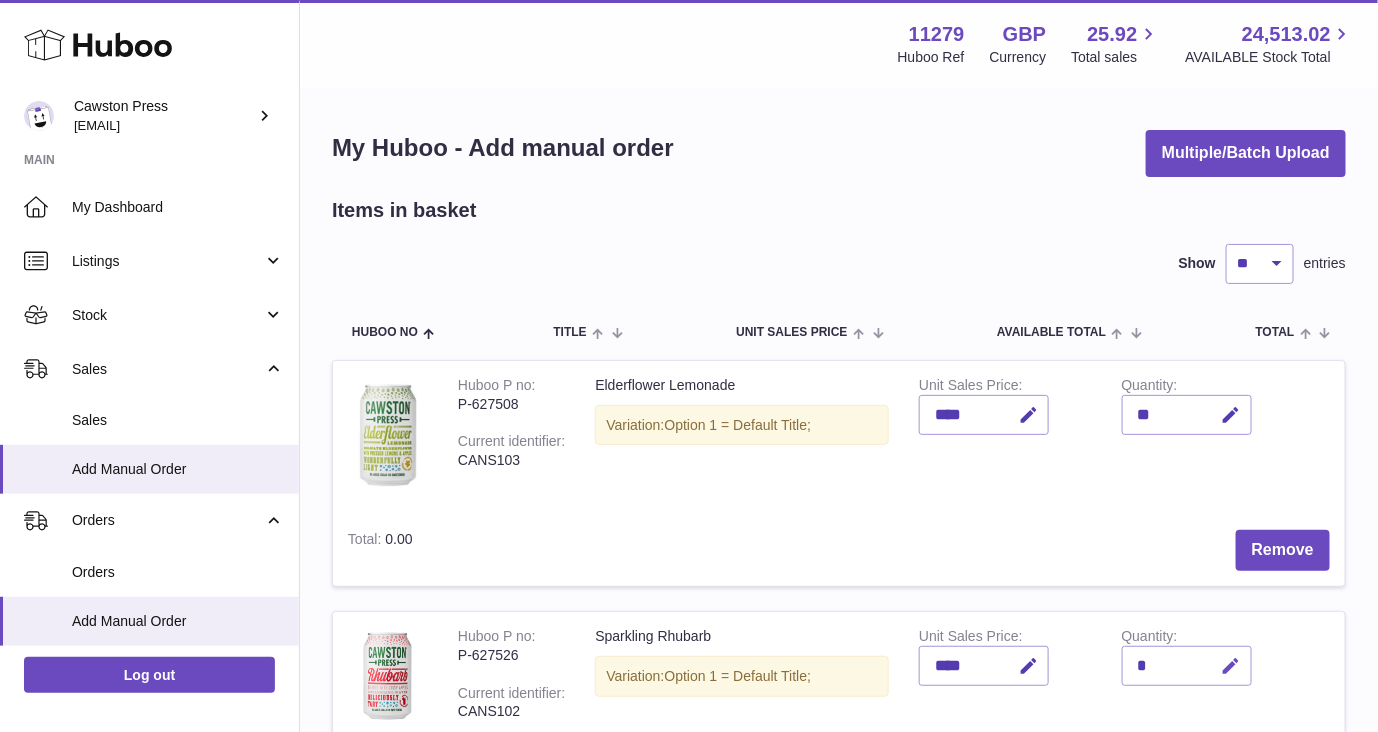 click at bounding box center [1231, 666] 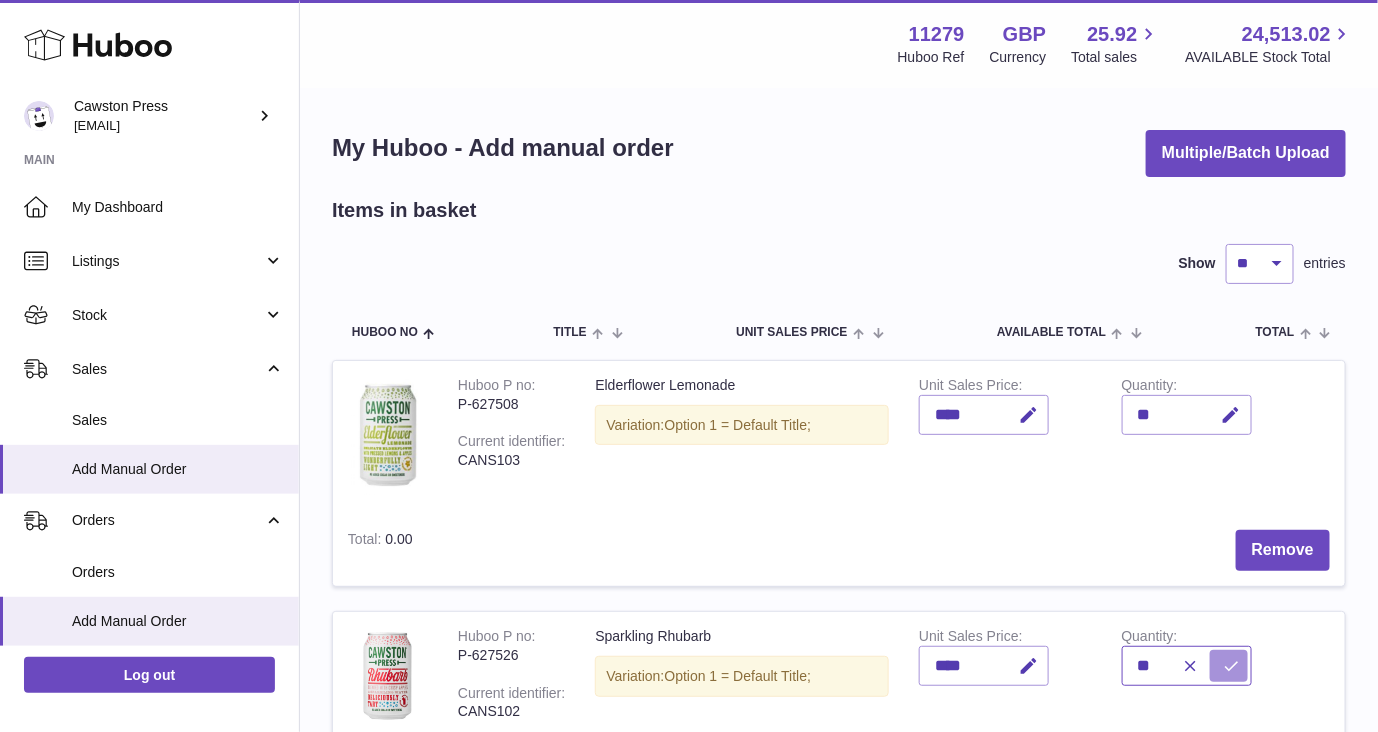 type on "**" 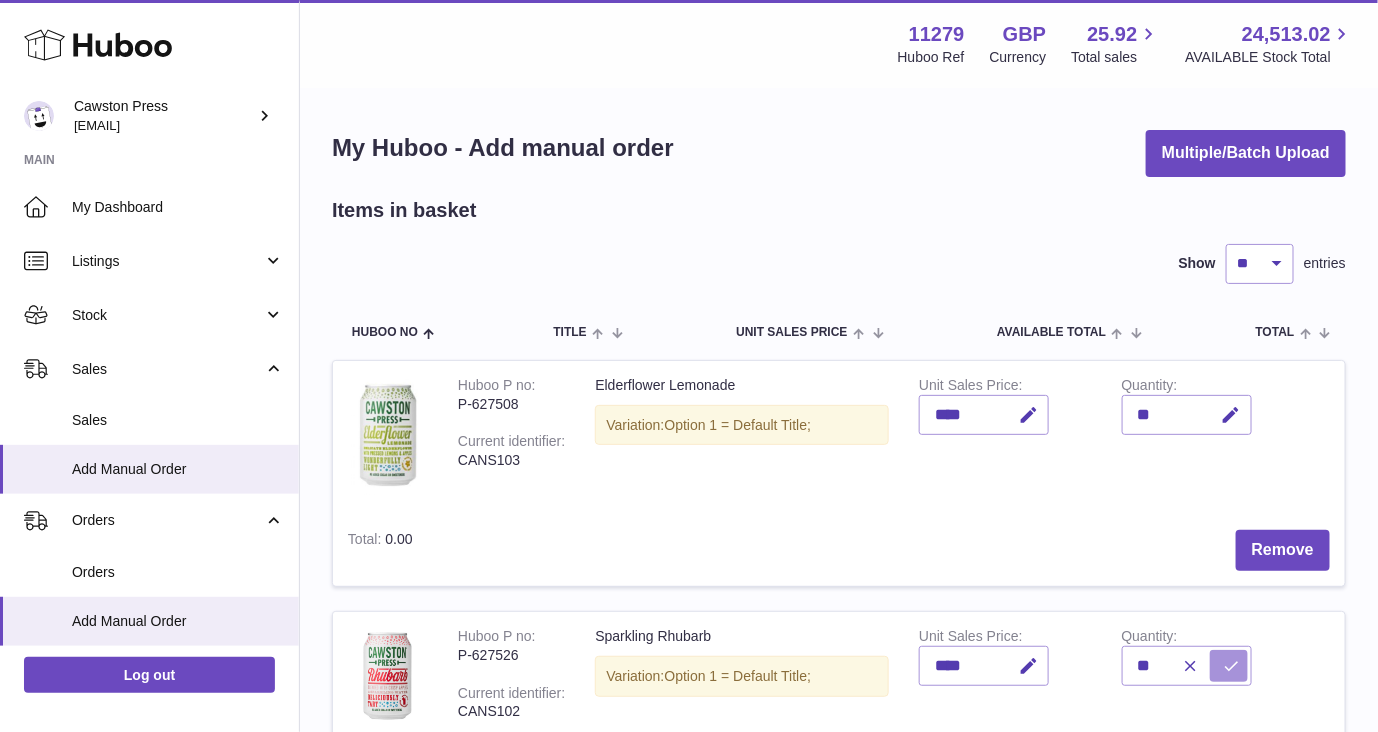 click at bounding box center [1232, 666] 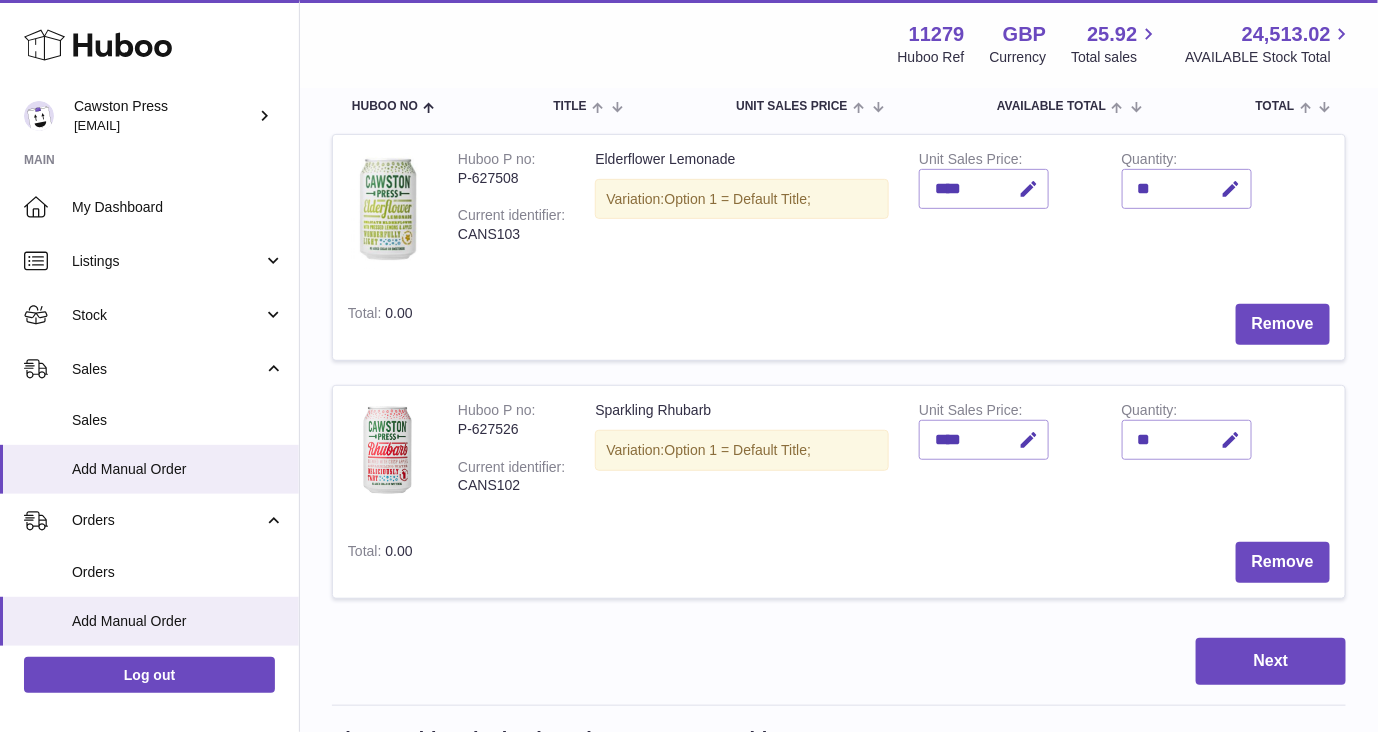 scroll, scrollTop: 213, scrollLeft: 0, axis: vertical 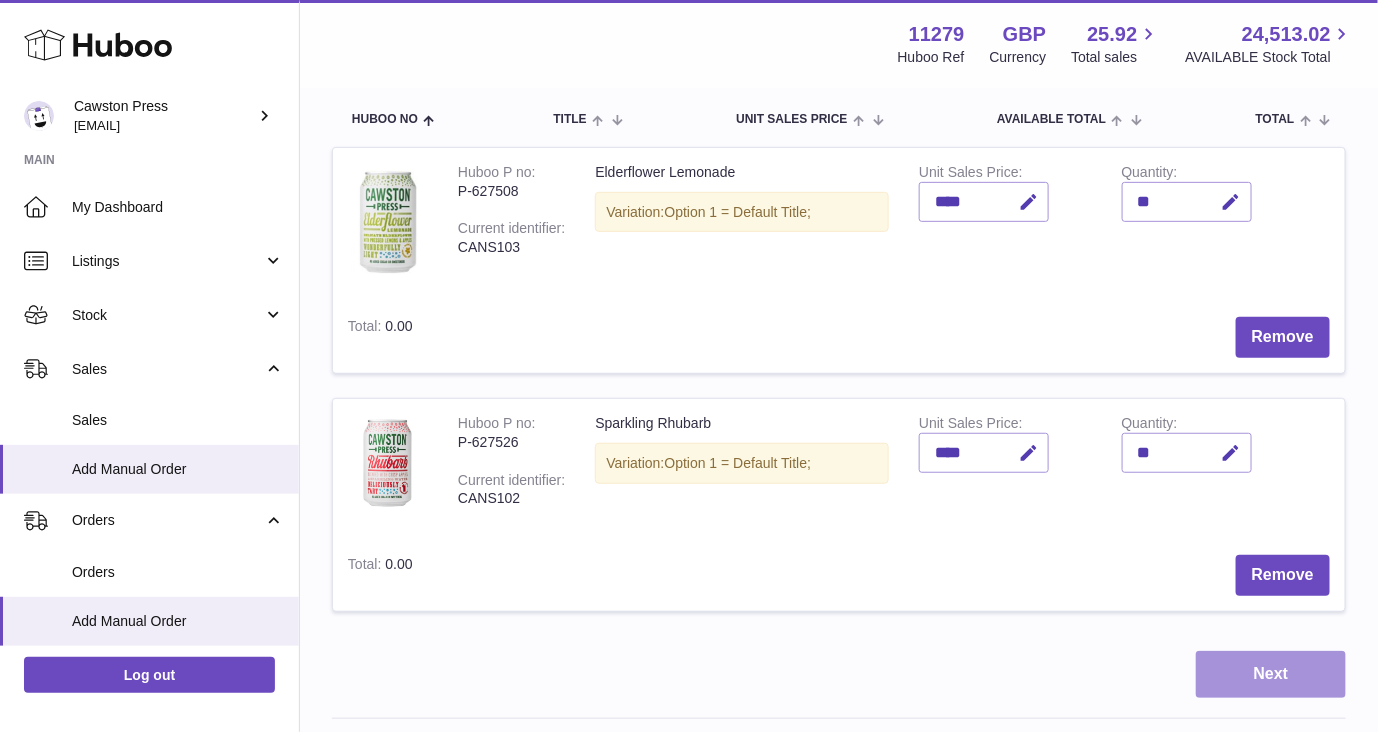 click on "Next" at bounding box center [1271, 674] 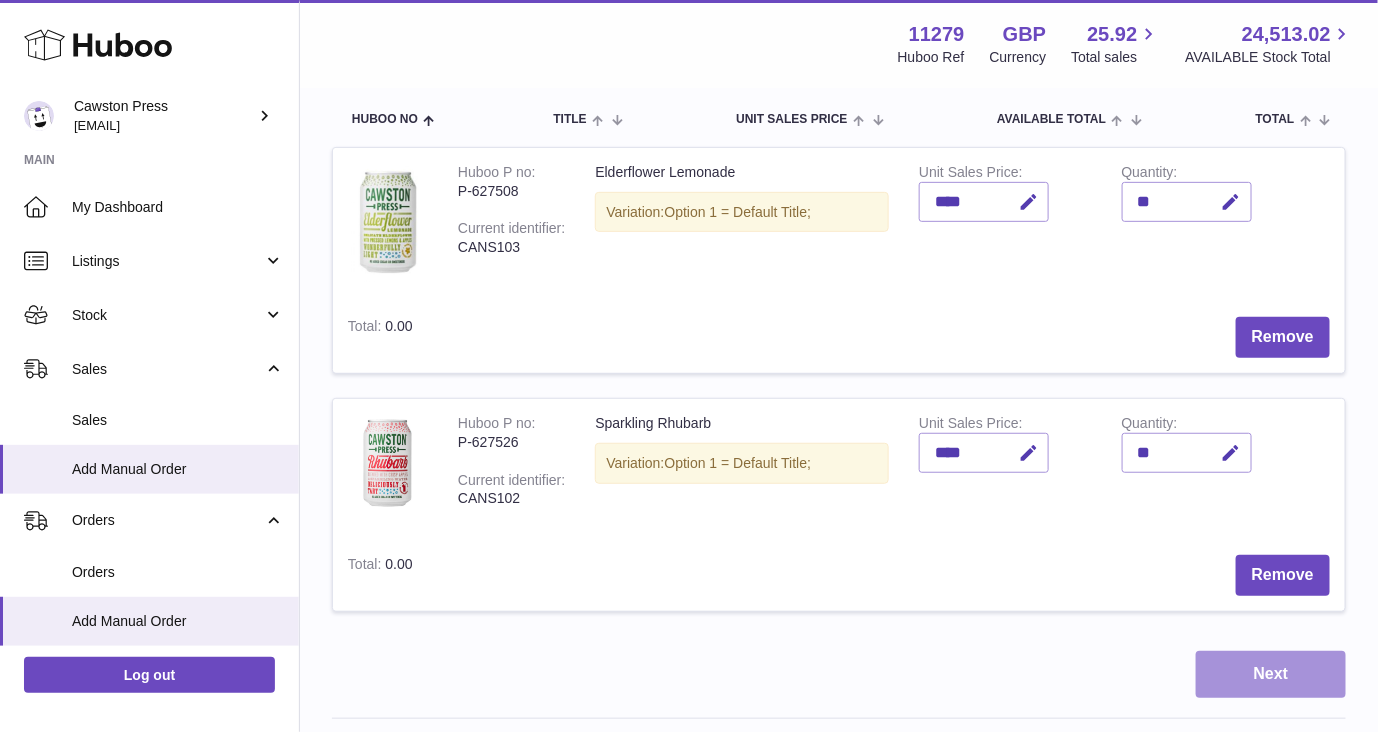 scroll, scrollTop: 0, scrollLeft: 0, axis: both 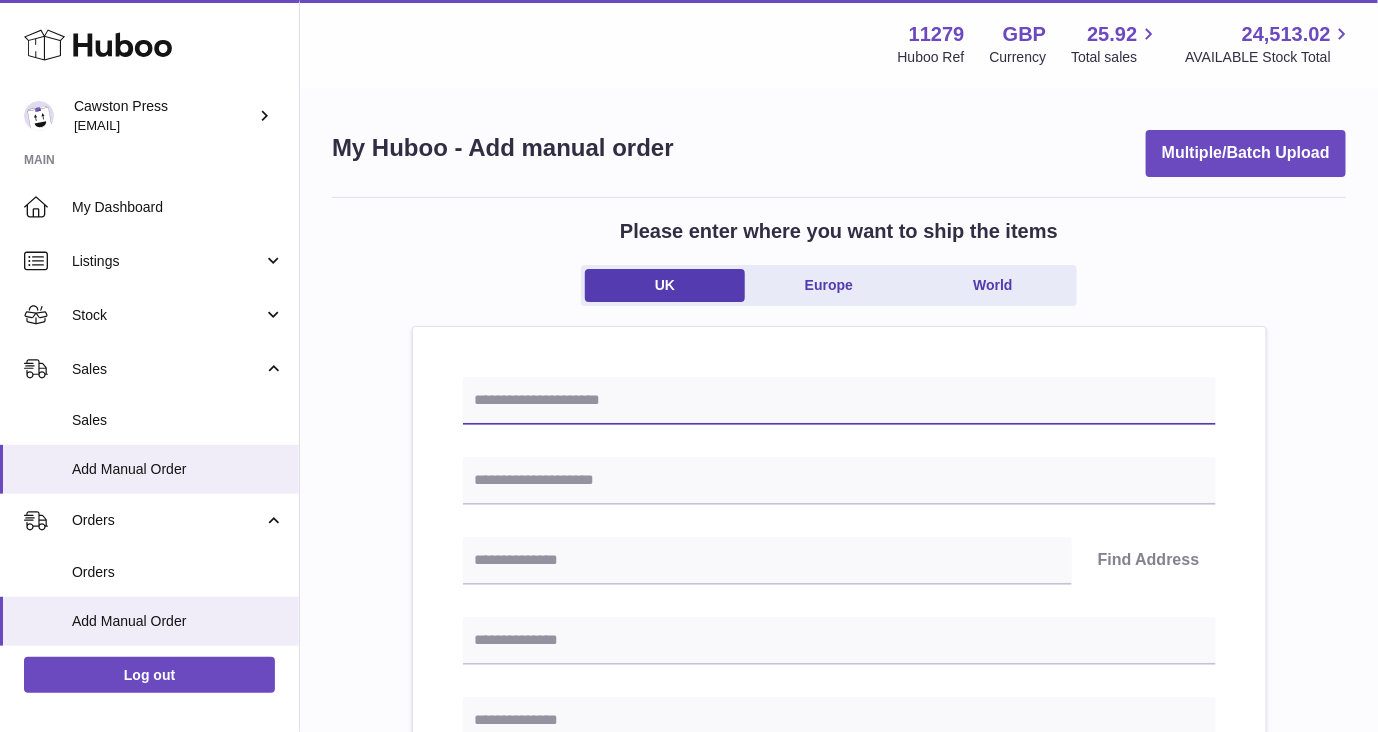 click at bounding box center (839, 401) 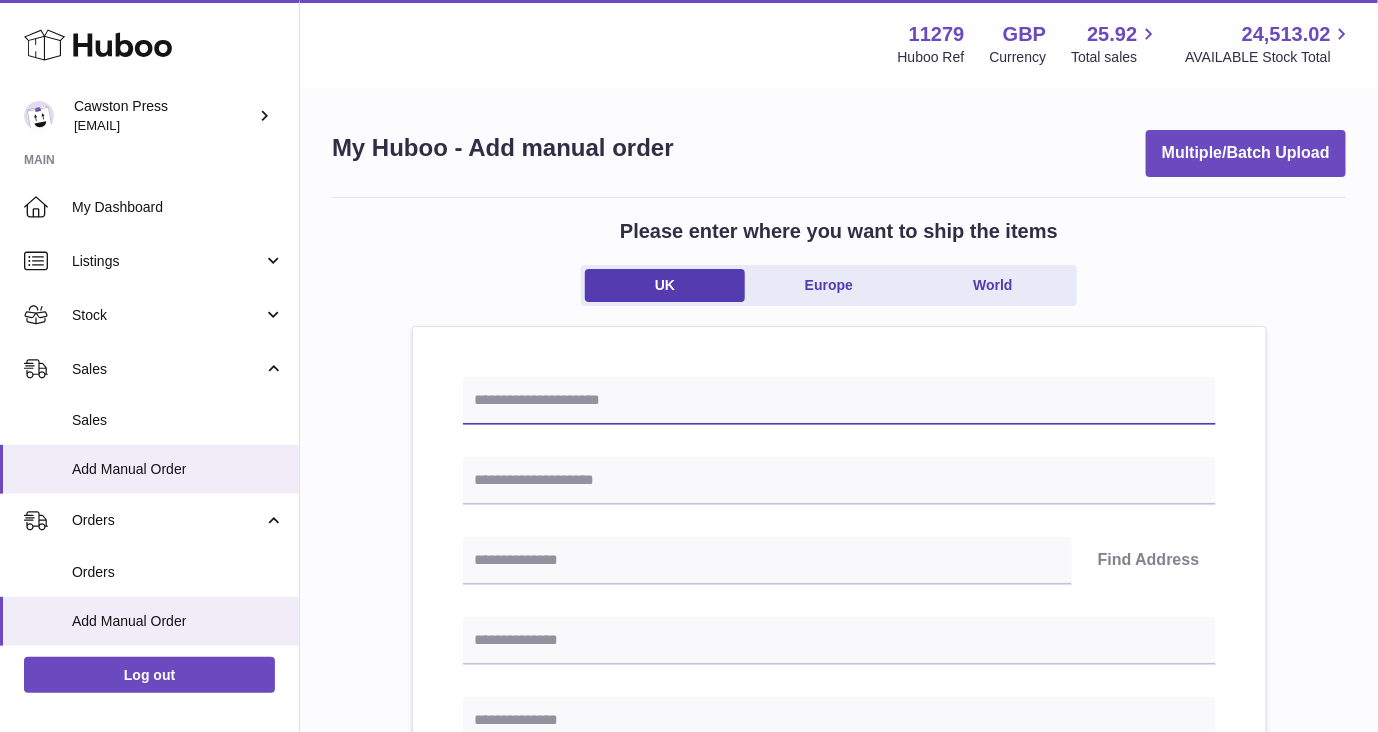 type on "**********" 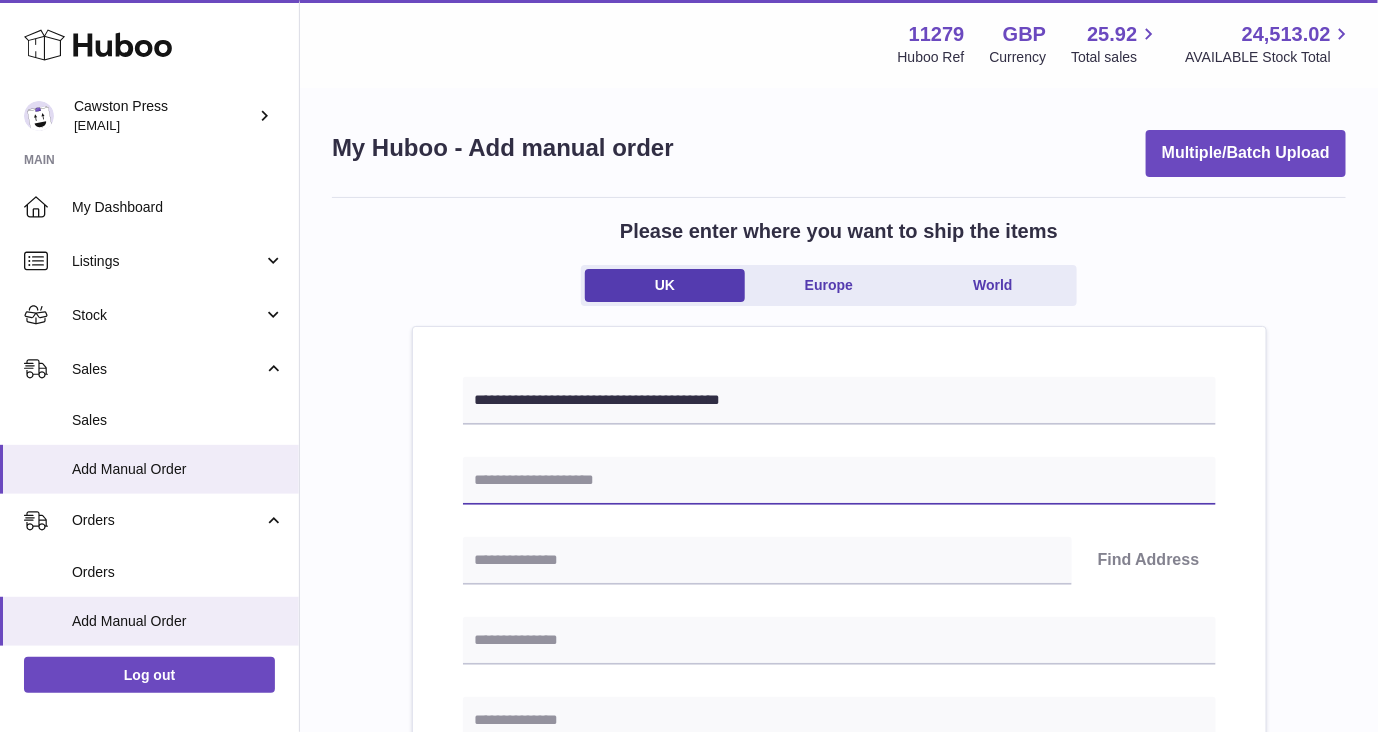 type on "**********" 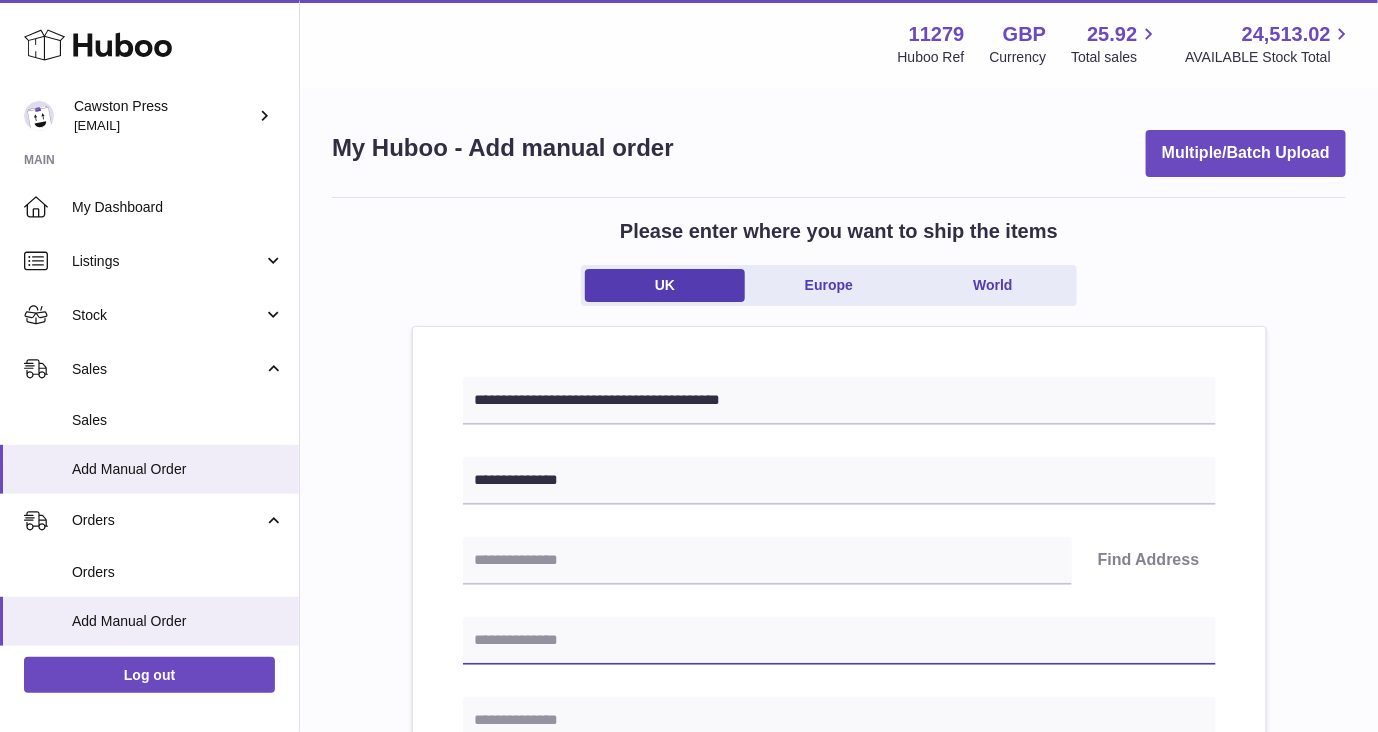 type on "**********" 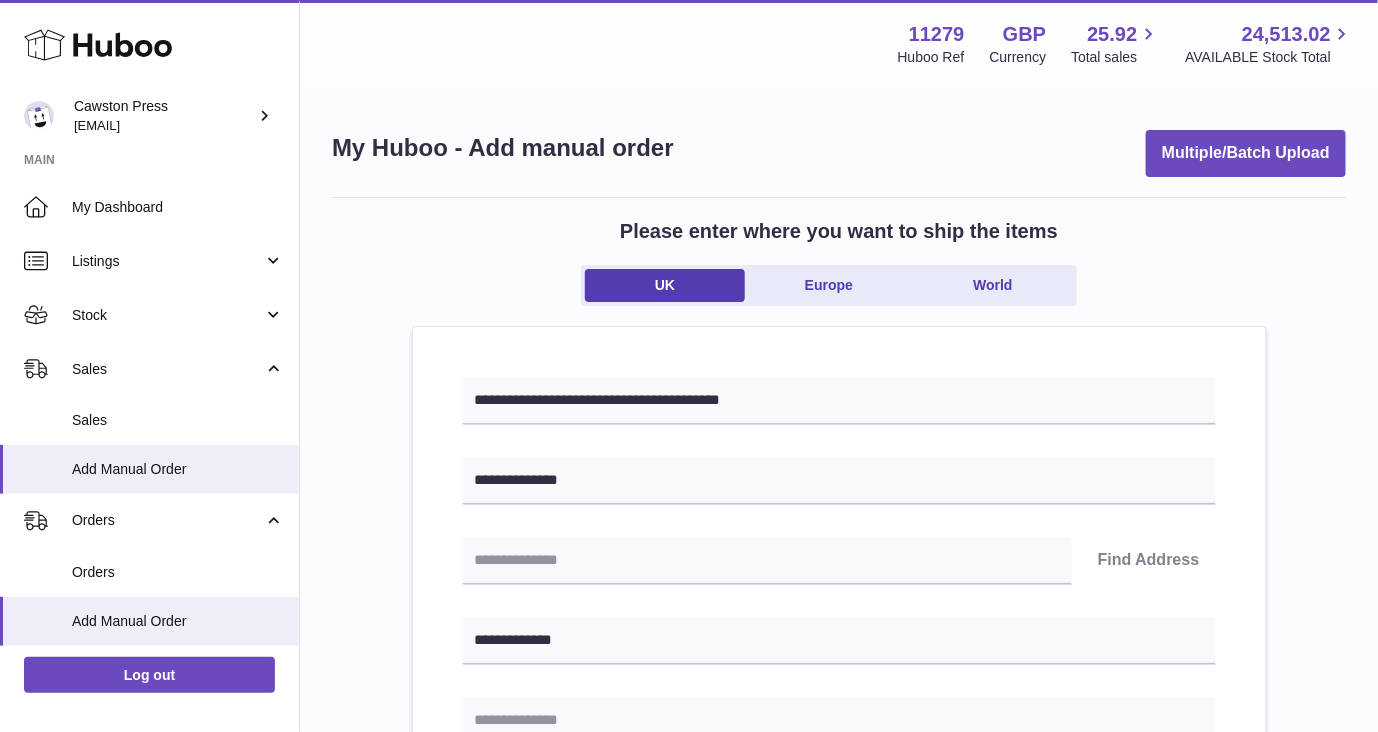 type on "********" 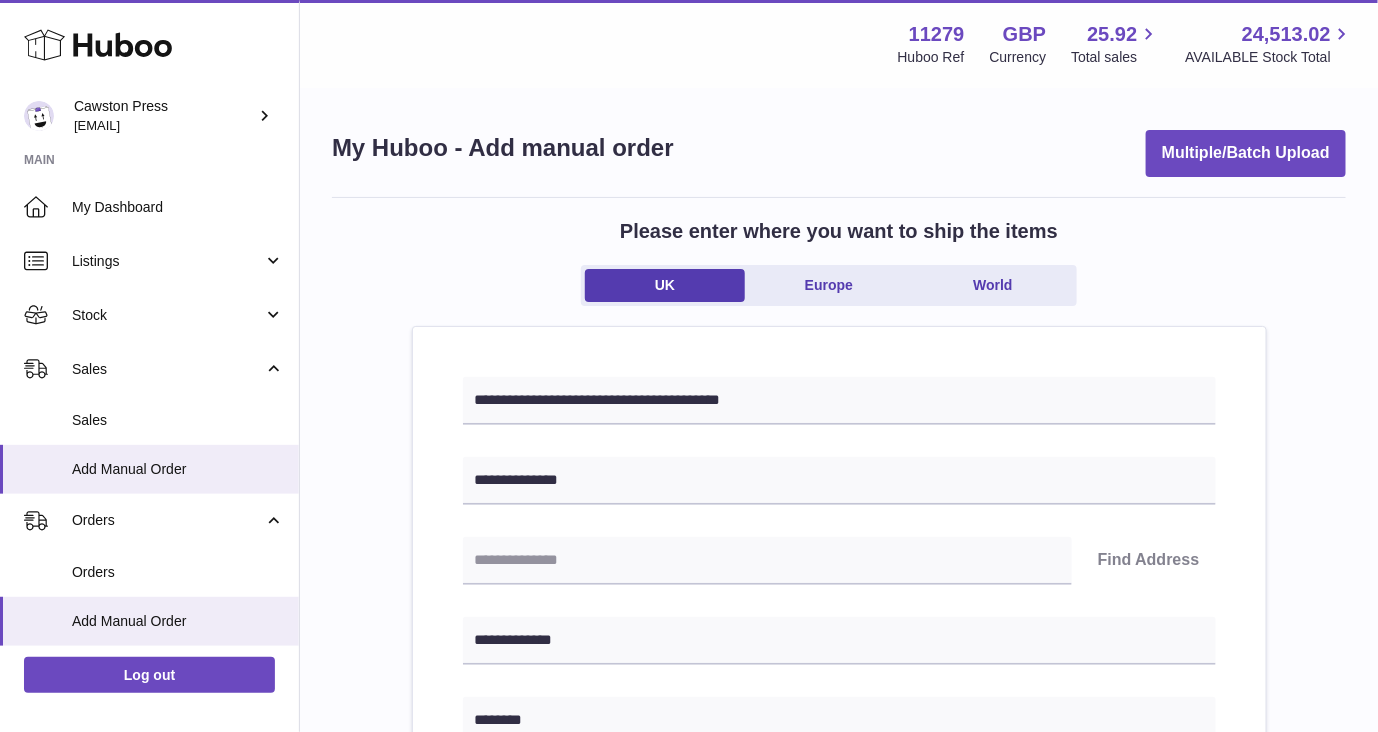 type on "********" 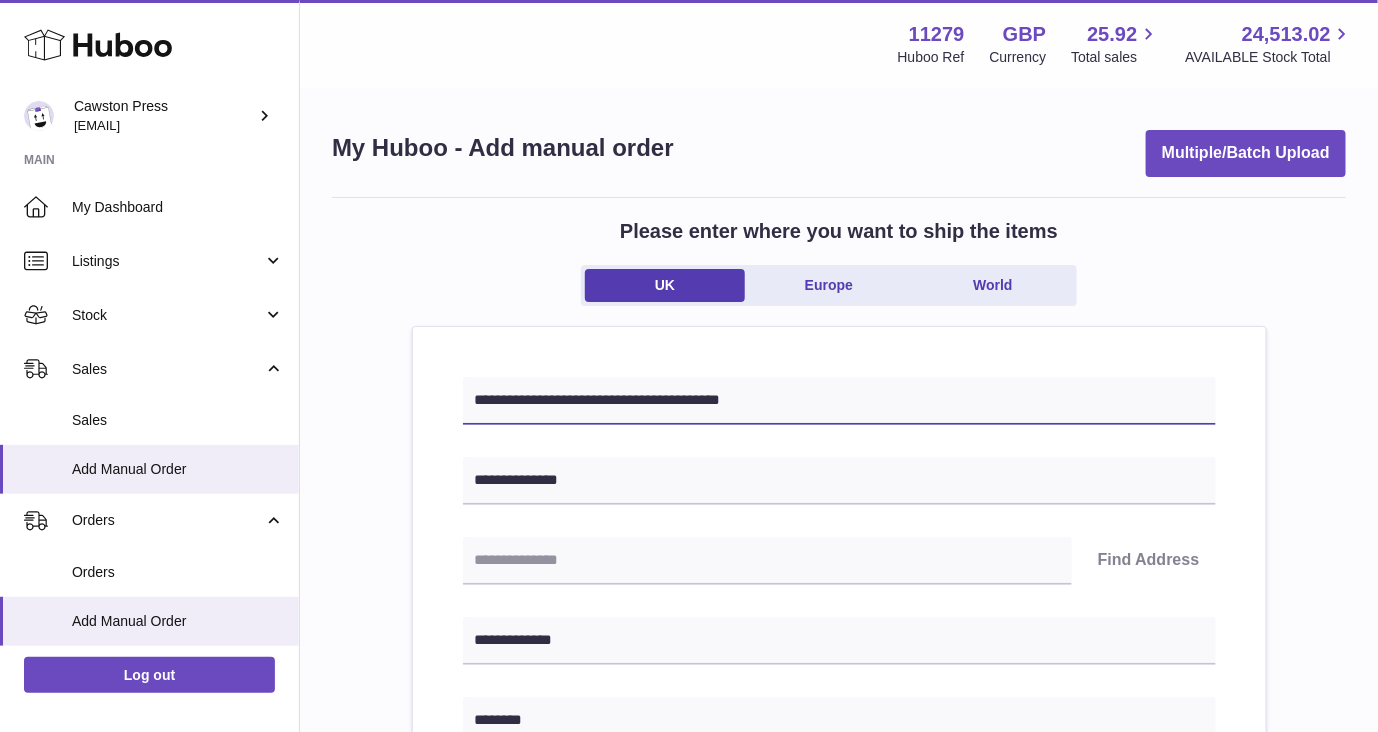 click on "**********" at bounding box center (839, 401) 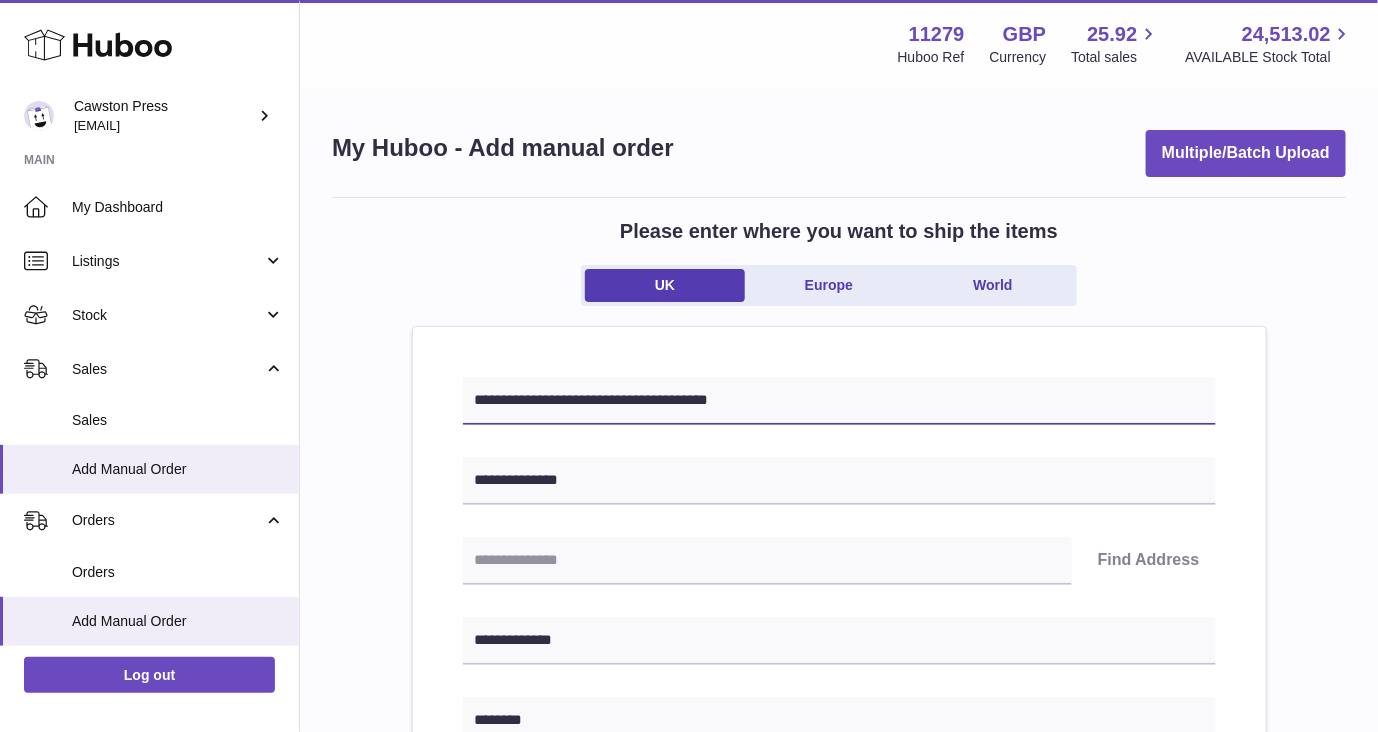 click on "**********" at bounding box center (839, 401) 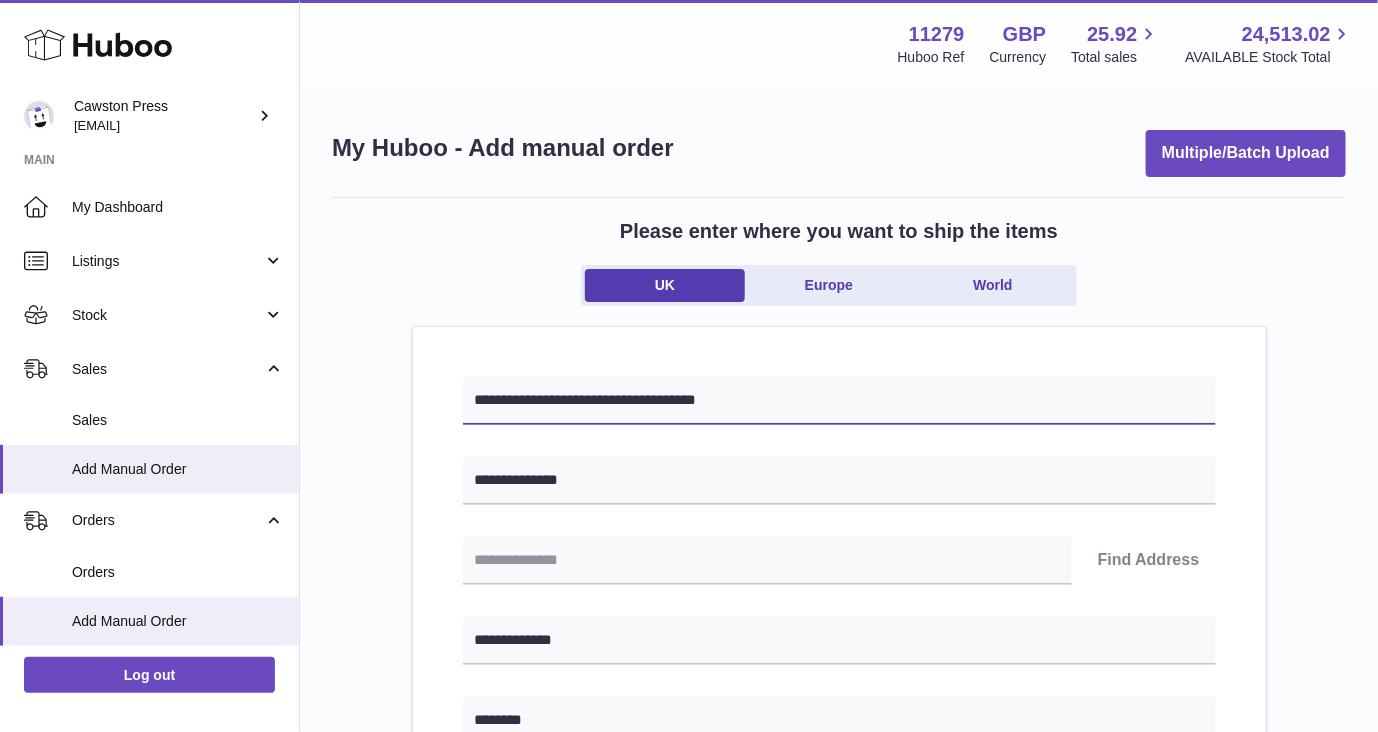 click on "**********" at bounding box center [839, 401] 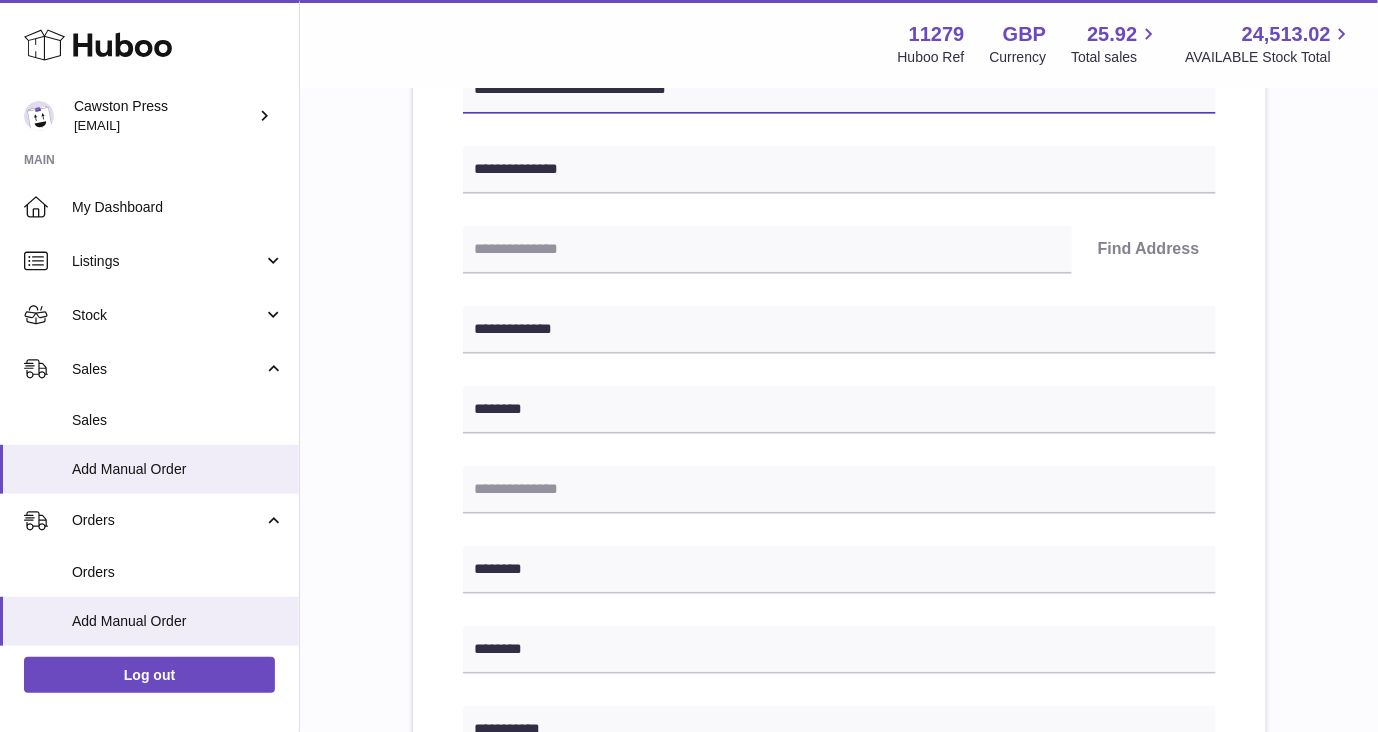 scroll, scrollTop: 237, scrollLeft: 0, axis: vertical 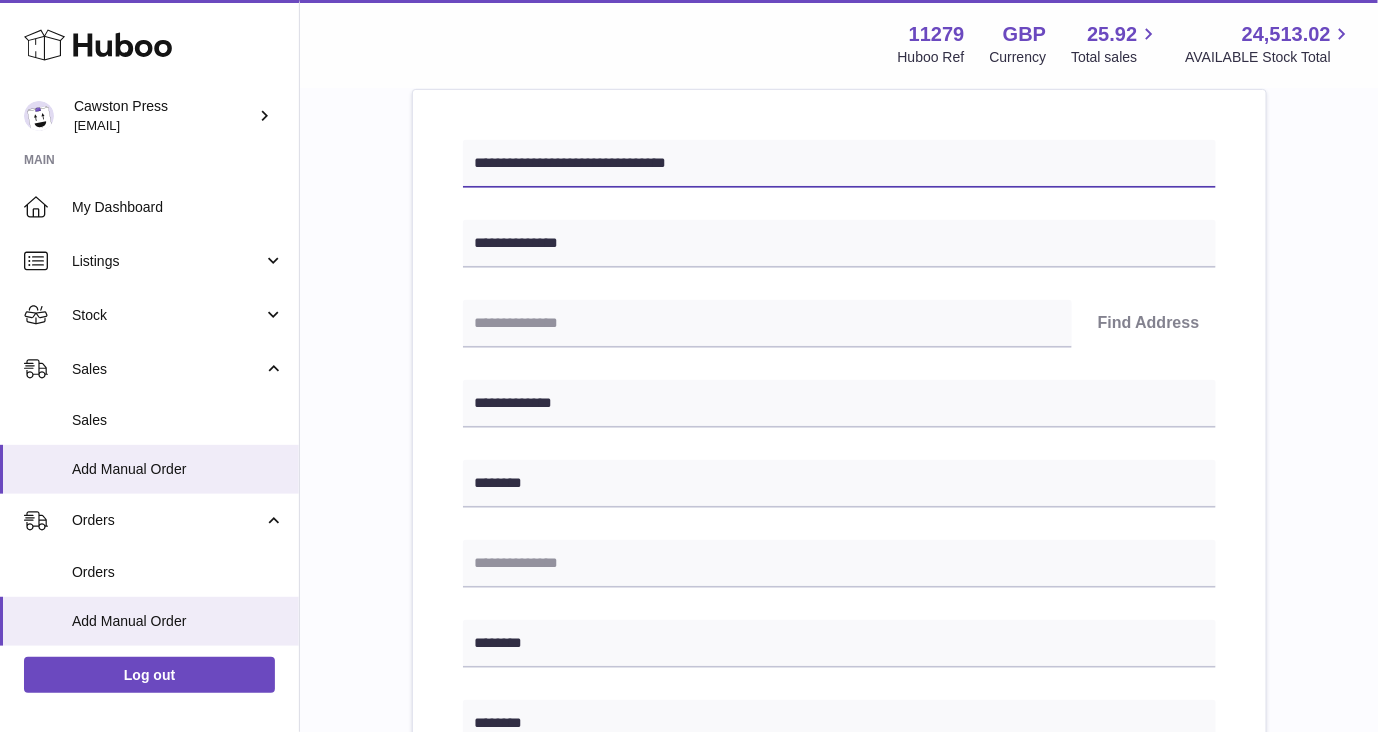 type on "**********" 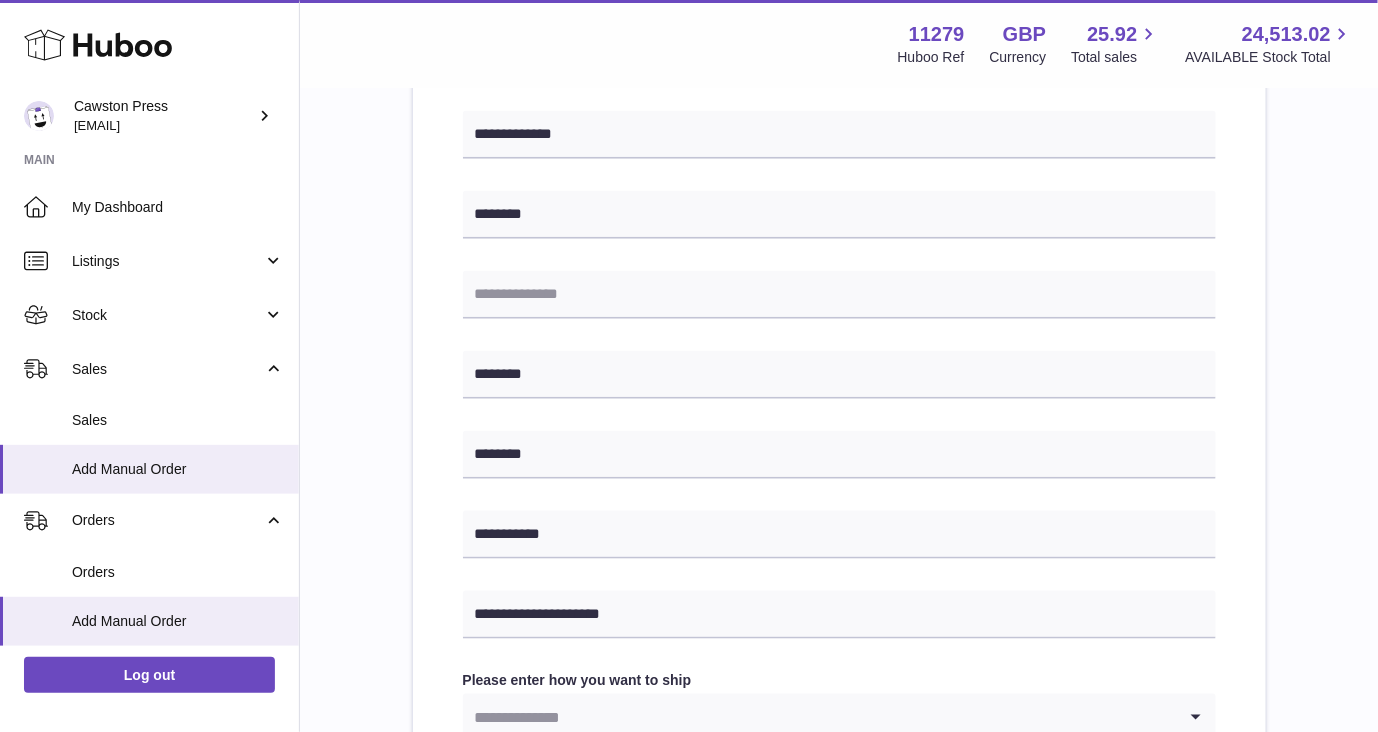 scroll, scrollTop: 510, scrollLeft: 0, axis: vertical 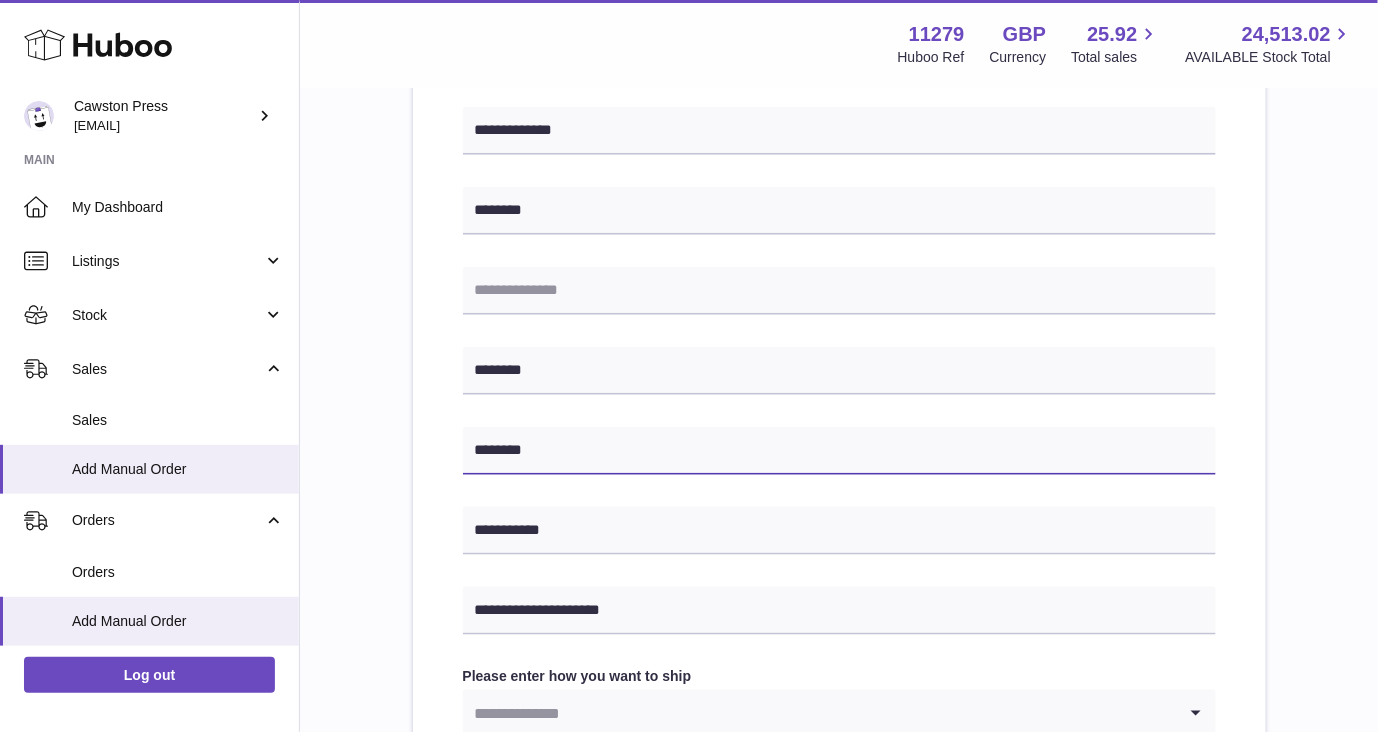 click on "********" at bounding box center (839, 451) 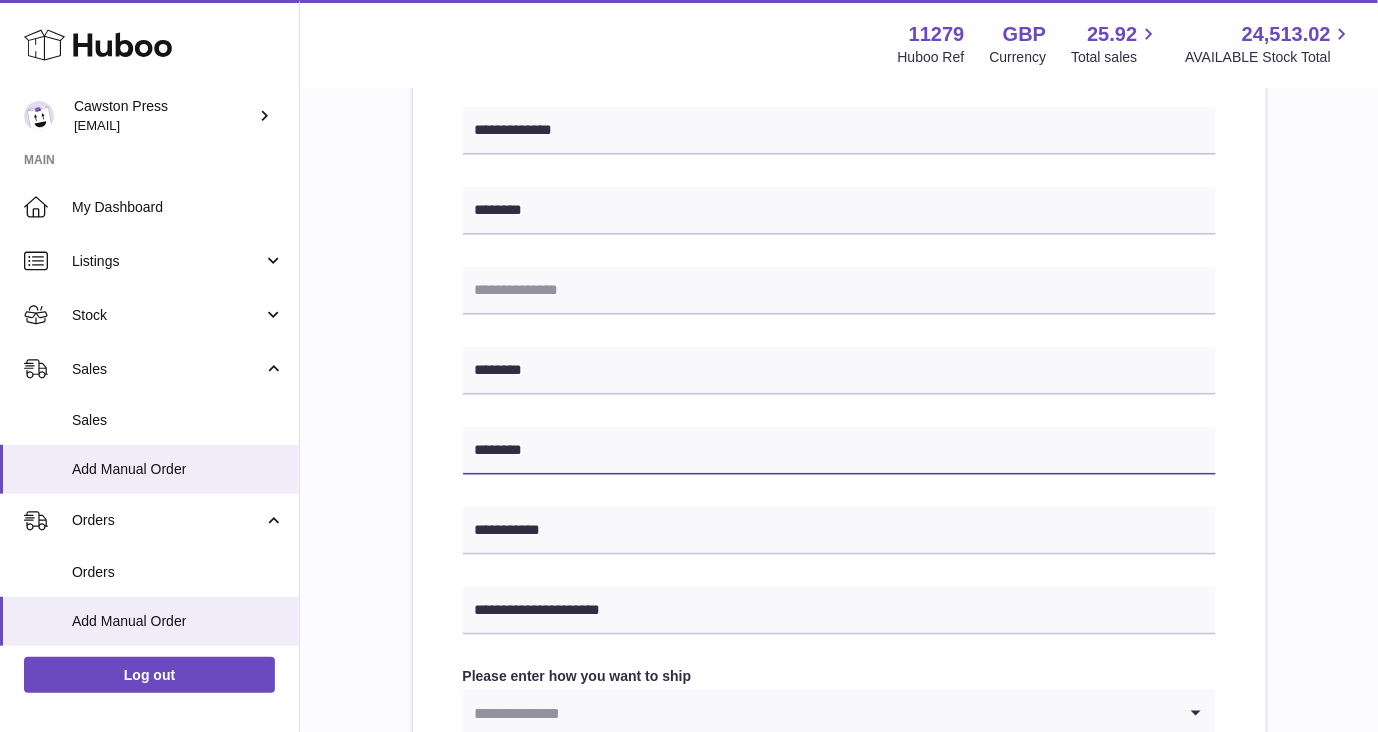 type on "********" 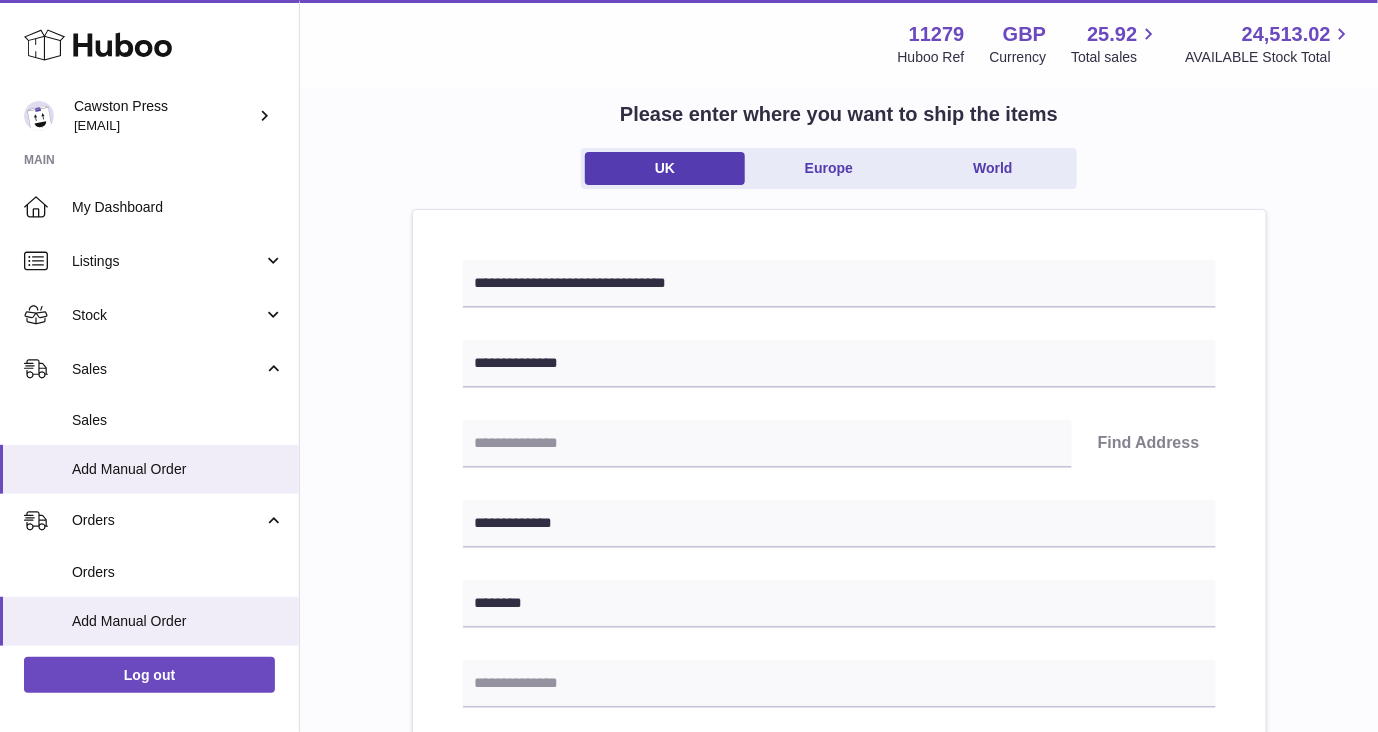 scroll, scrollTop: 0, scrollLeft: 0, axis: both 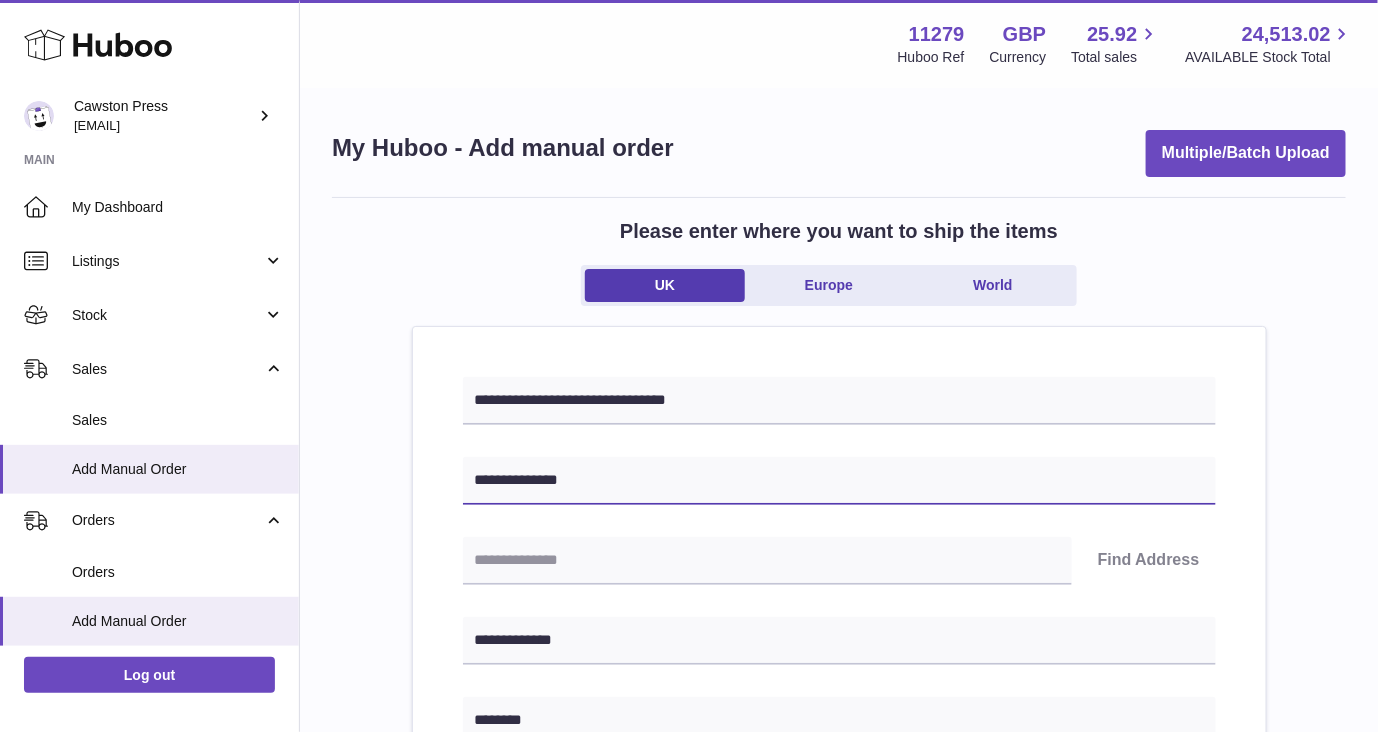 click on "**********" at bounding box center (839, 481) 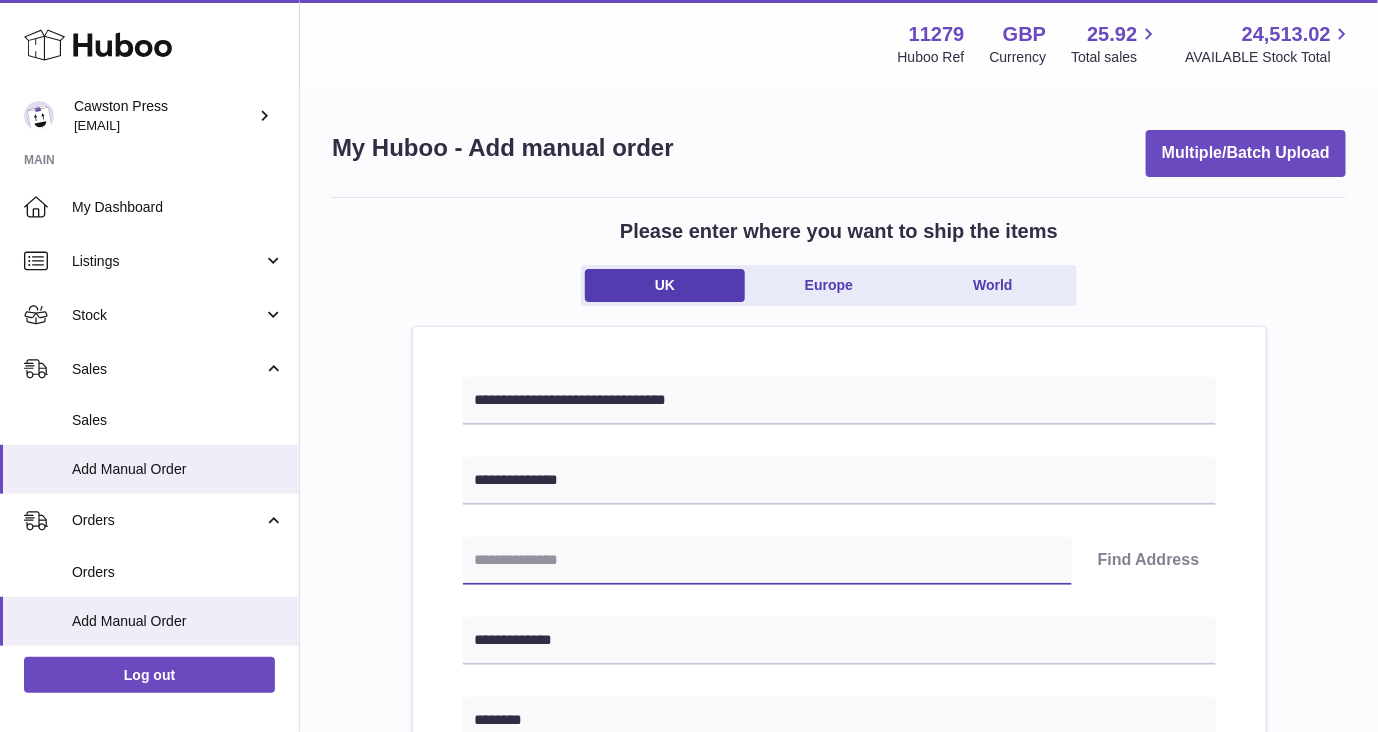 click at bounding box center [767, 561] 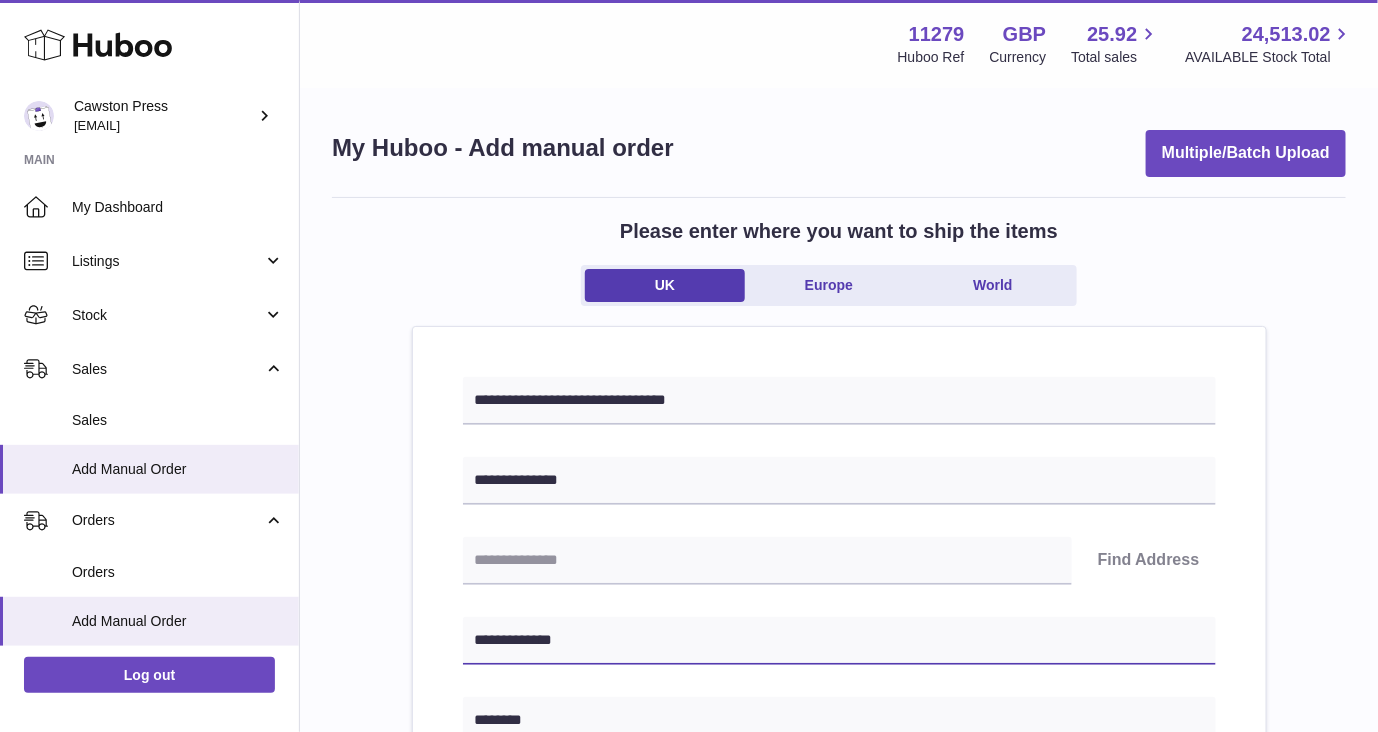 click on "**********" at bounding box center (839, 641) 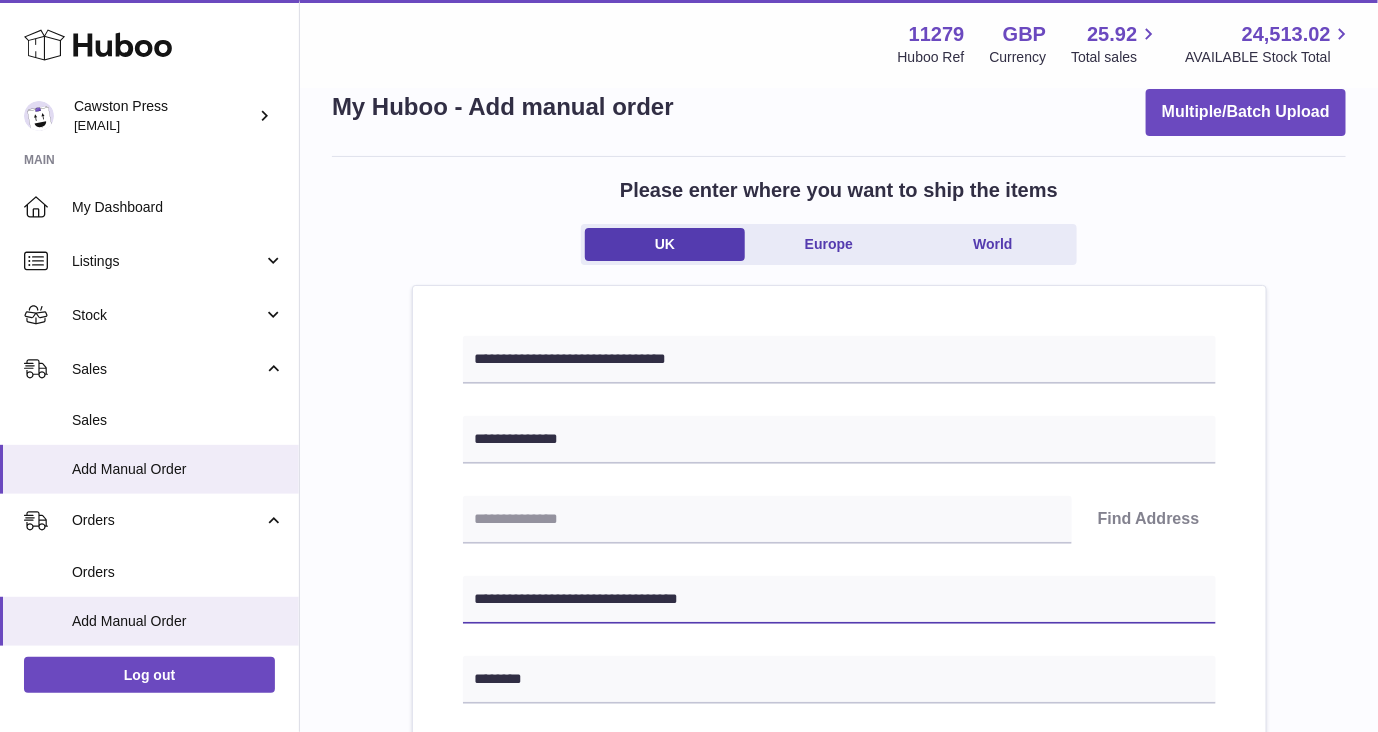 scroll, scrollTop: 40, scrollLeft: 0, axis: vertical 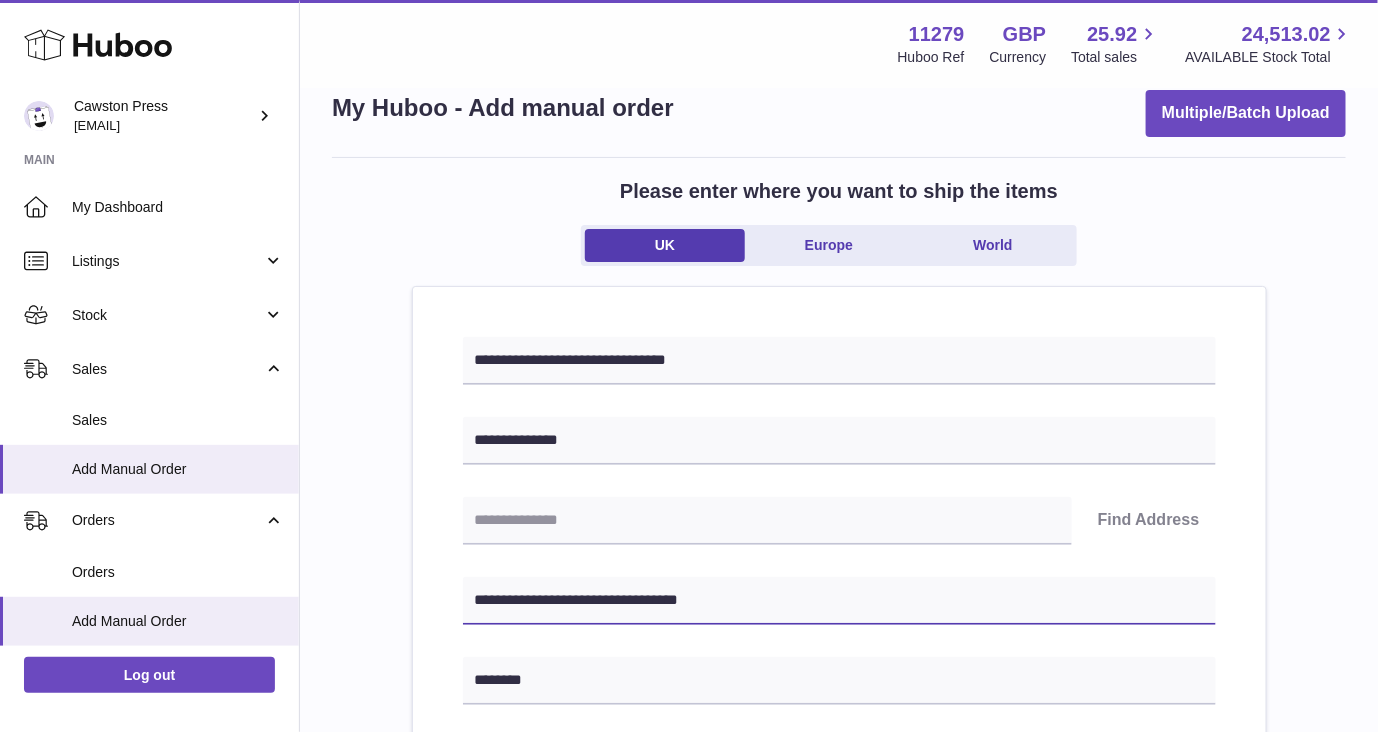 type on "**********" 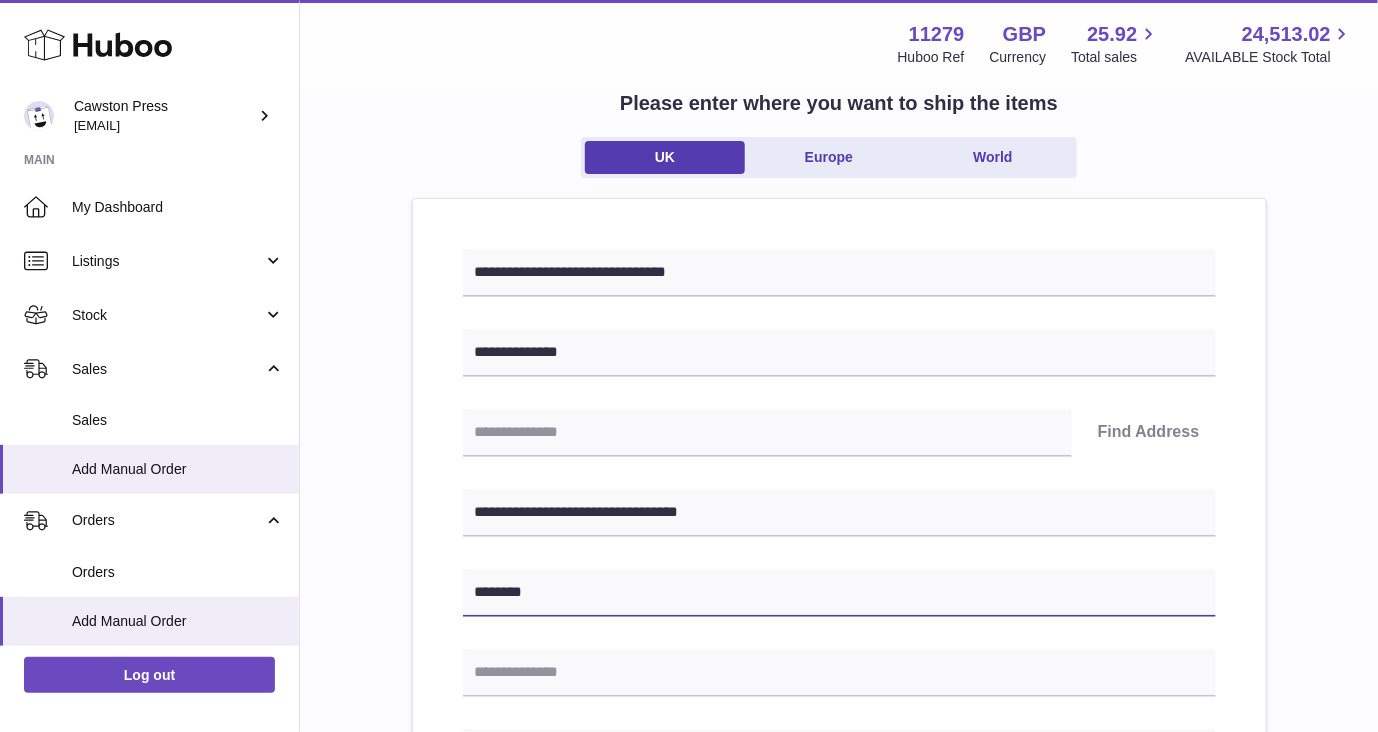 click on "********" at bounding box center [839, 593] 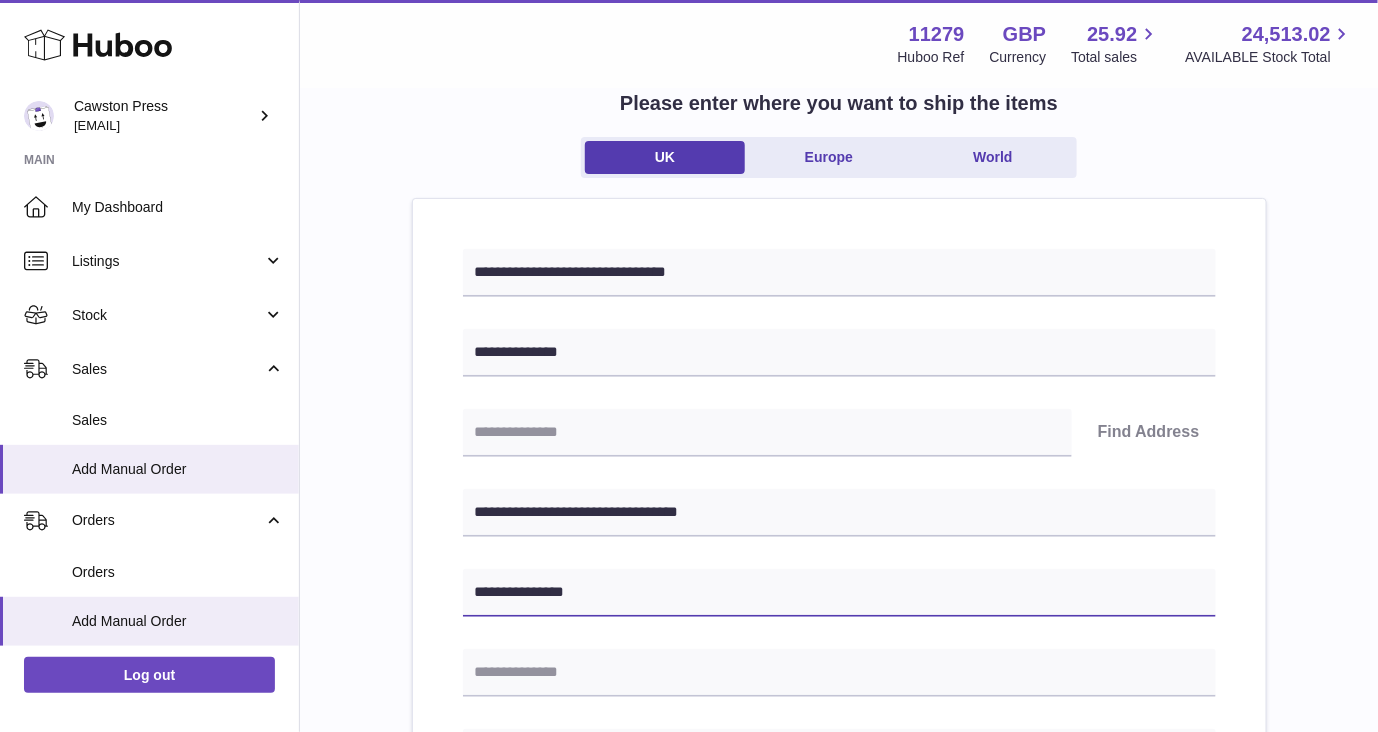 type on "**********" 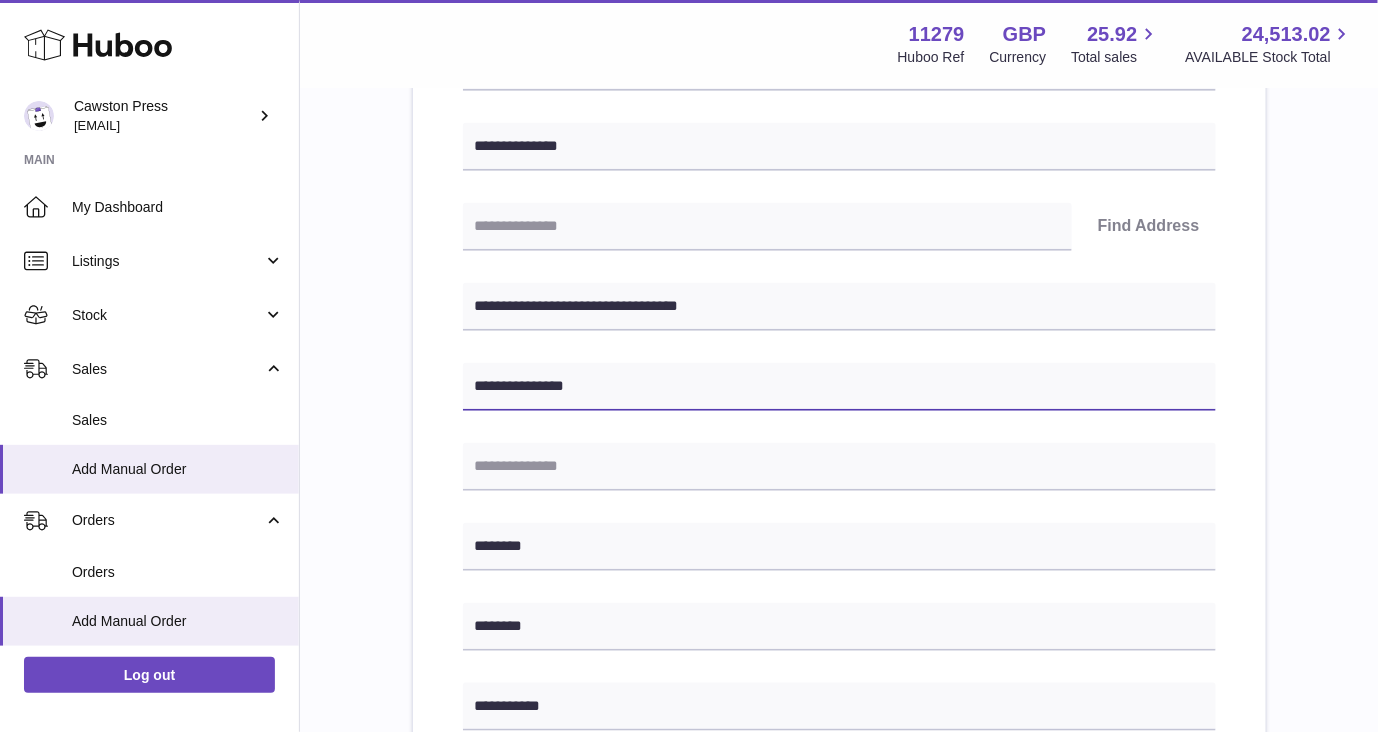 scroll, scrollTop: 335, scrollLeft: 0, axis: vertical 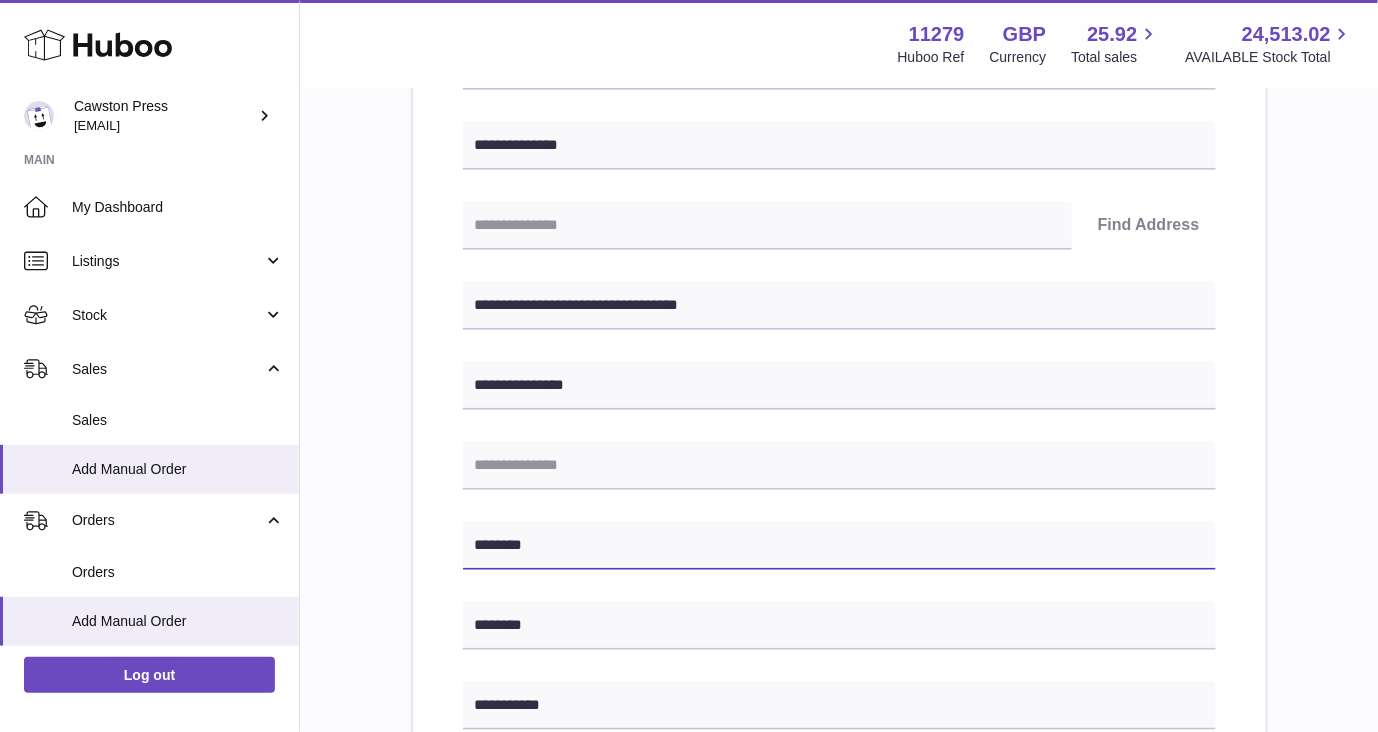click on "********" at bounding box center [839, 546] 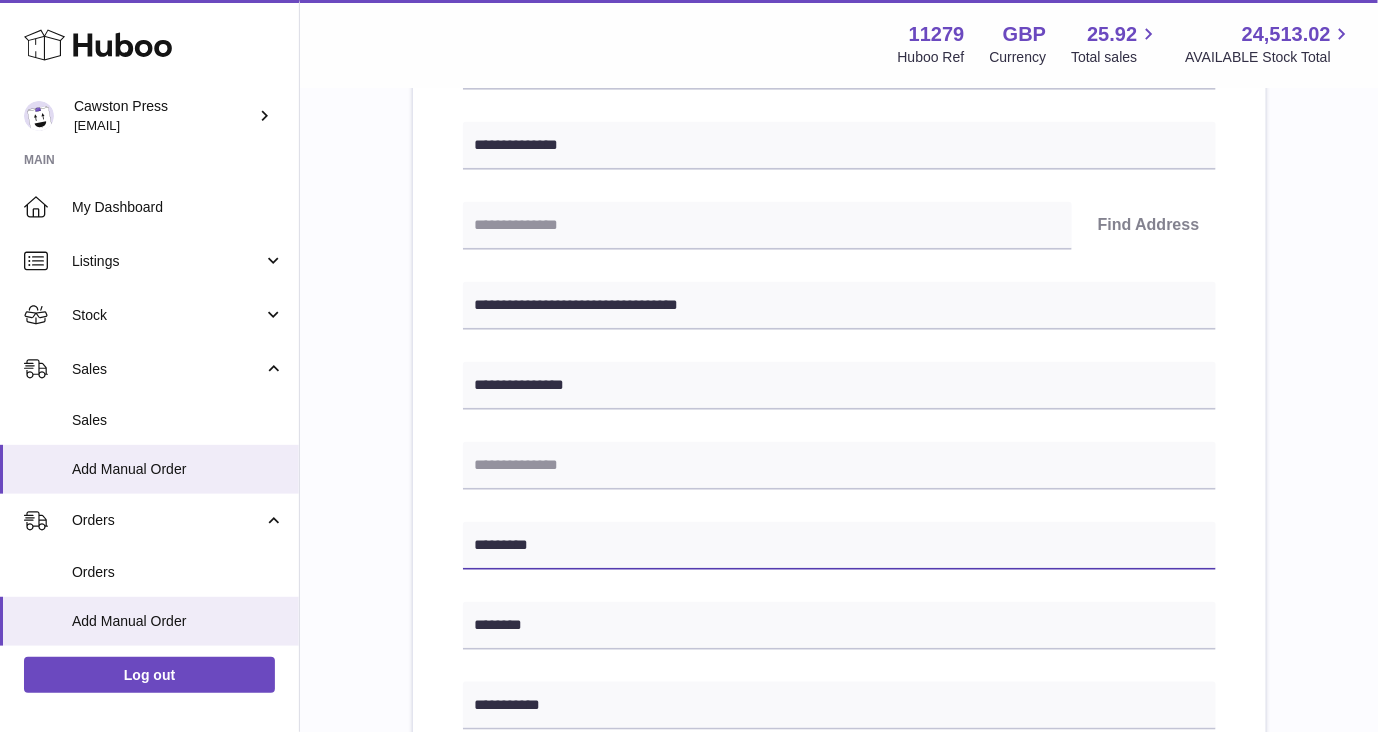 type on "*********" 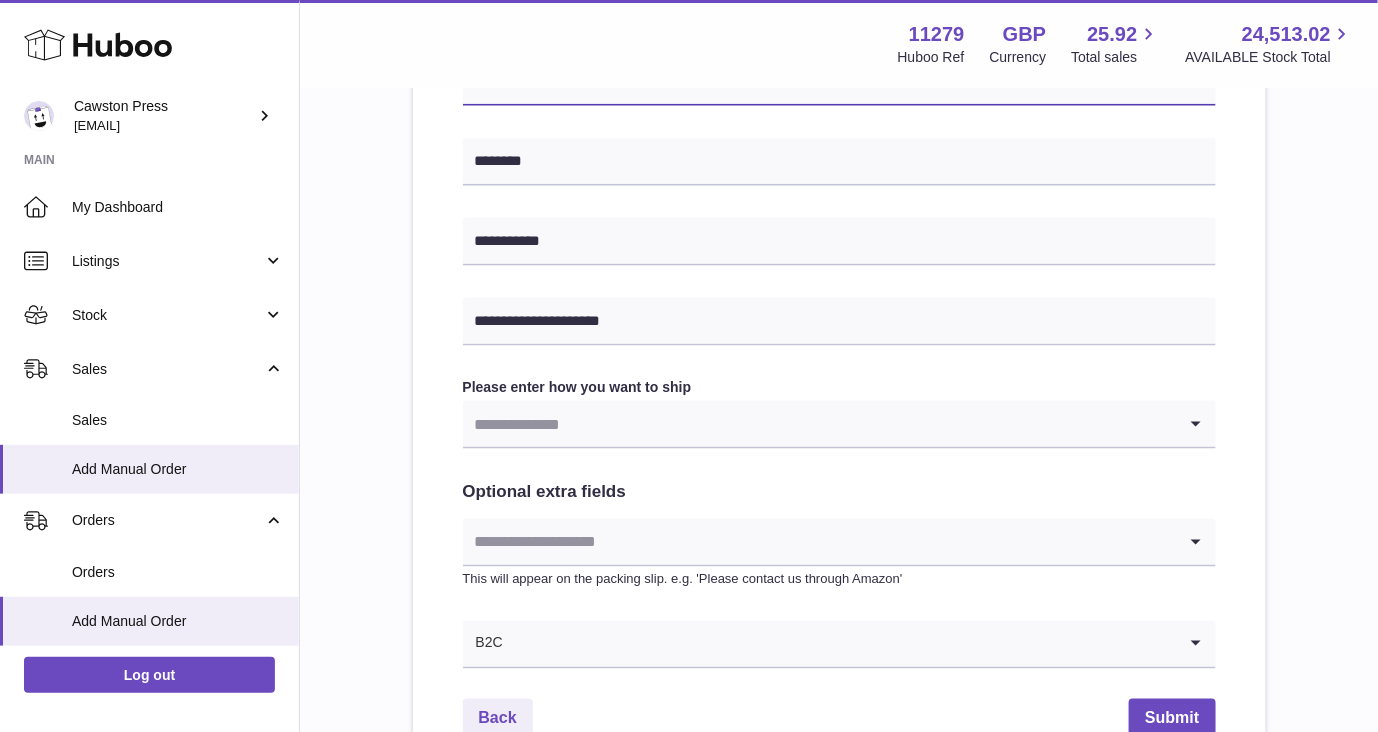 scroll, scrollTop: 808, scrollLeft: 0, axis: vertical 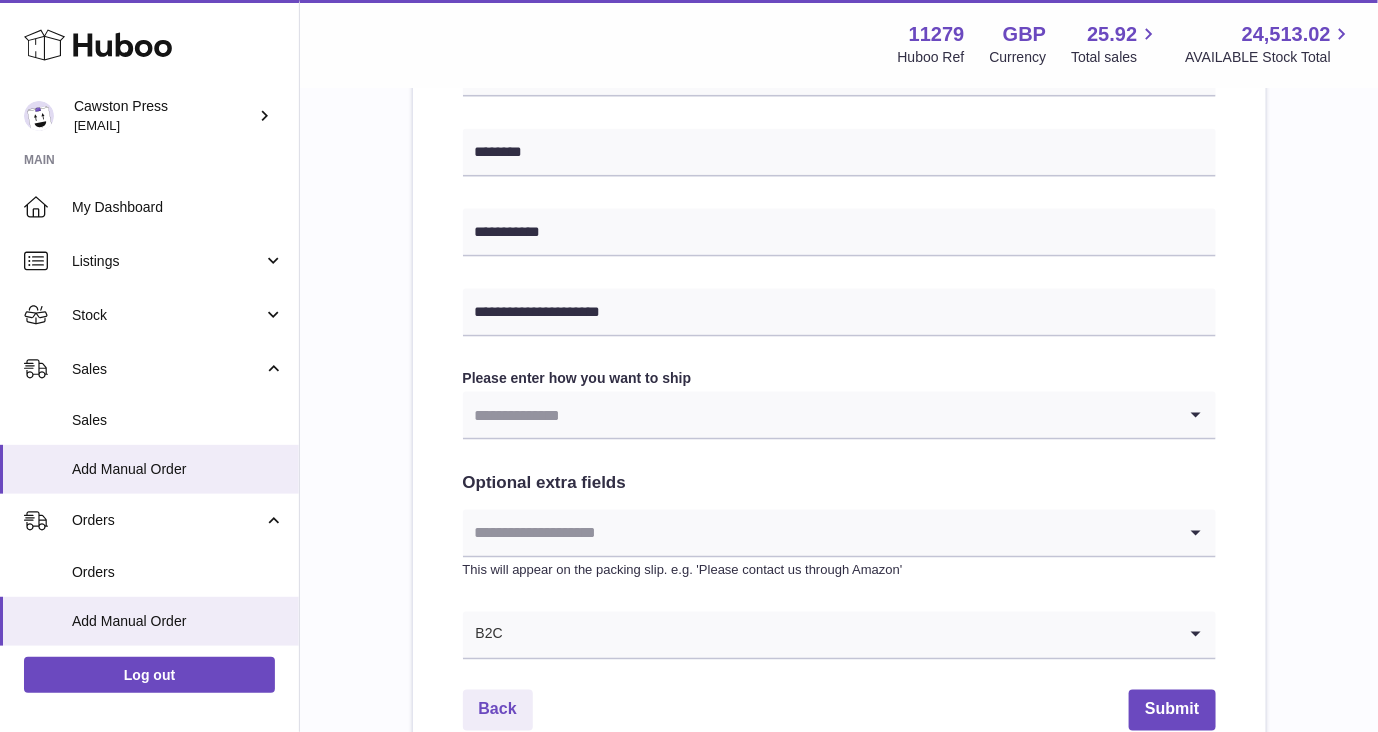 click at bounding box center [819, 415] 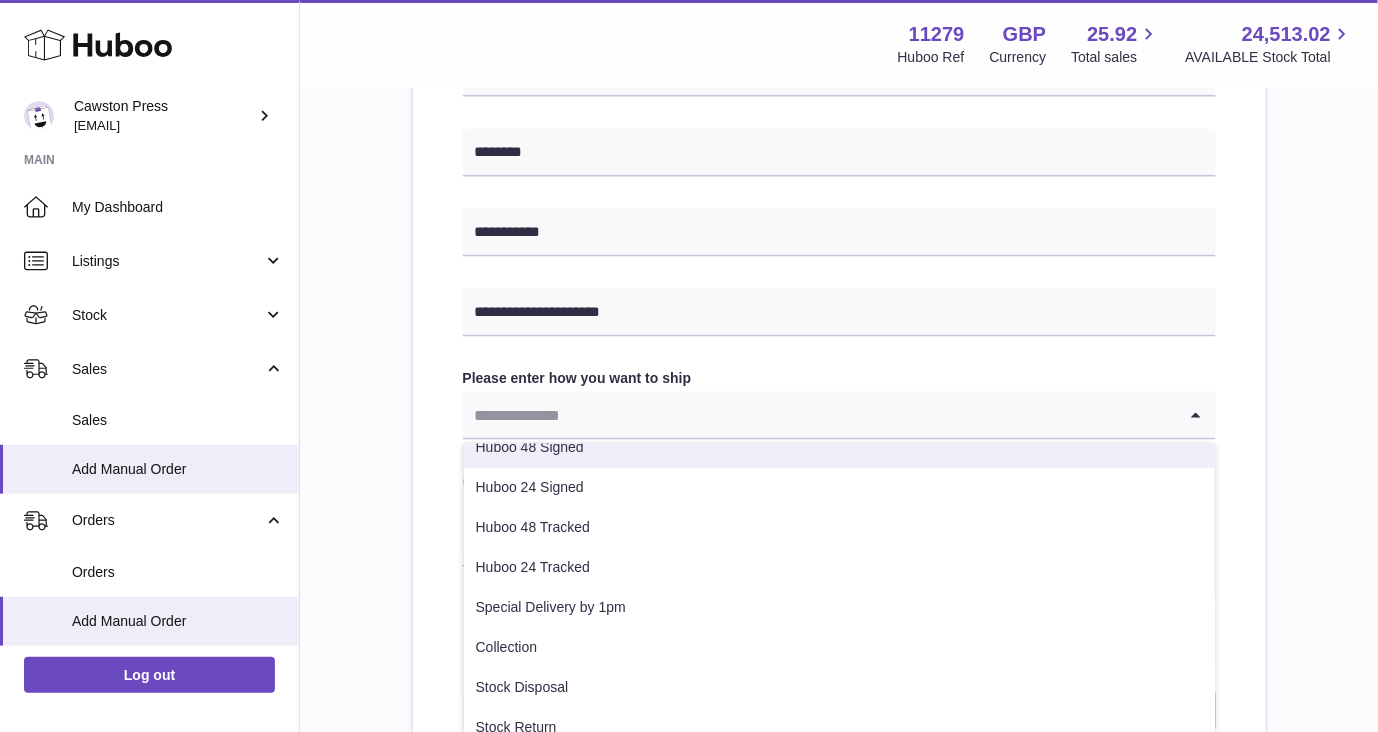scroll, scrollTop: 85, scrollLeft: 0, axis: vertical 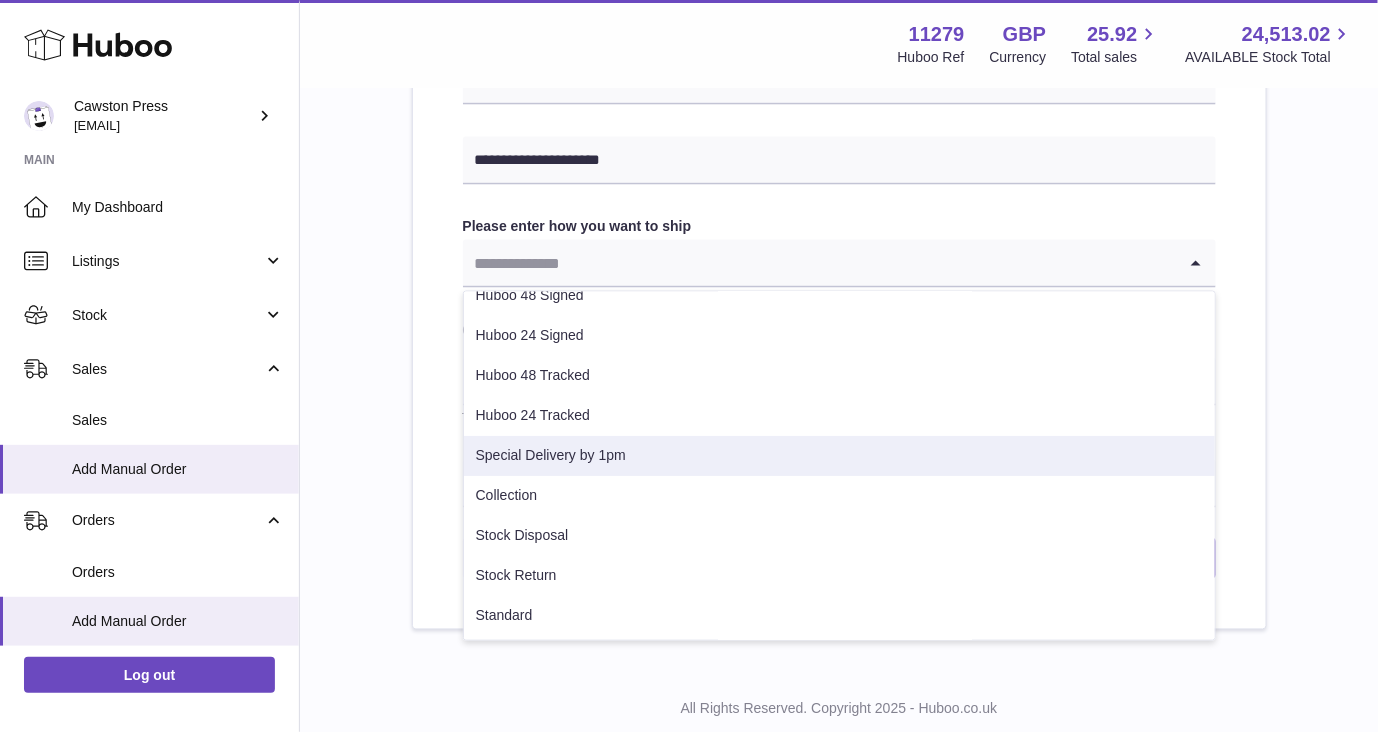 click on "Special Delivery by 1pm" at bounding box center [839, 456] 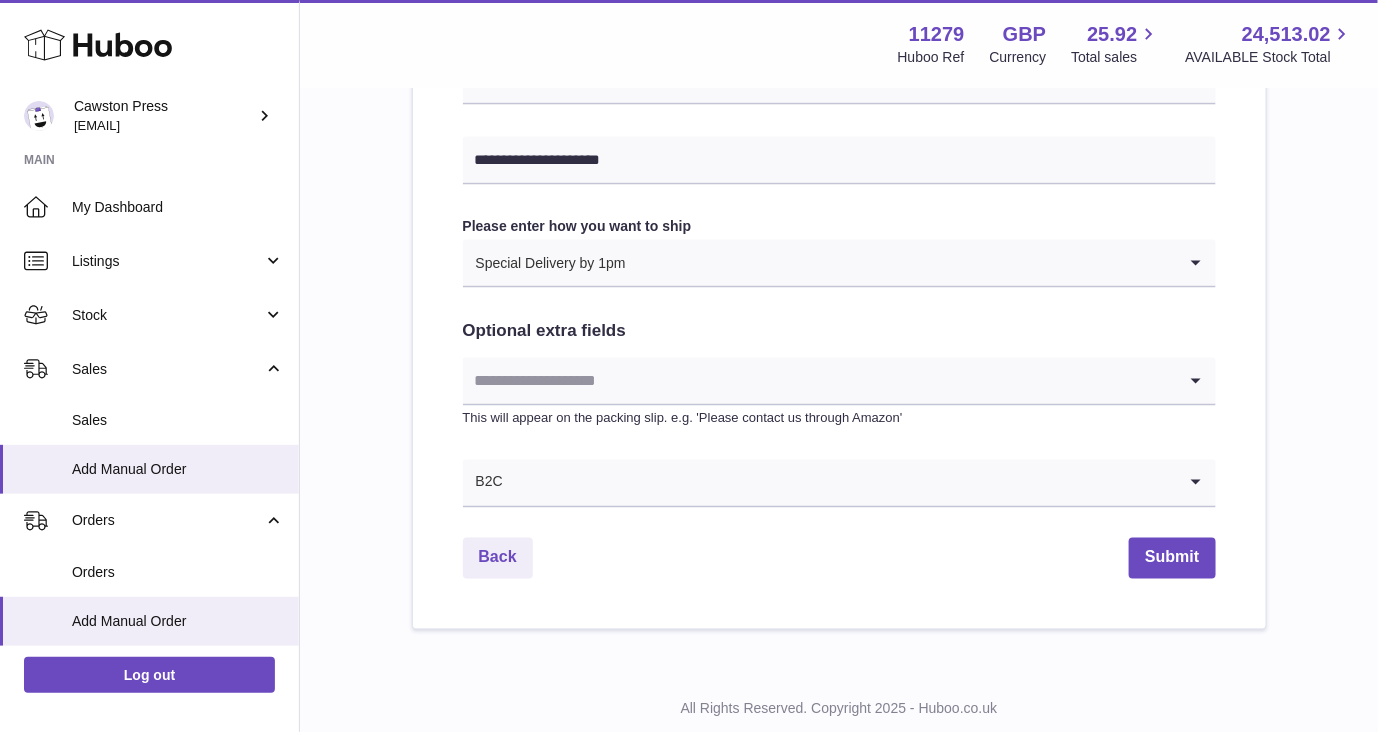 click at bounding box center [819, 381] 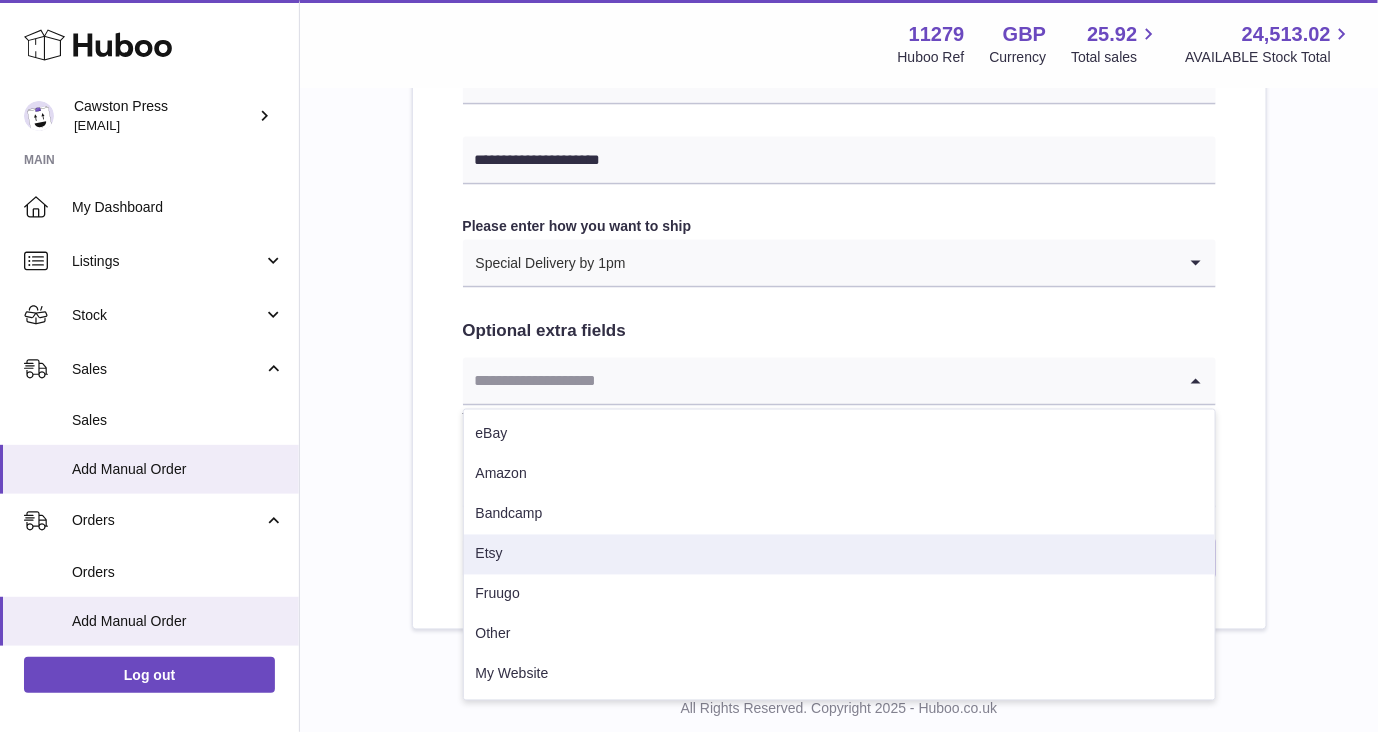 scroll, scrollTop: 1014, scrollLeft: 0, axis: vertical 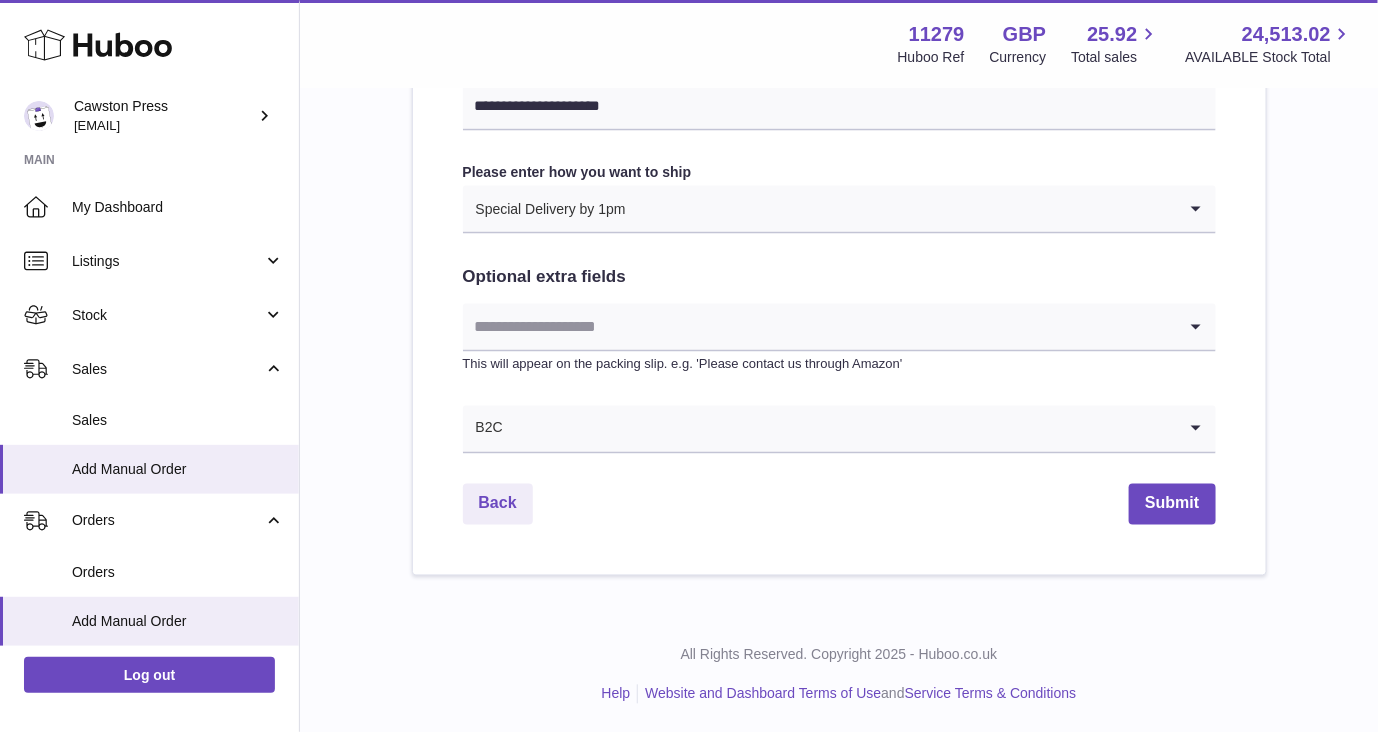 click on "**********" at bounding box center [839, -56] 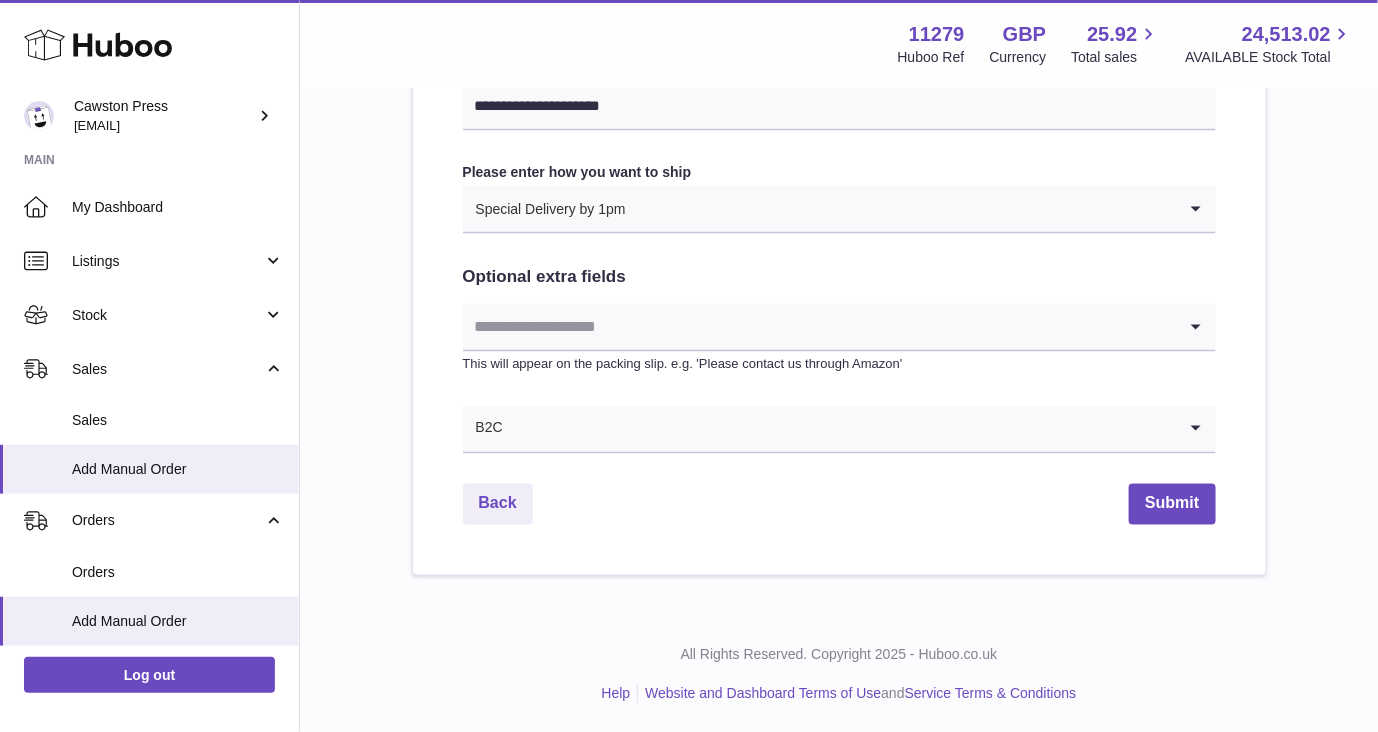 click at bounding box center [819, 327] 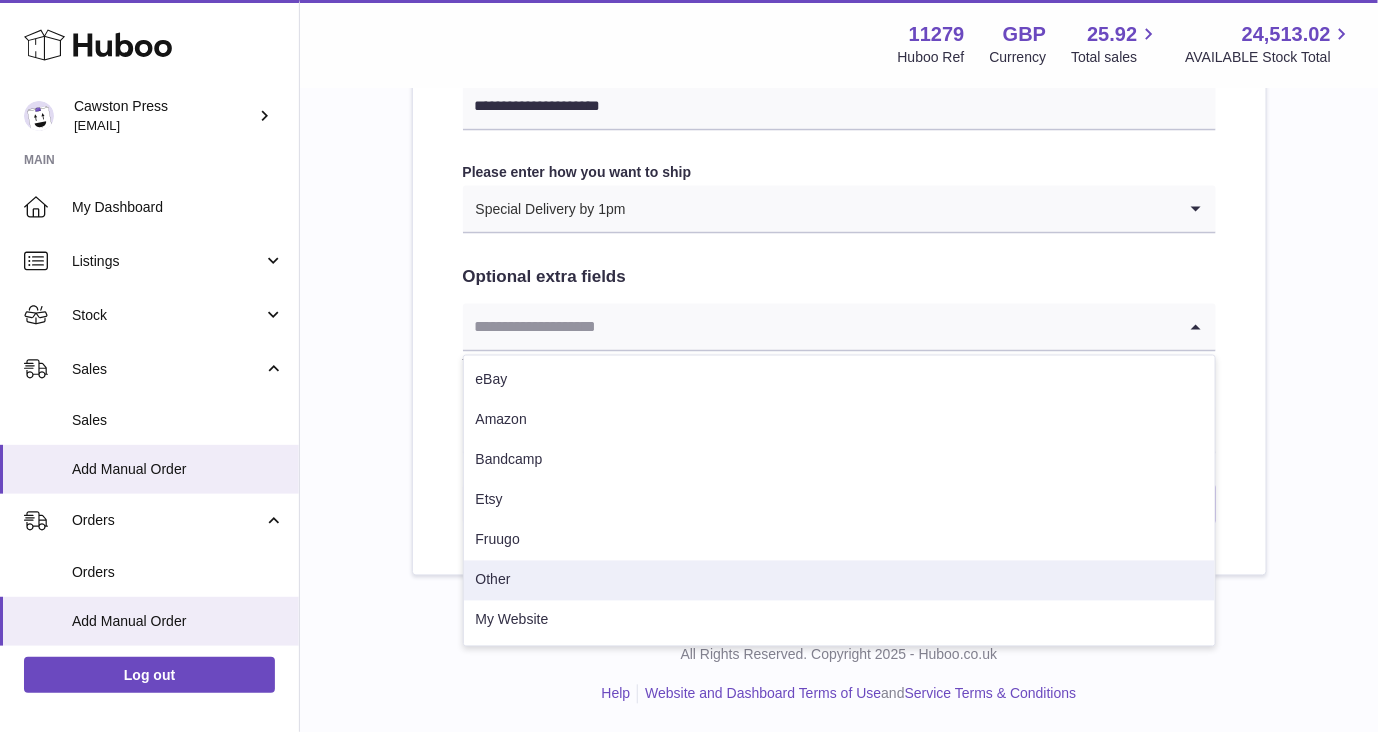 click on "Other" at bounding box center [839, 581] 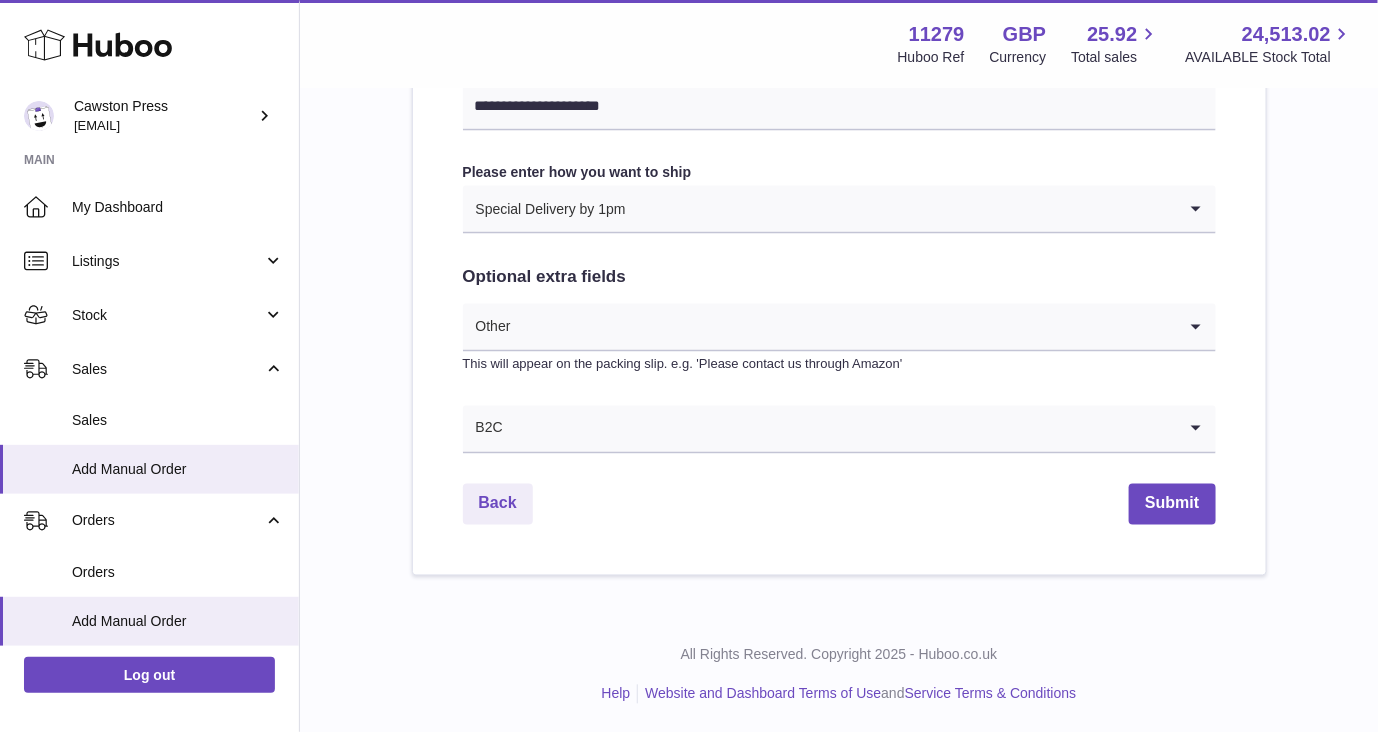 scroll, scrollTop: 885, scrollLeft: 0, axis: vertical 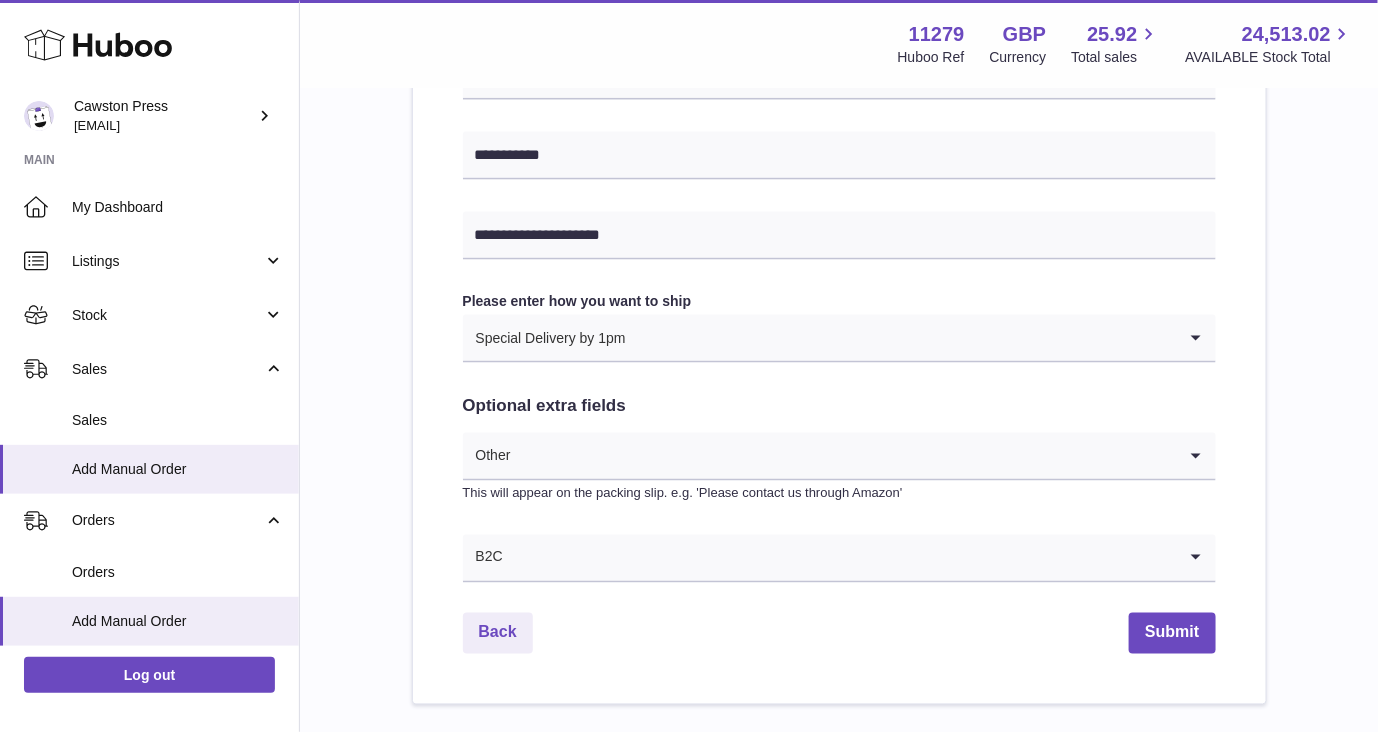 click at bounding box center (901, 338) 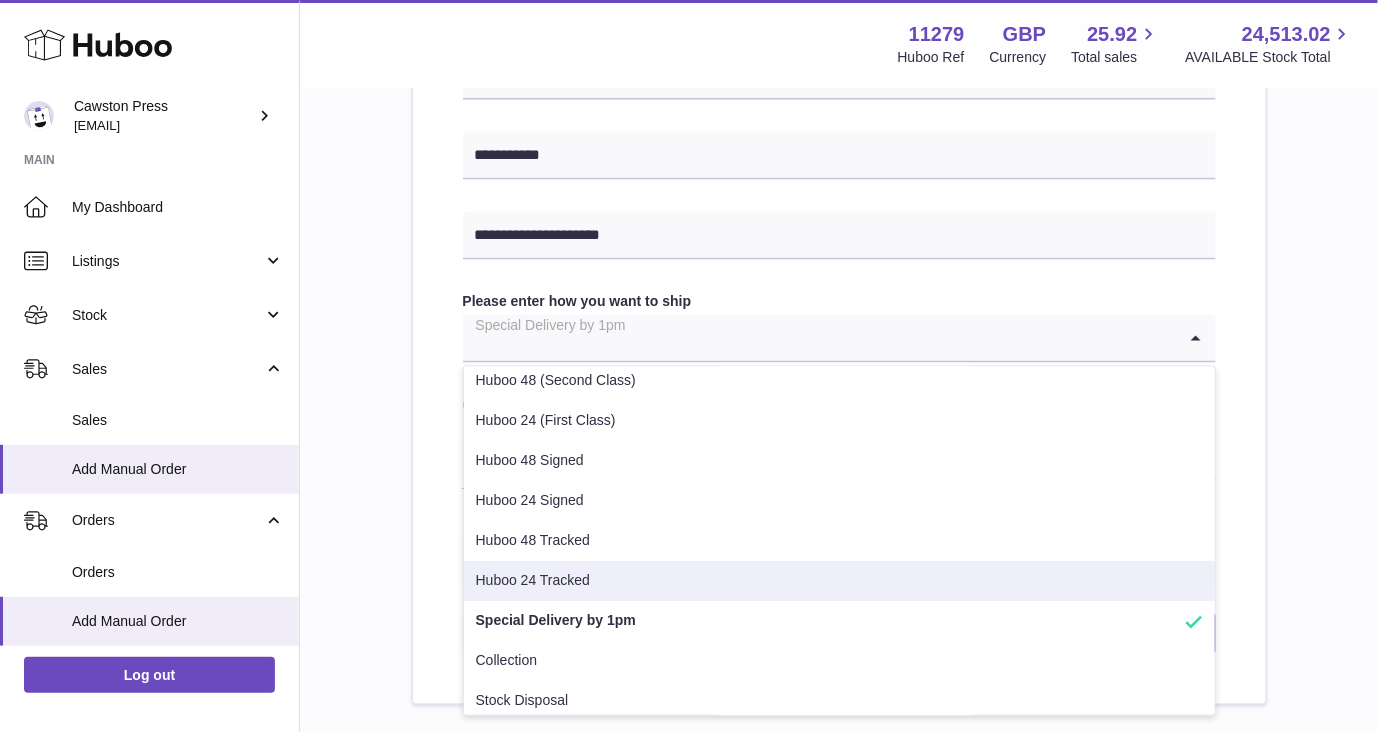 scroll, scrollTop: 0, scrollLeft: 0, axis: both 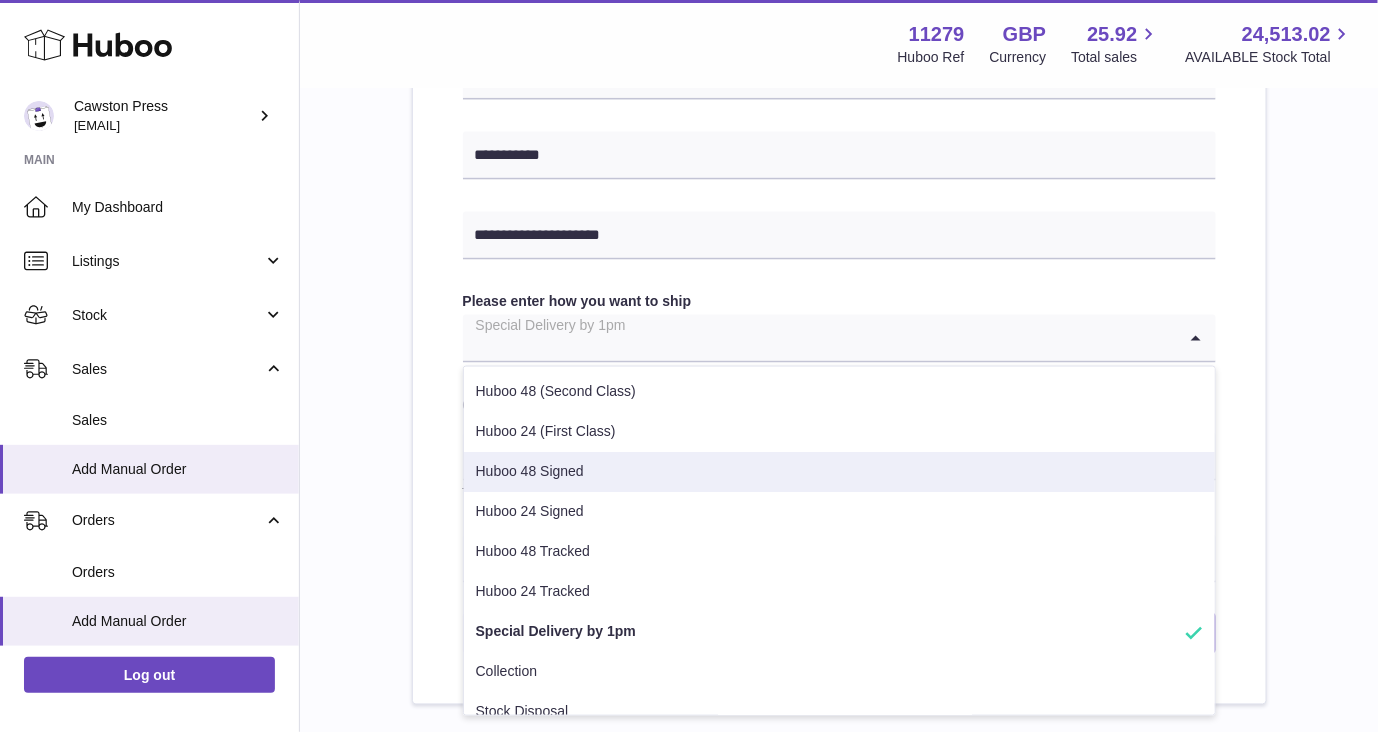 click on "**********" at bounding box center (839, 8) 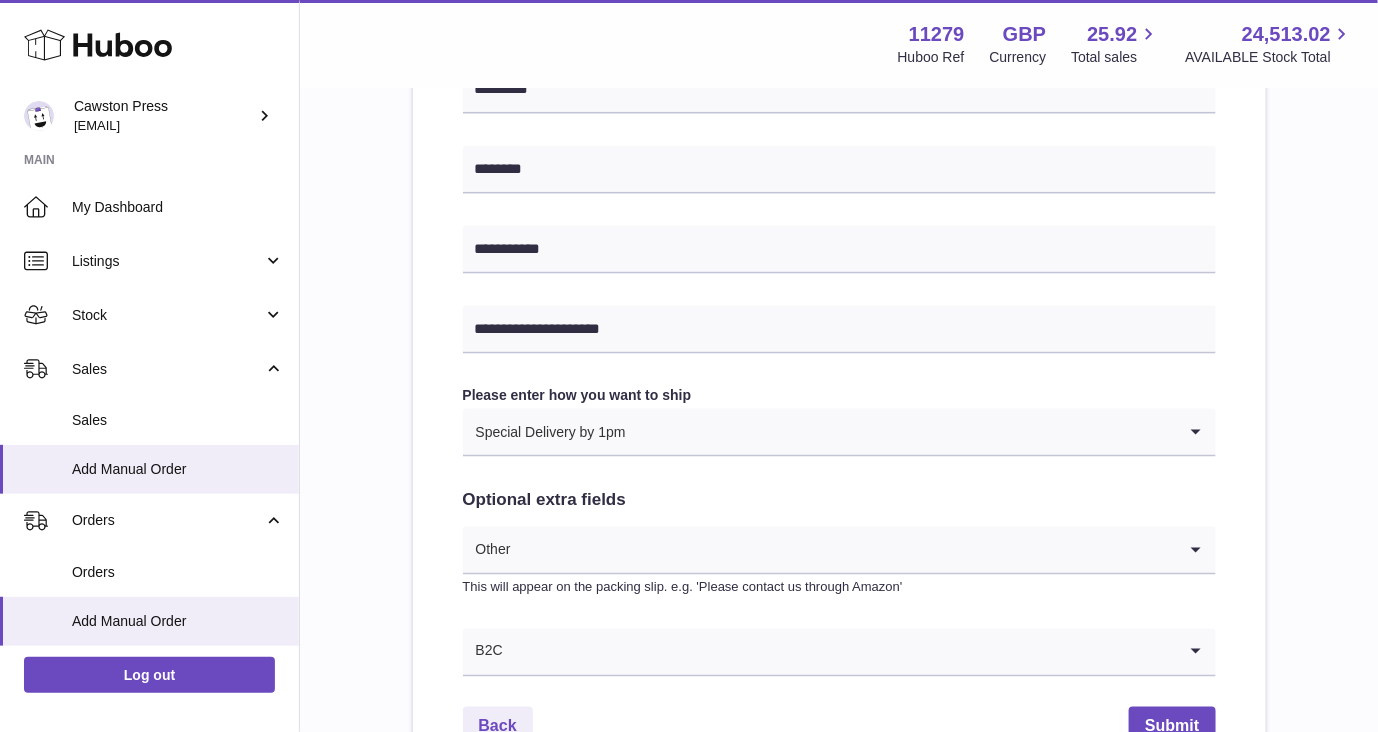 scroll, scrollTop: 877, scrollLeft: 0, axis: vertical 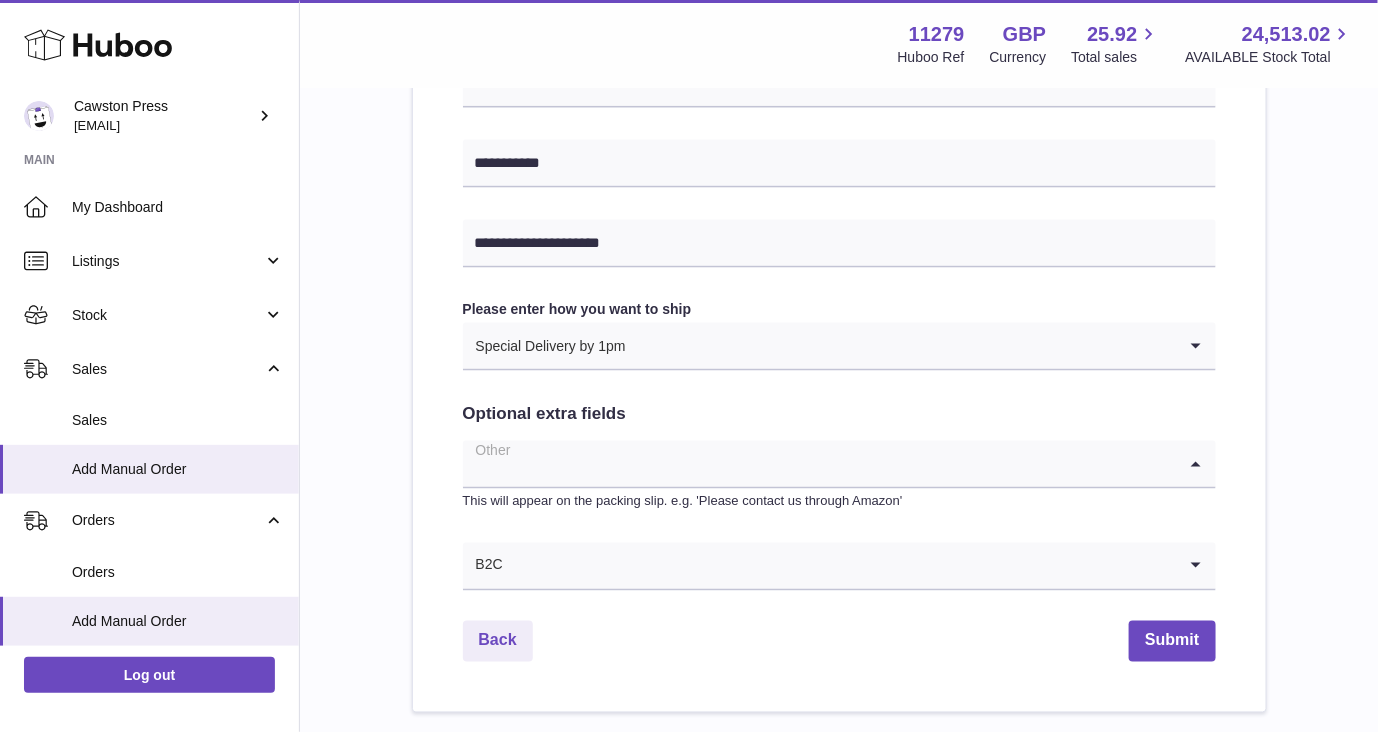 click at bounding box center [819, 464] 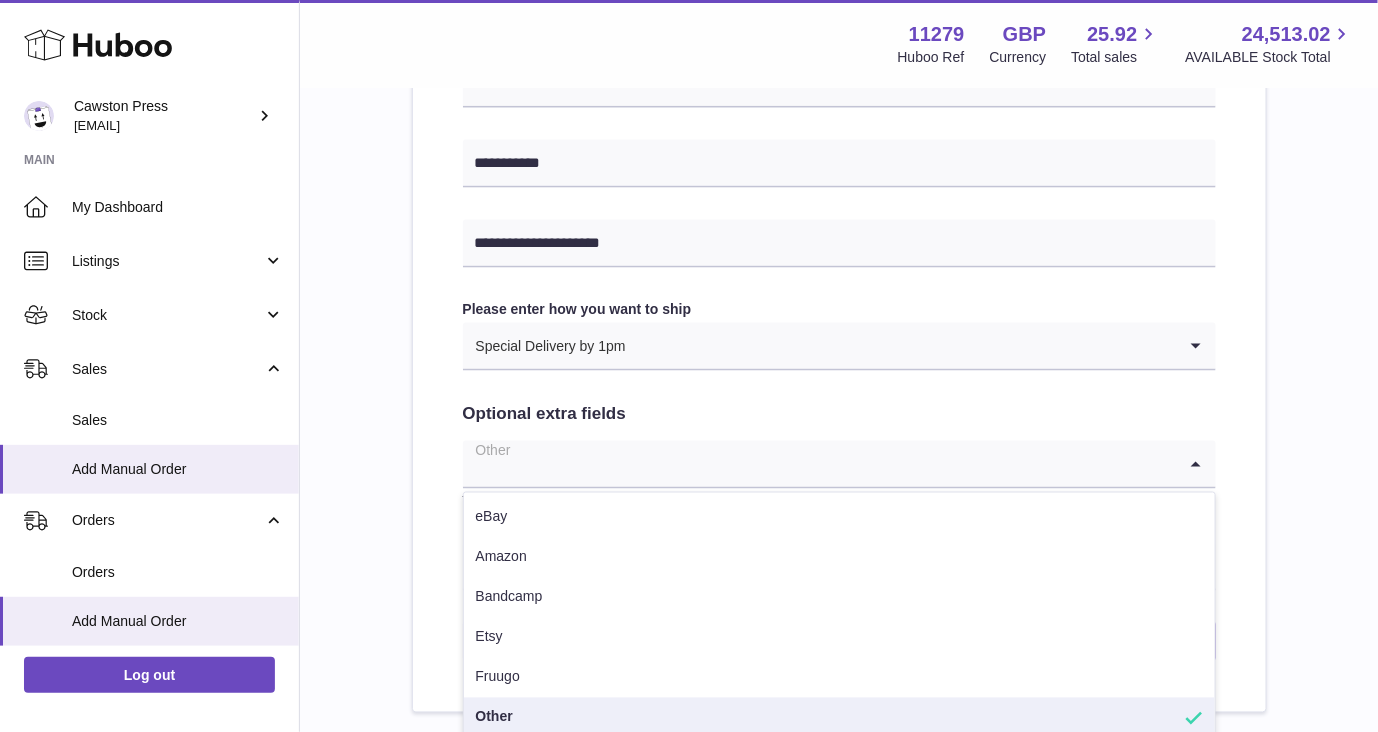 click on "**********" at bounding box center [839, 81] 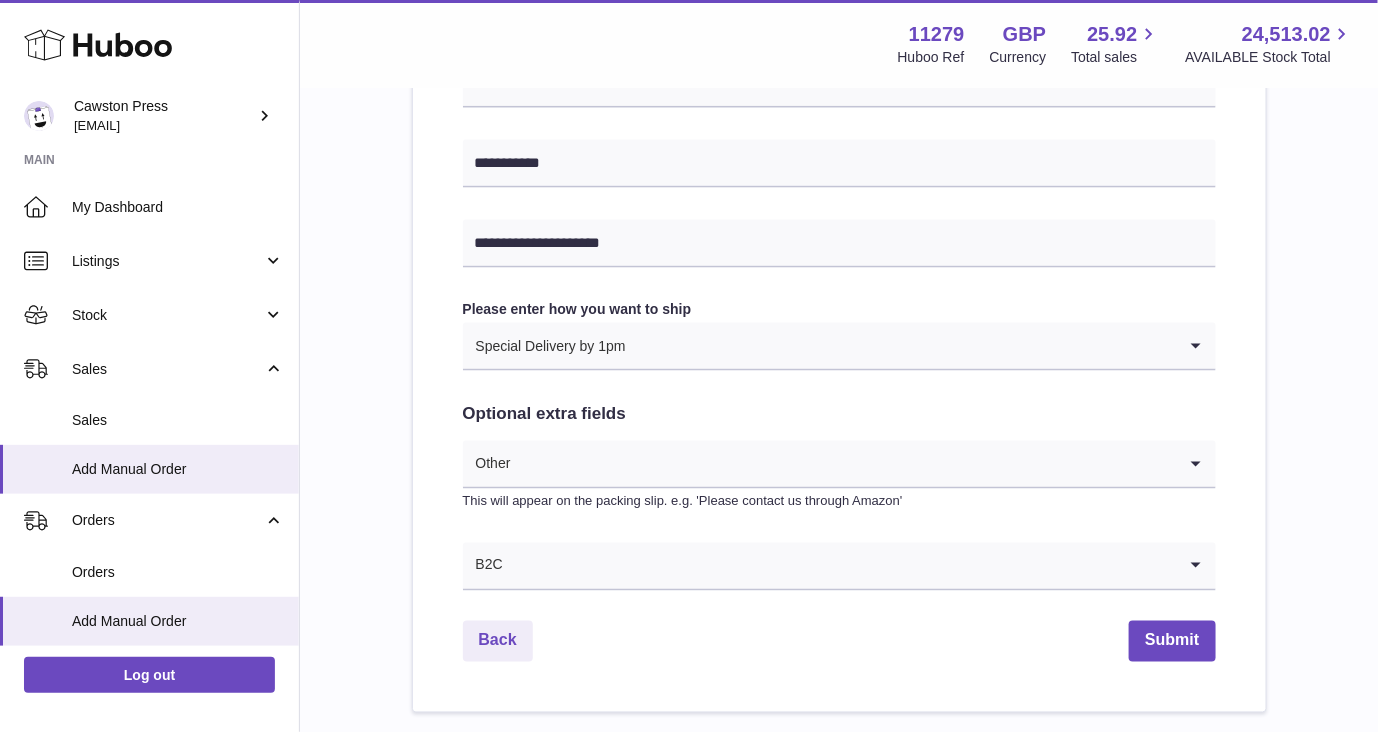 click at bounding box center (844, 464) 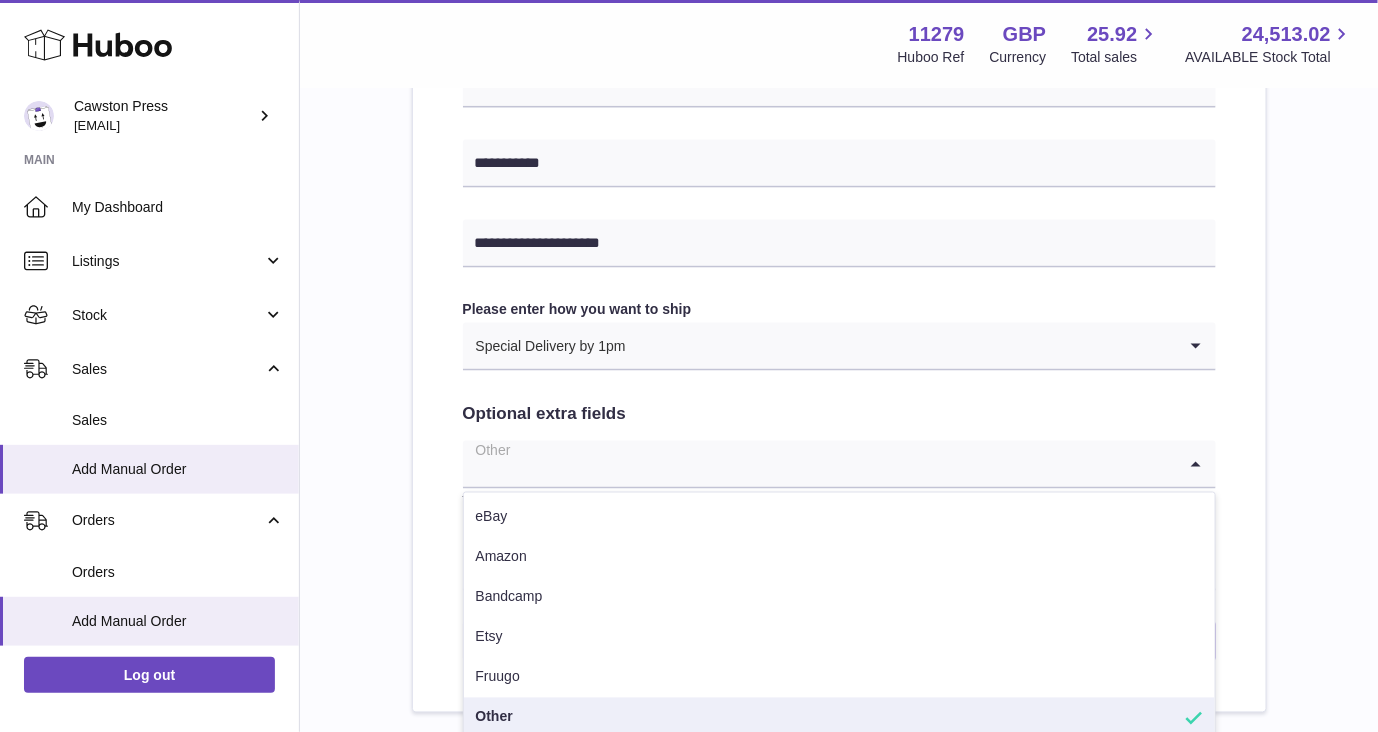 scroll, scrollTop: 1014, scrollLeft: 0, axis: vertical 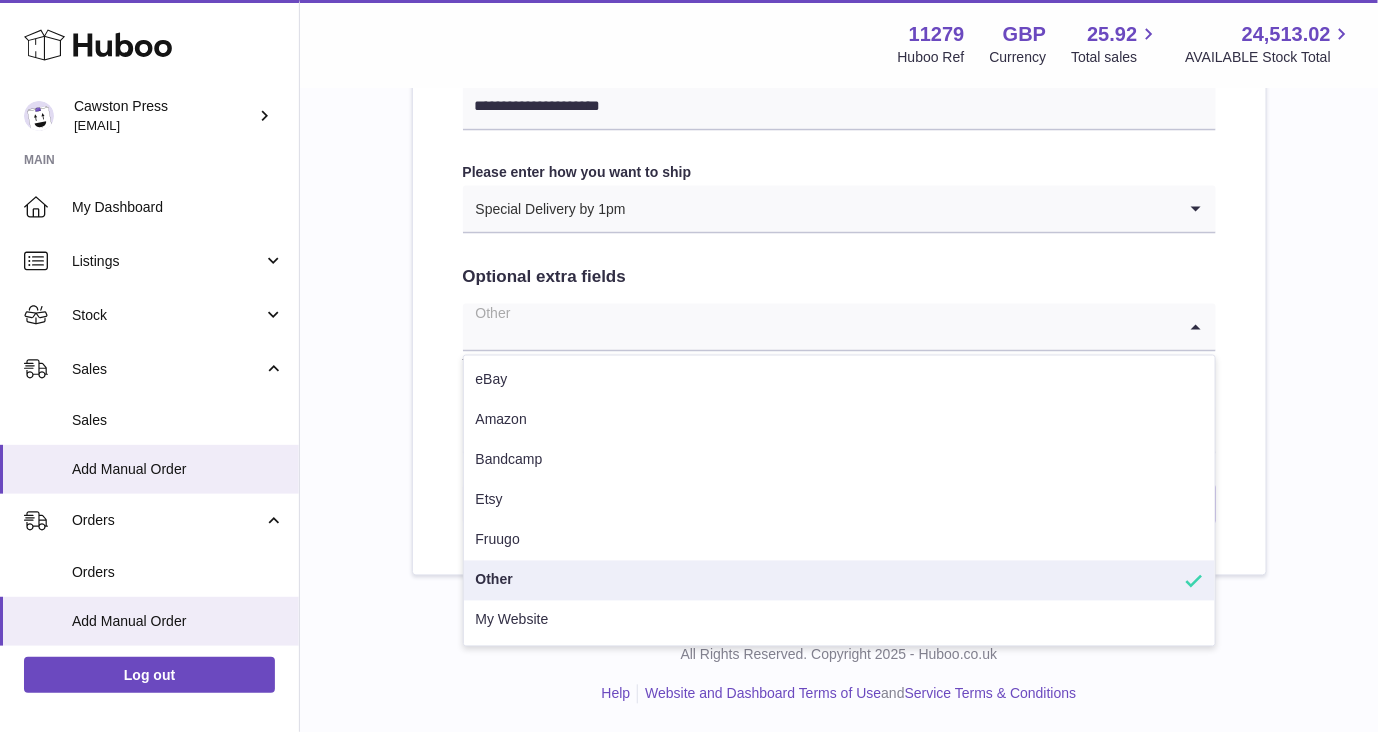 click on "Other" at bounding box center [839, 581] 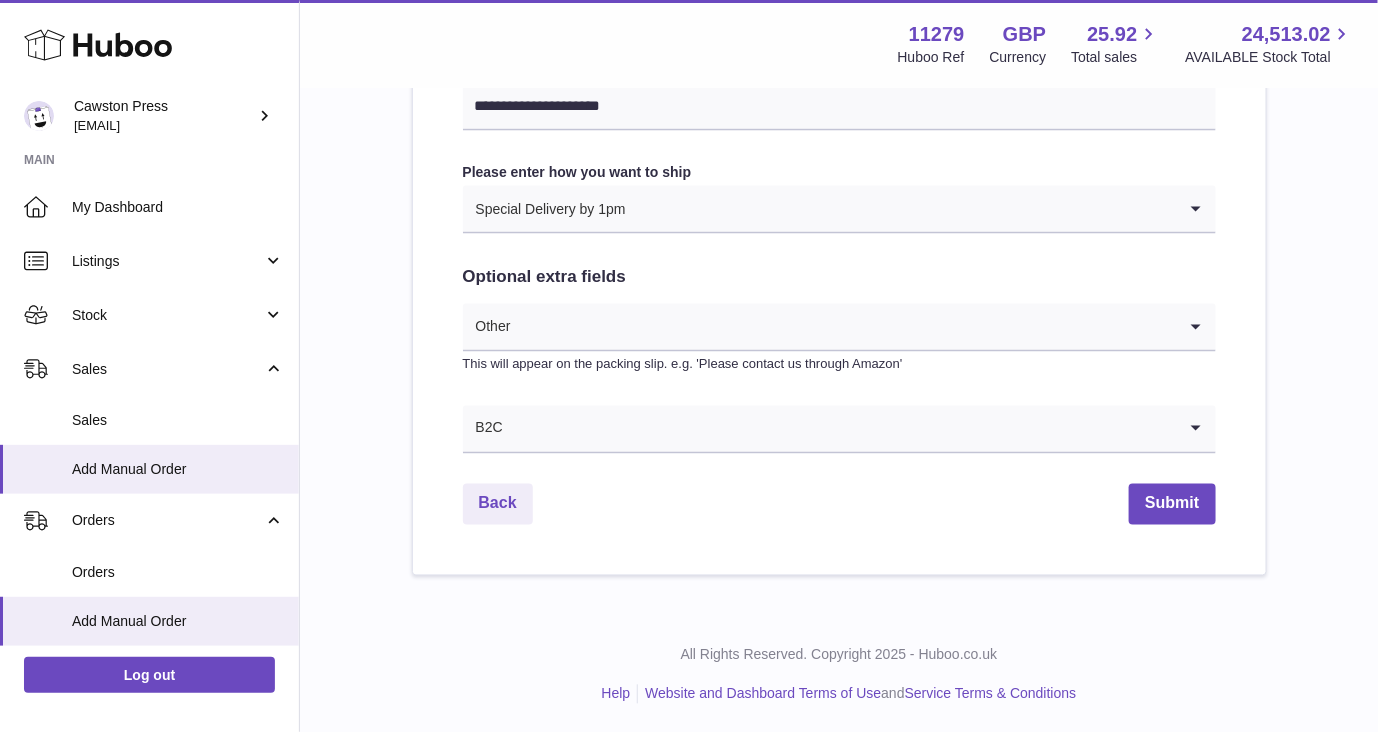 click at bounding box center [844, 327] 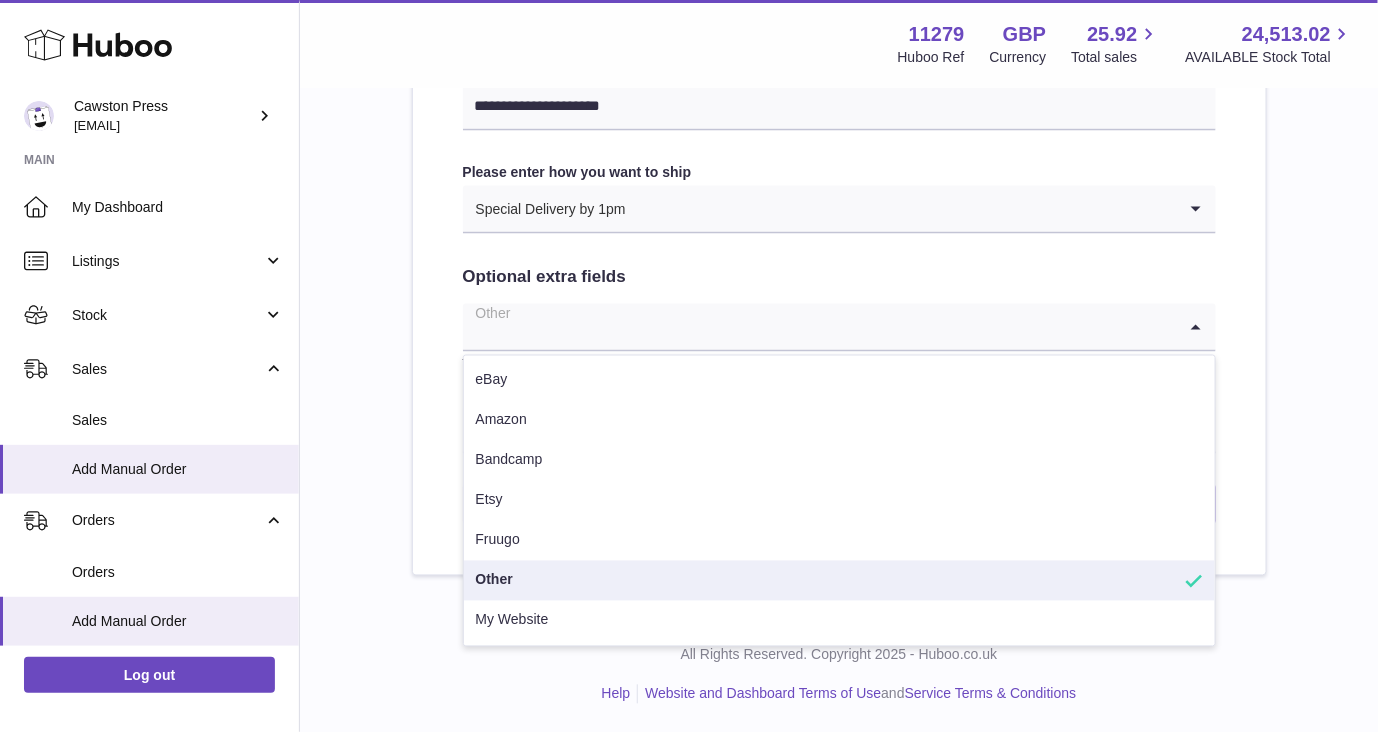 click at bounding box center [819, 327] 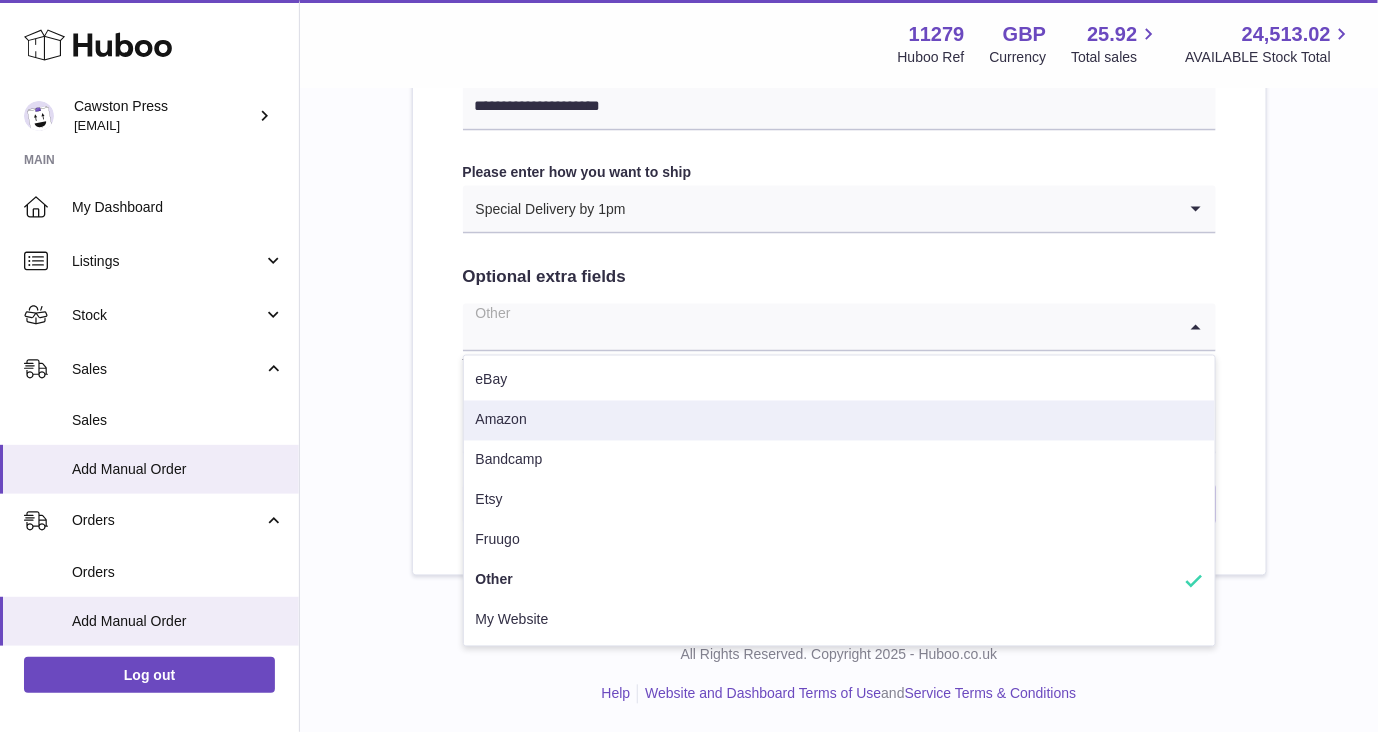 click on "**********" at bounding box center (839, -121) 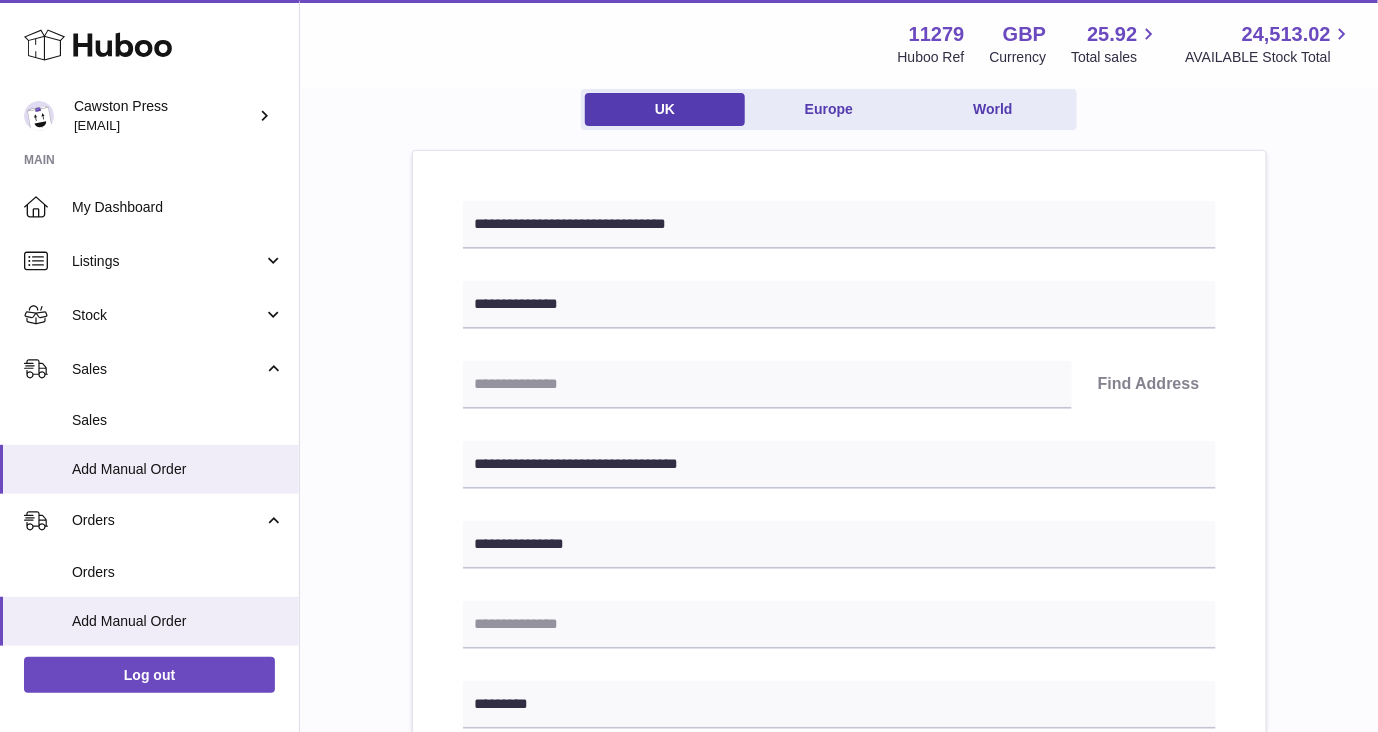 scroll, scrollTop: 171, scrollLeft: 0, axis: vertical 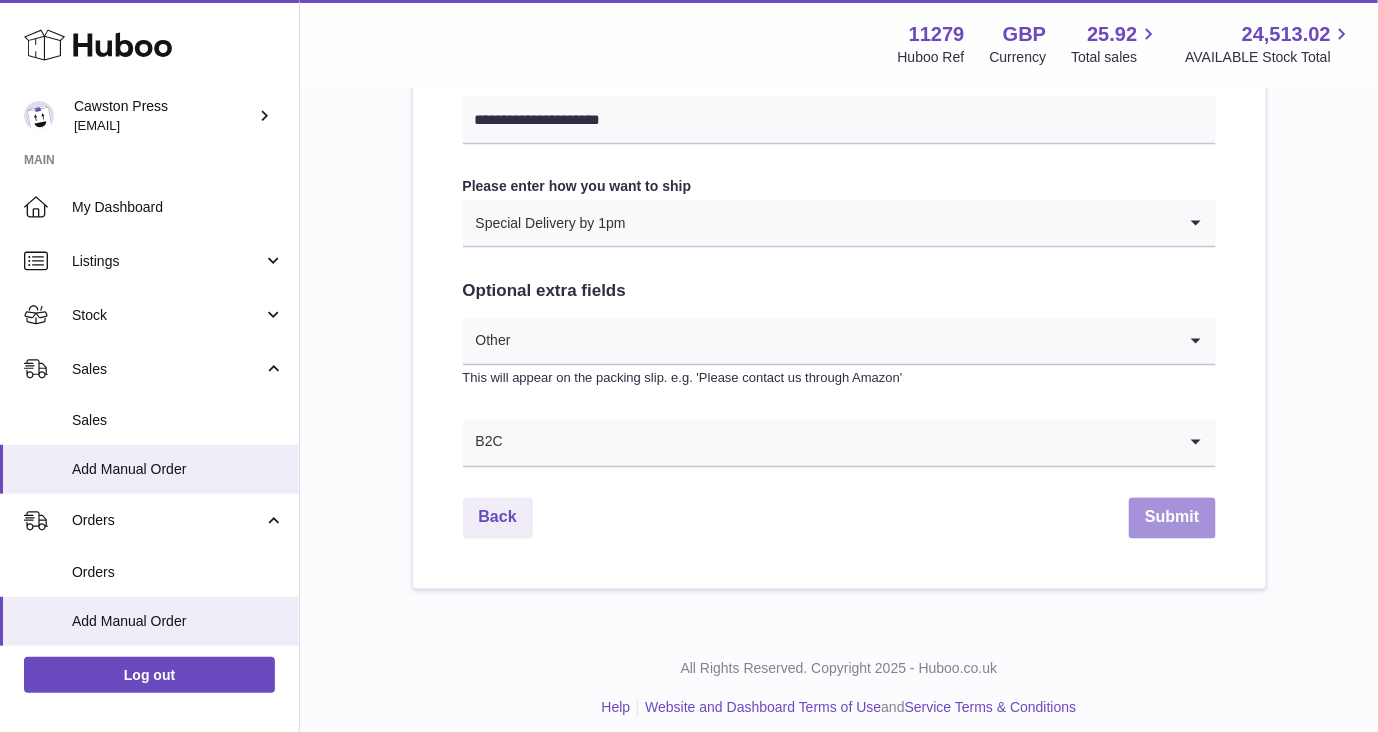 click on "Submit" at bounding box center [1172, 518] 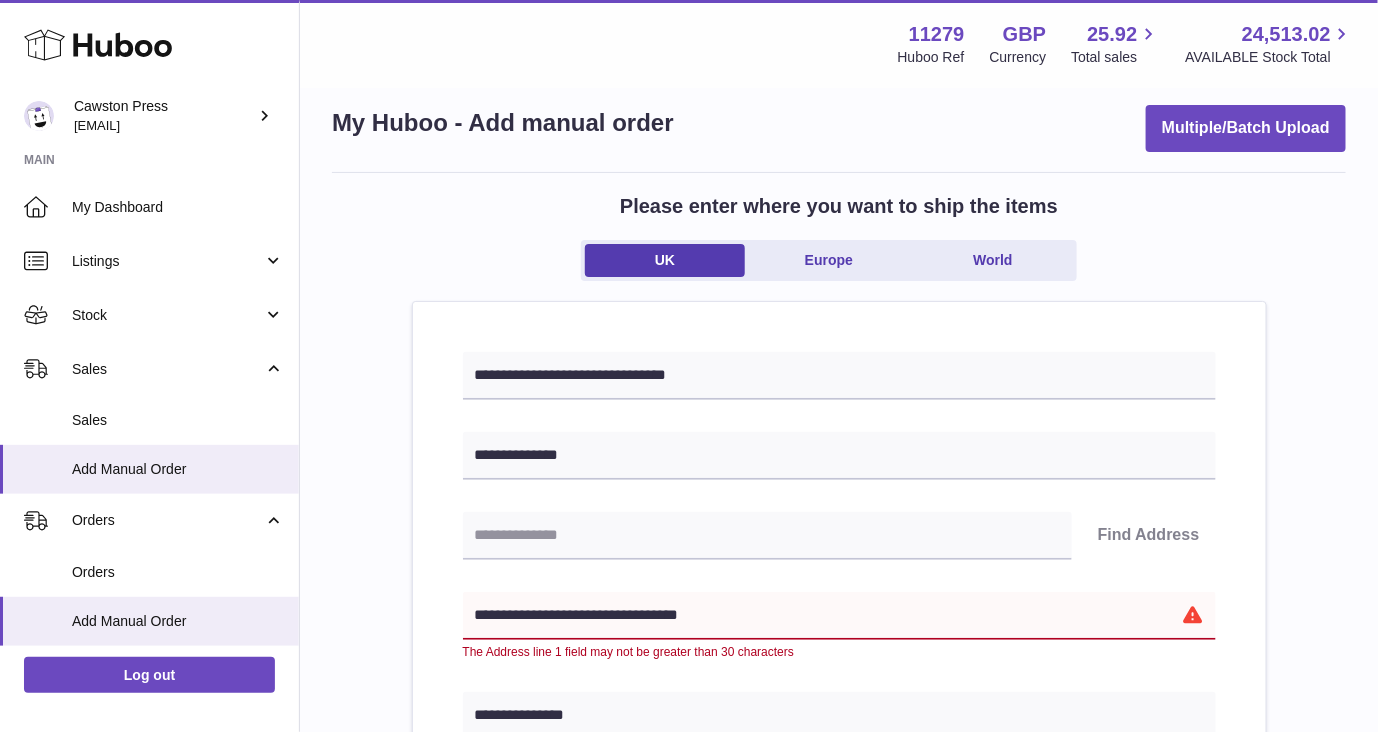 scroll, scrollTop: 0, scrollLeft: 0, axis: both 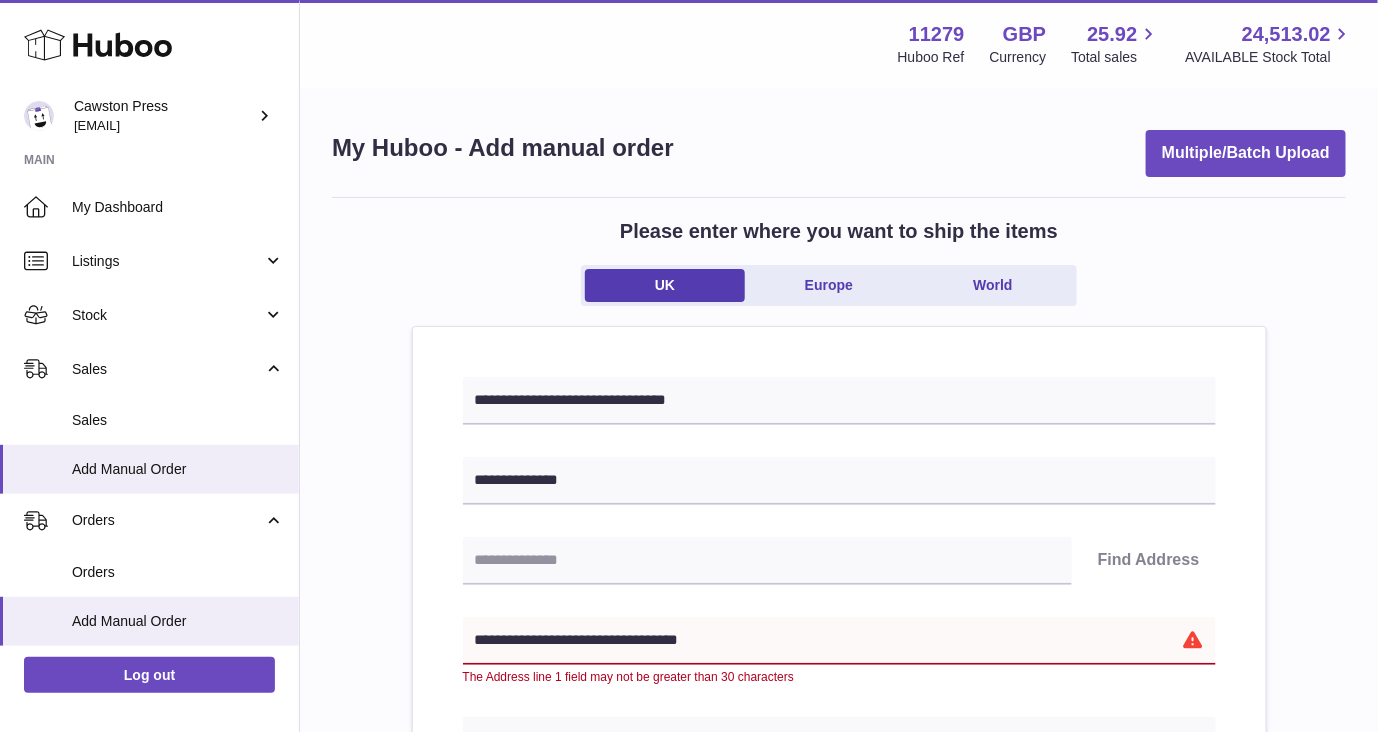 click on "**********" at bounding box center (839, 641) 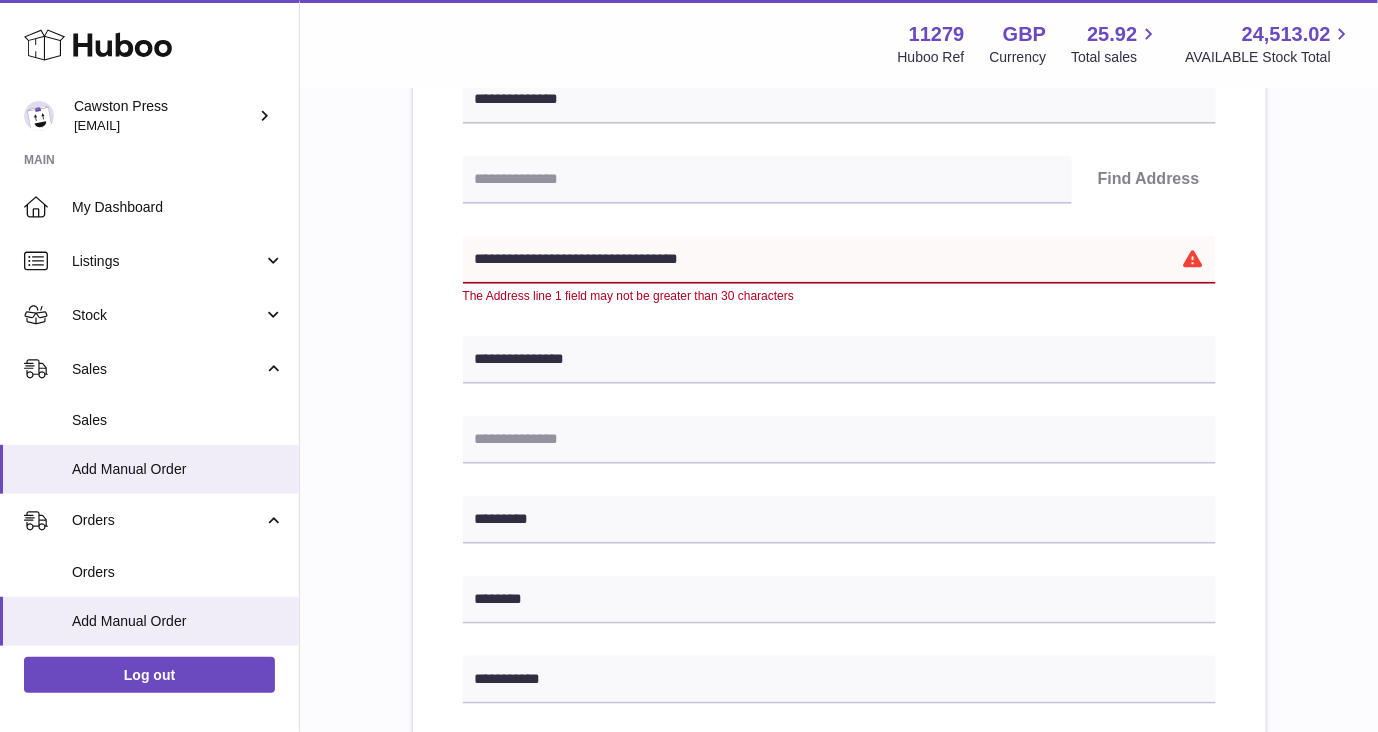 scroll, scrollTop: 419, scrollLeft: 0, axis: vertical 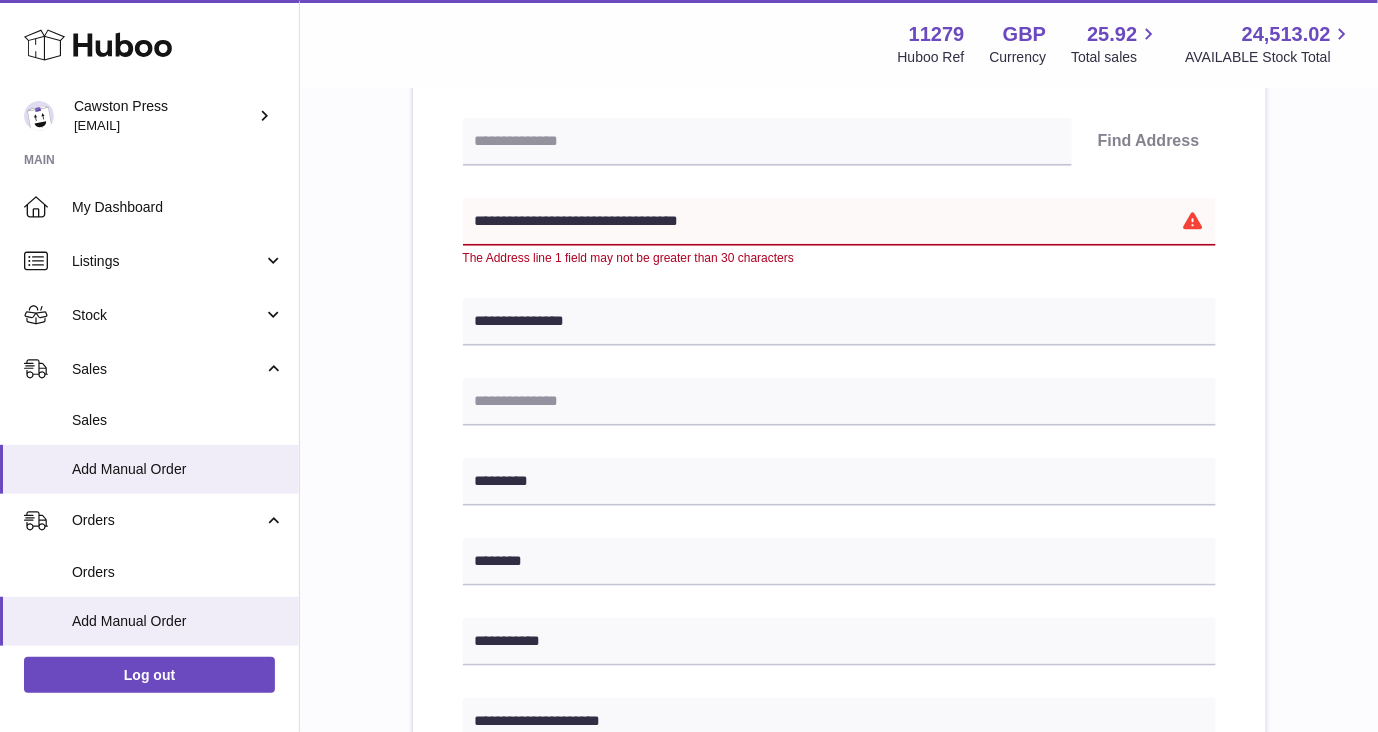 drag, startPoint x: 732, startPoint y: 219, endPoint x: 530, endPoint y: 190, distance: 204.07106 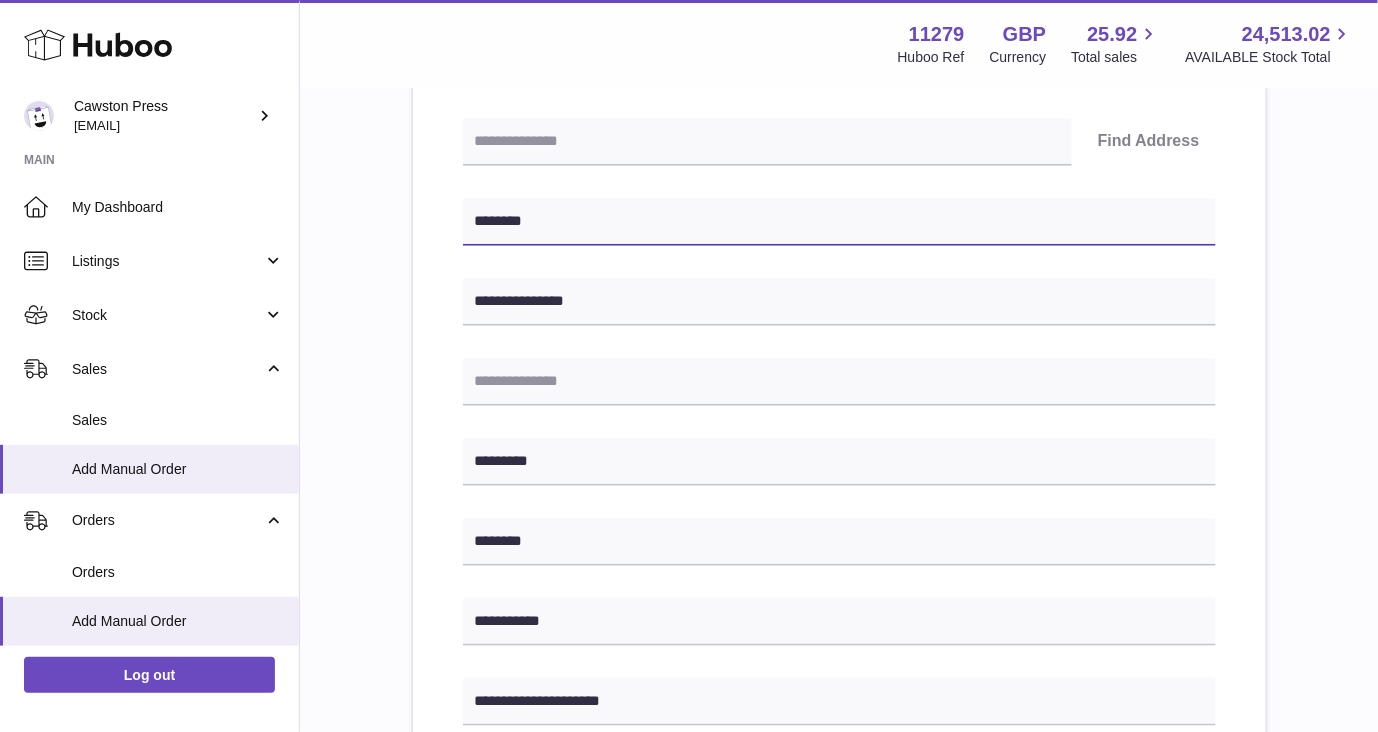 type on "*******" 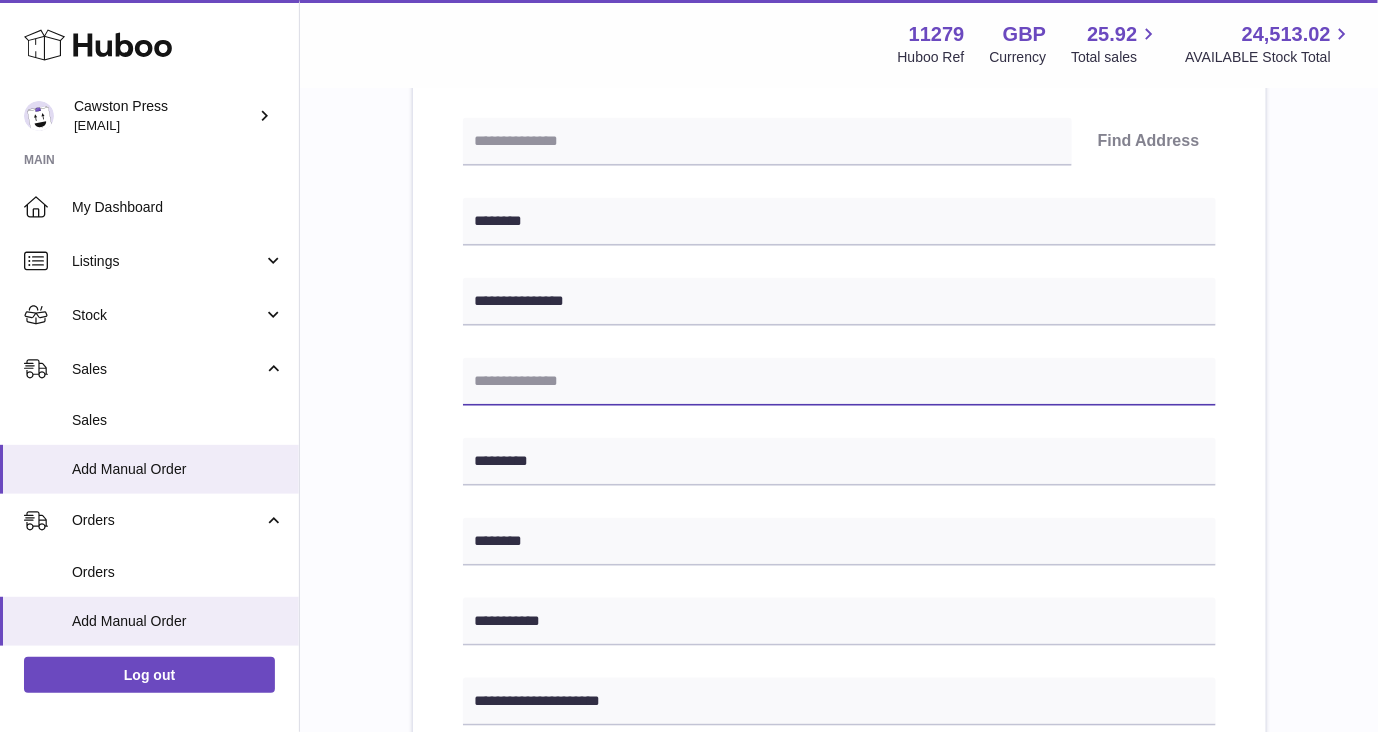 click at bounding box center (839, 382) 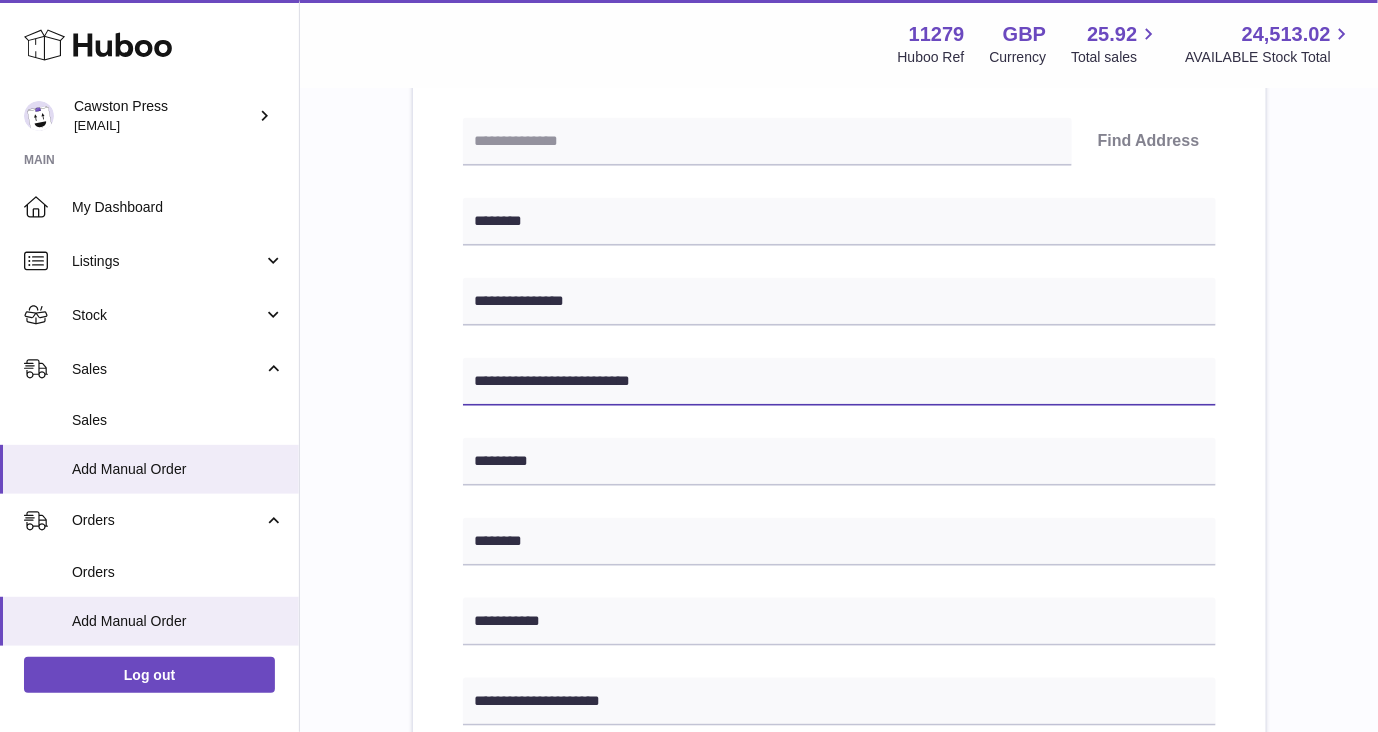 click on "**********" at bounding box center [839, 382] 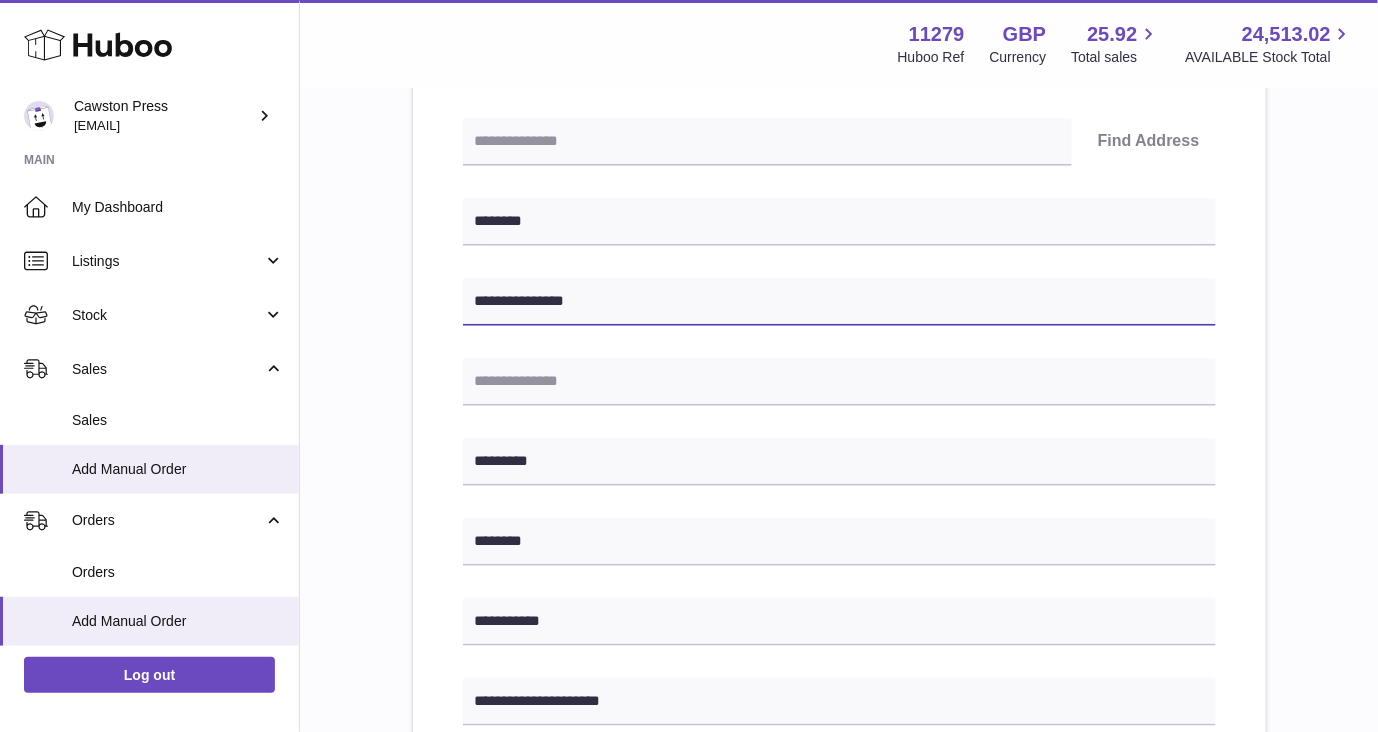 click on "**********" at bounding box center [839, 302] 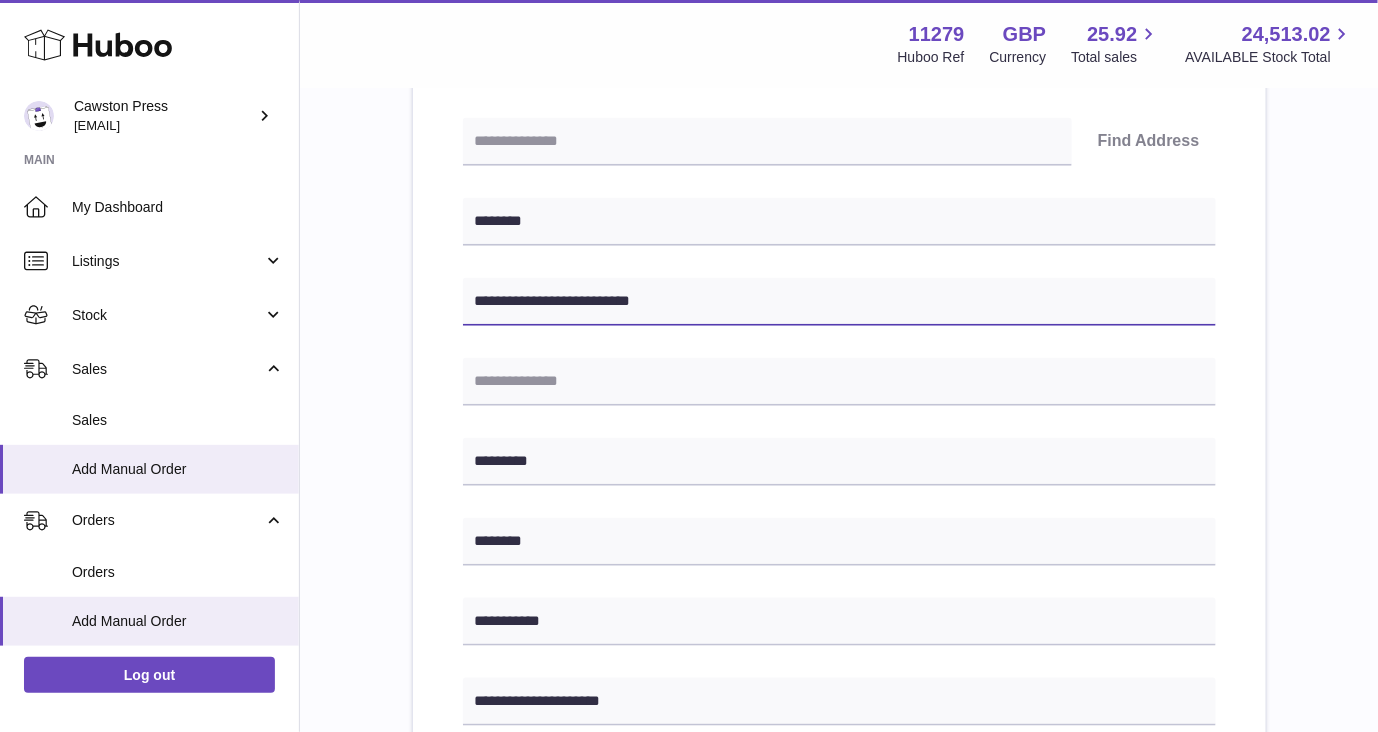 type on "**********" 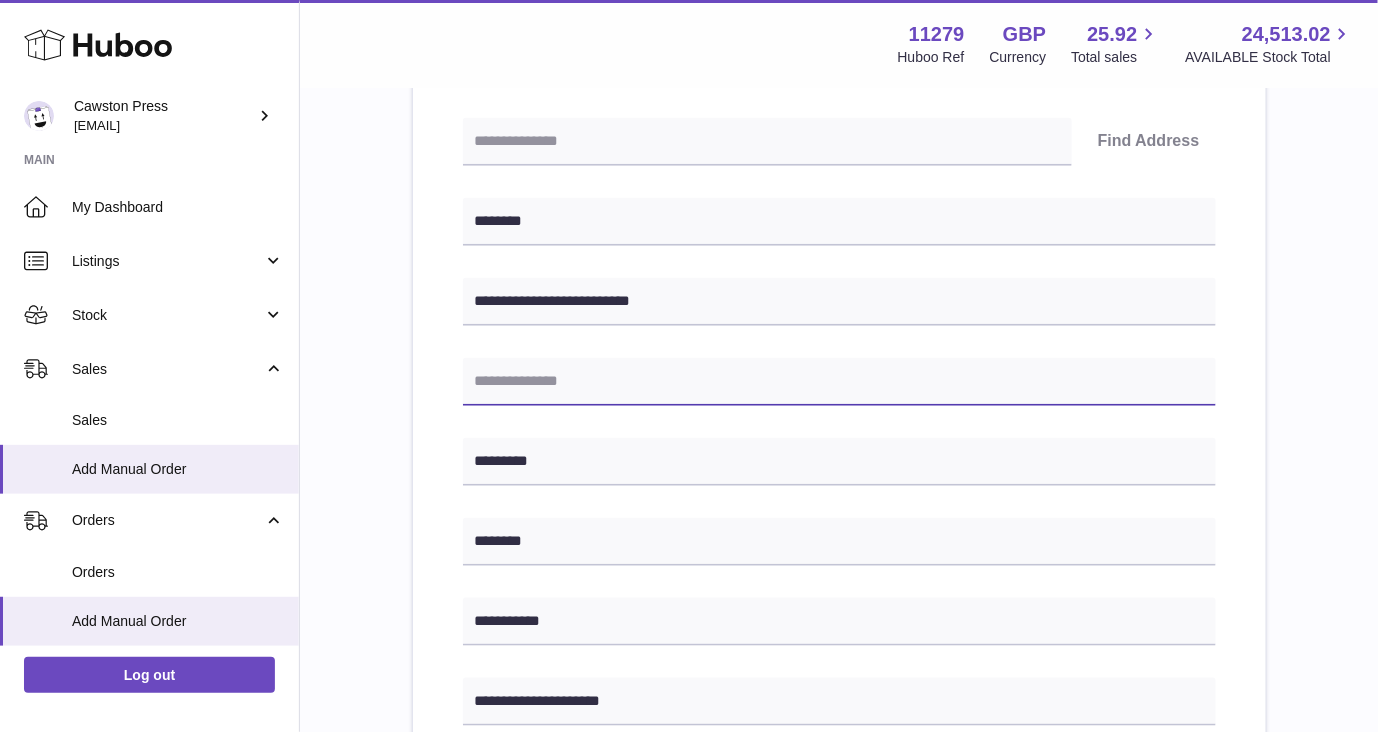 click at bounding box center [839, 382] 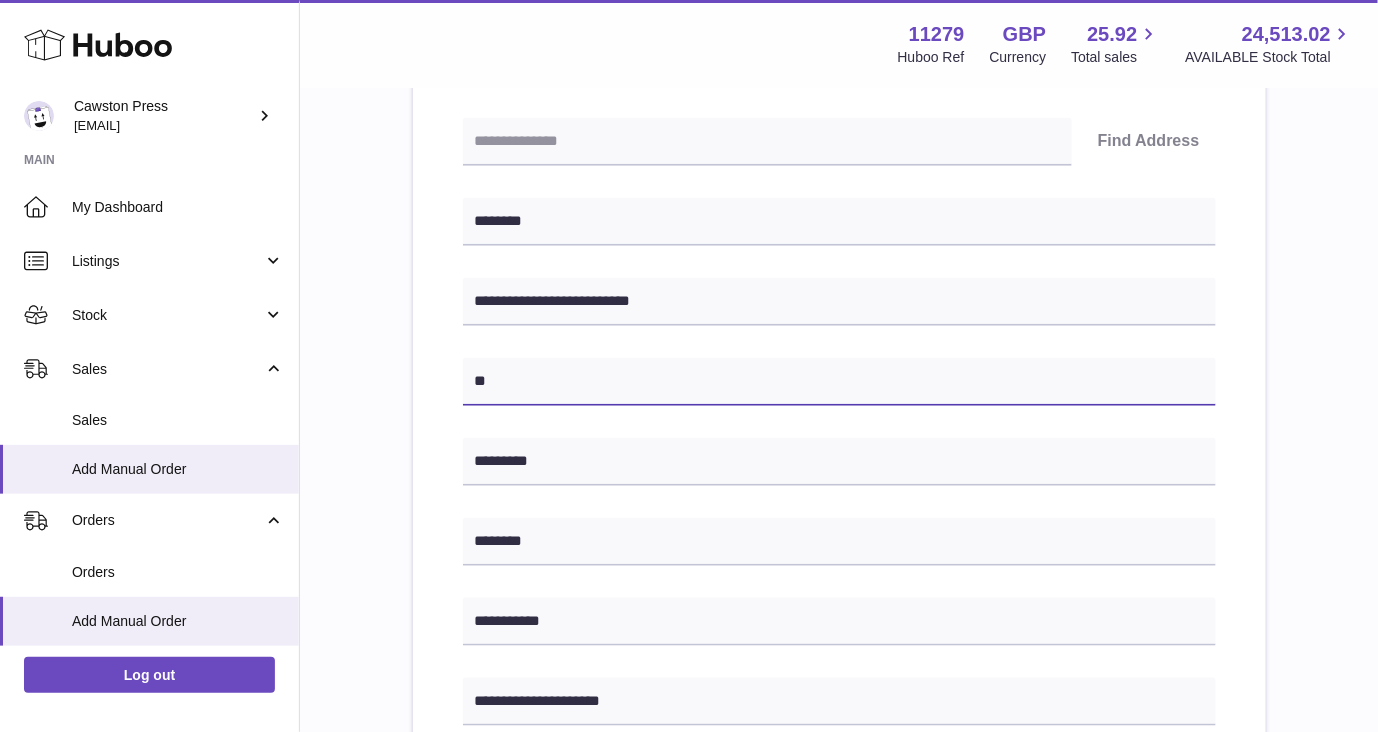 type on "*" 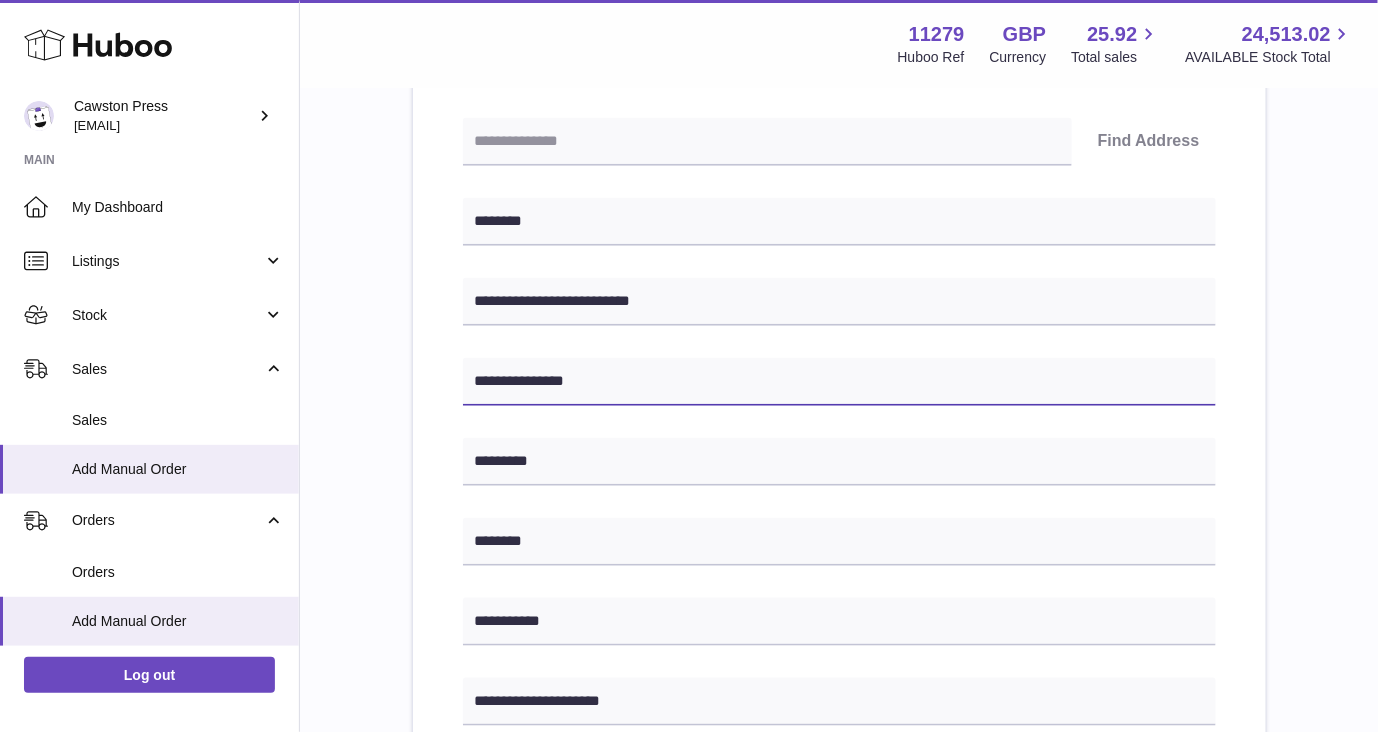 type on "**********" 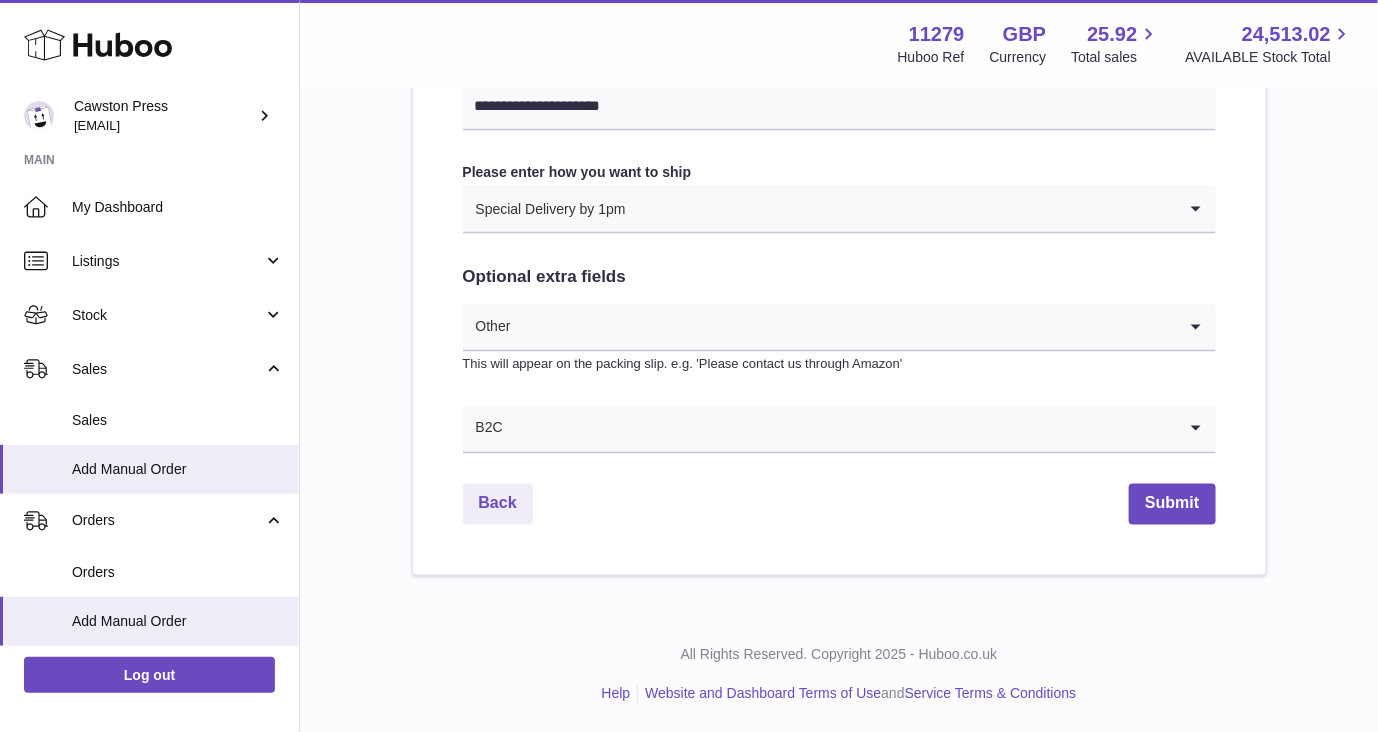 click on "**********" at bounding box center (839, -56) 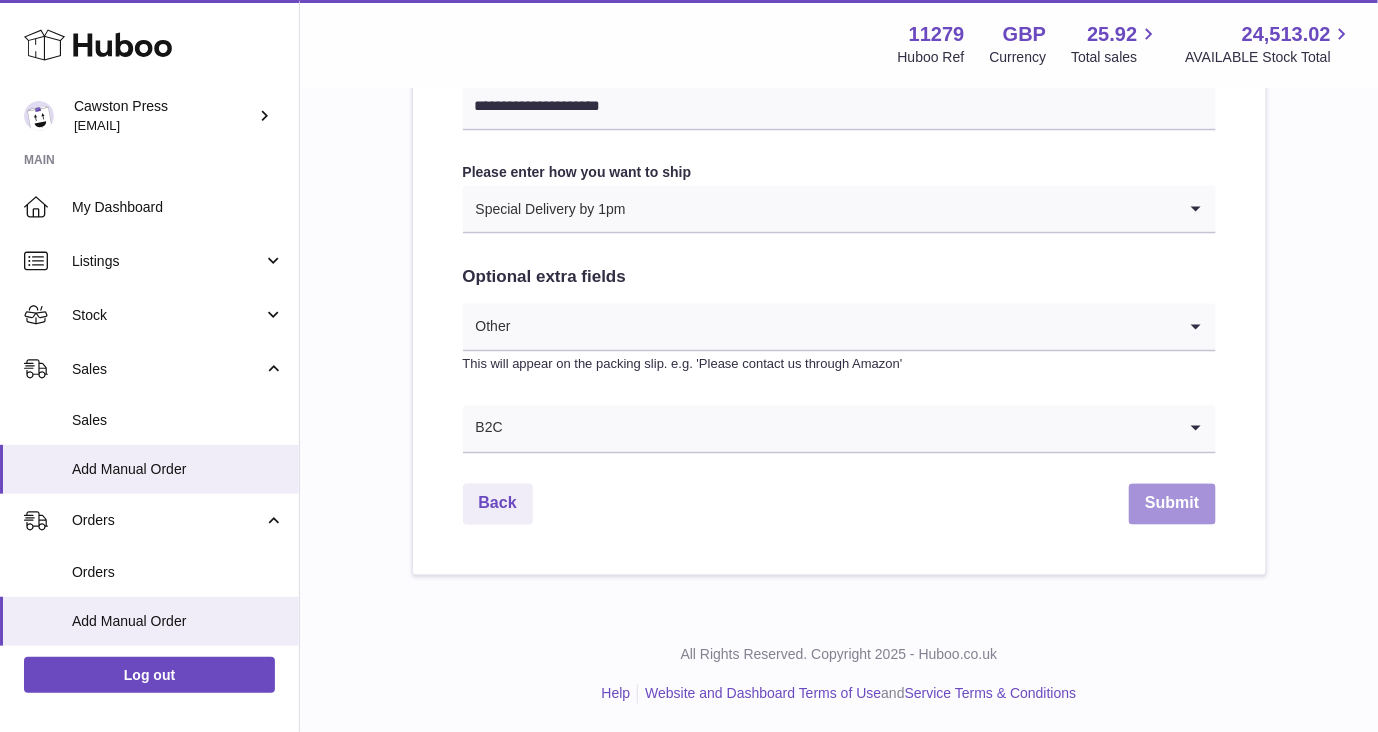 click on "Submit" at bounding box center [1172, 504] 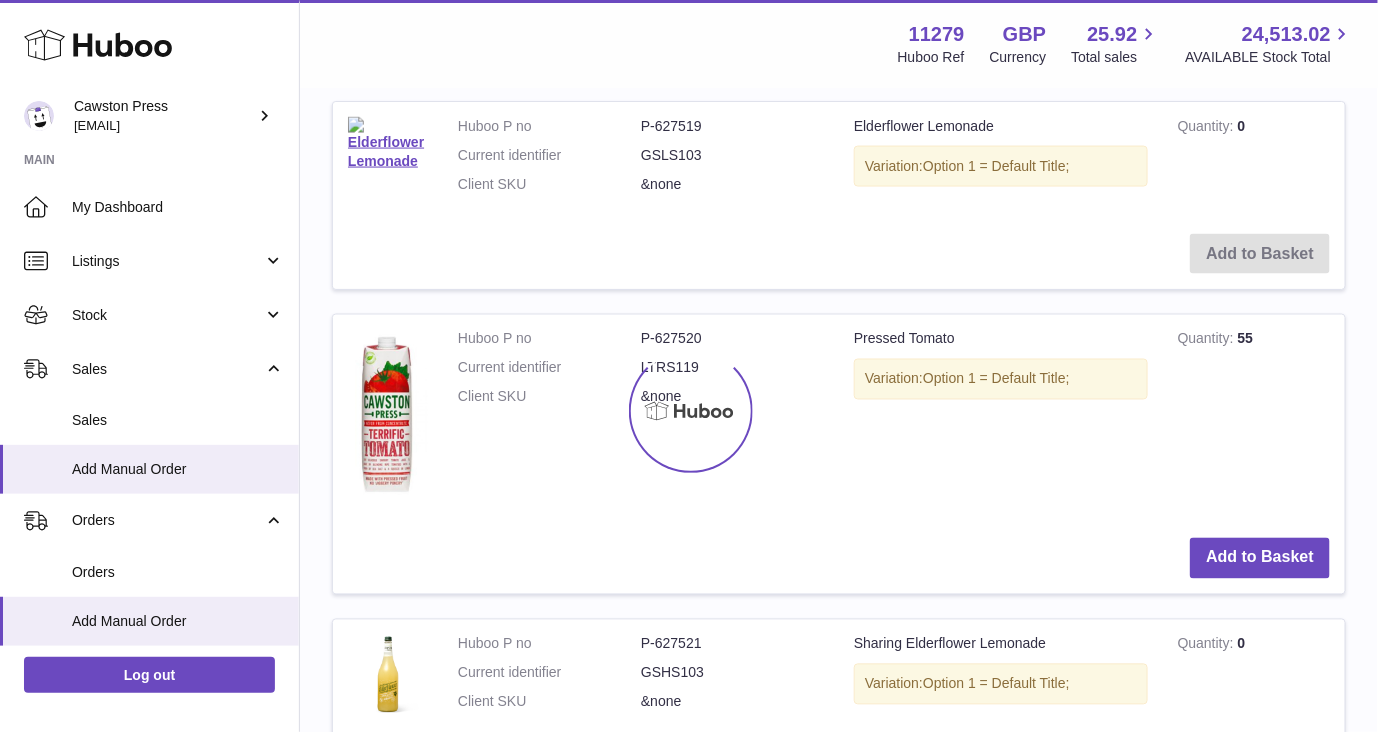 scroll, scrollTop: 0, scrollLeft: 0, axis: both 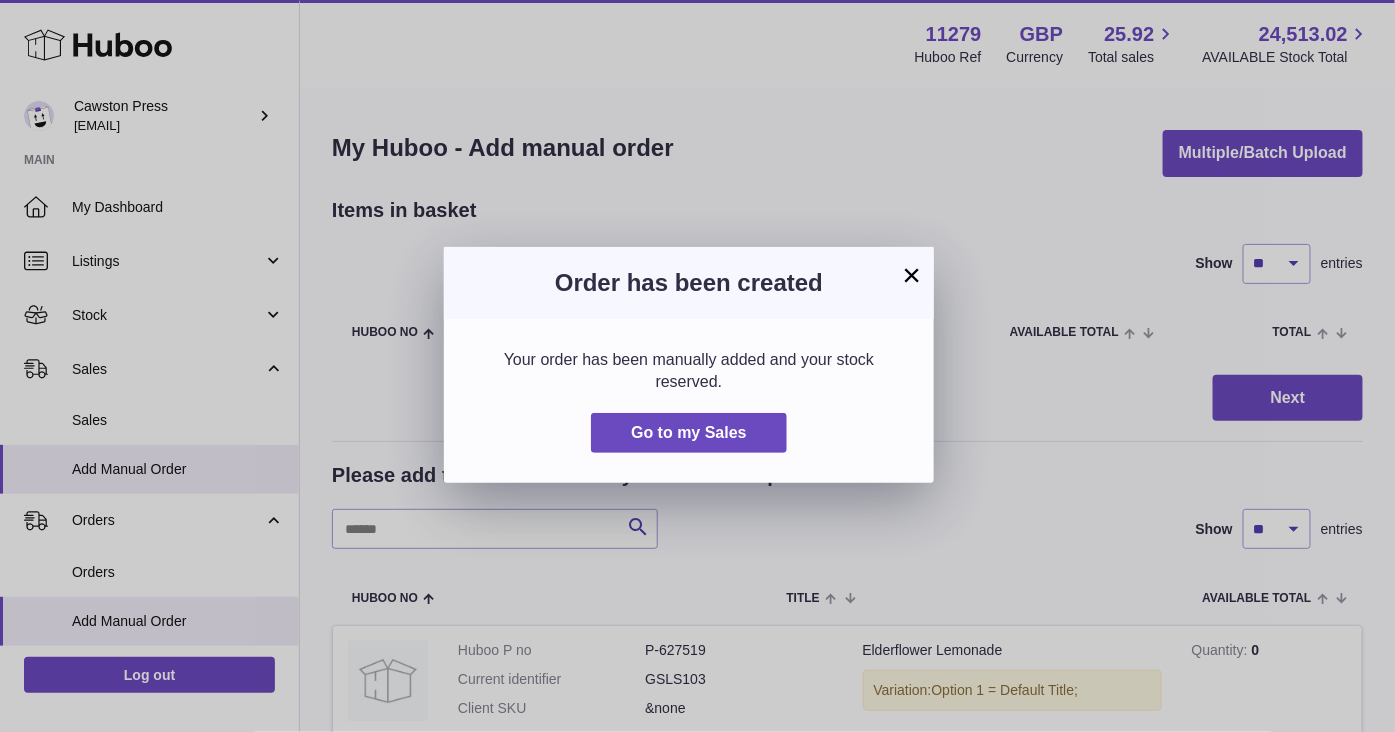 click on "×" at bounding box center [912, 275] 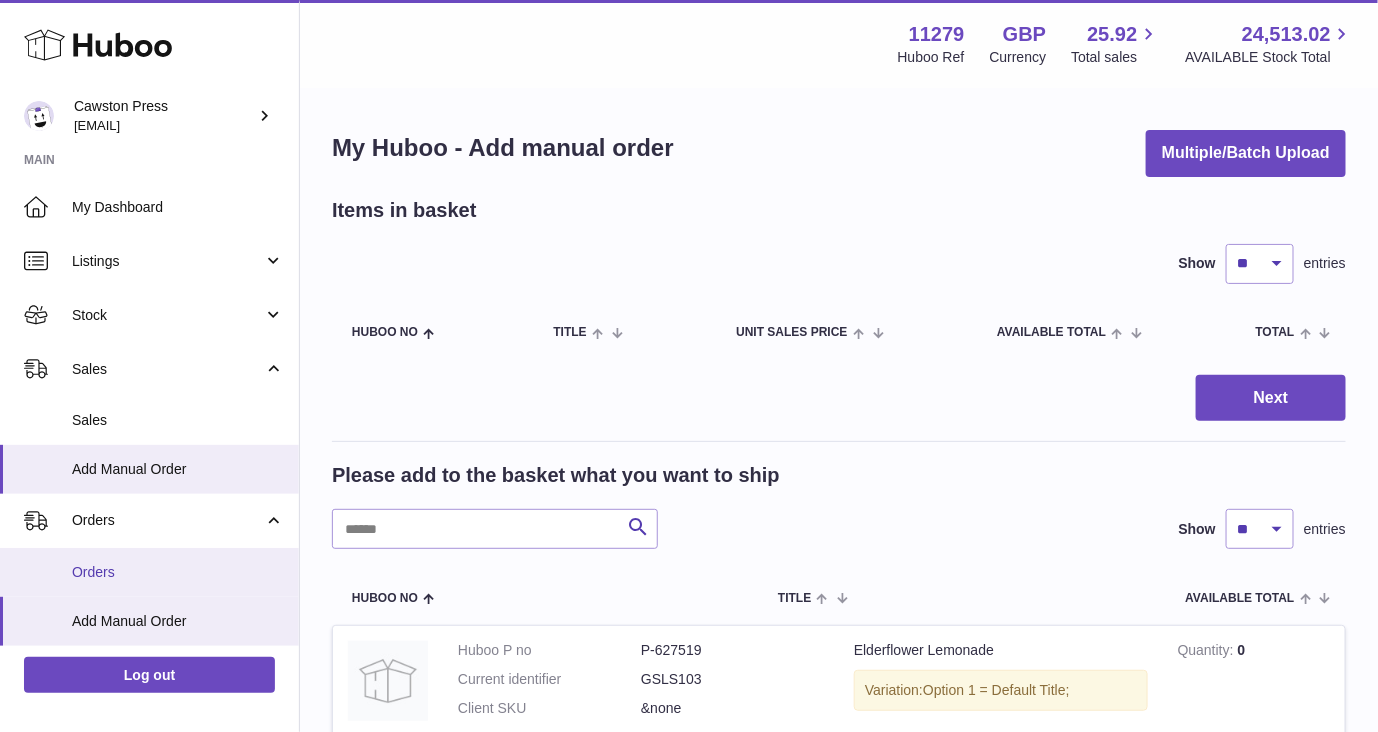 click on "Orders" at bounding box center (178, 572) 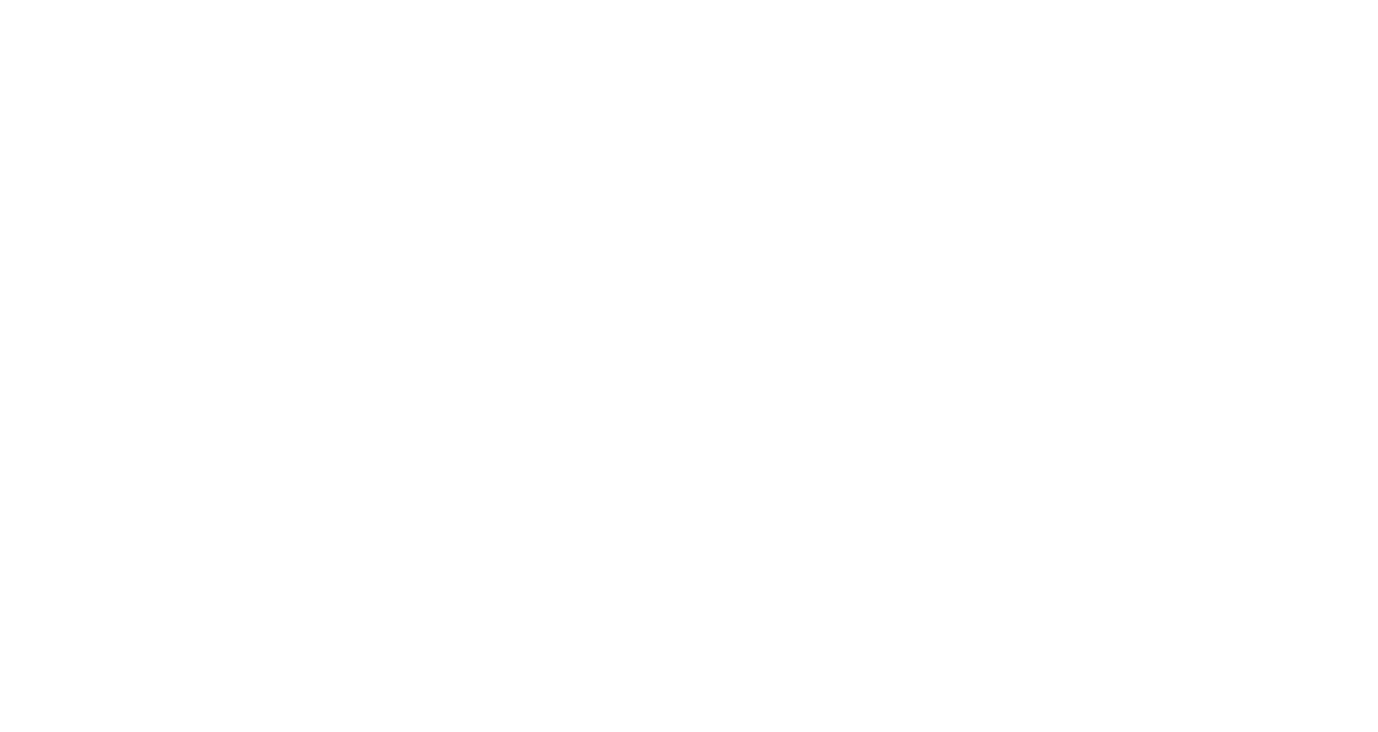 scroll, scrollTop: 0, scrollLeft: 0, axis: both 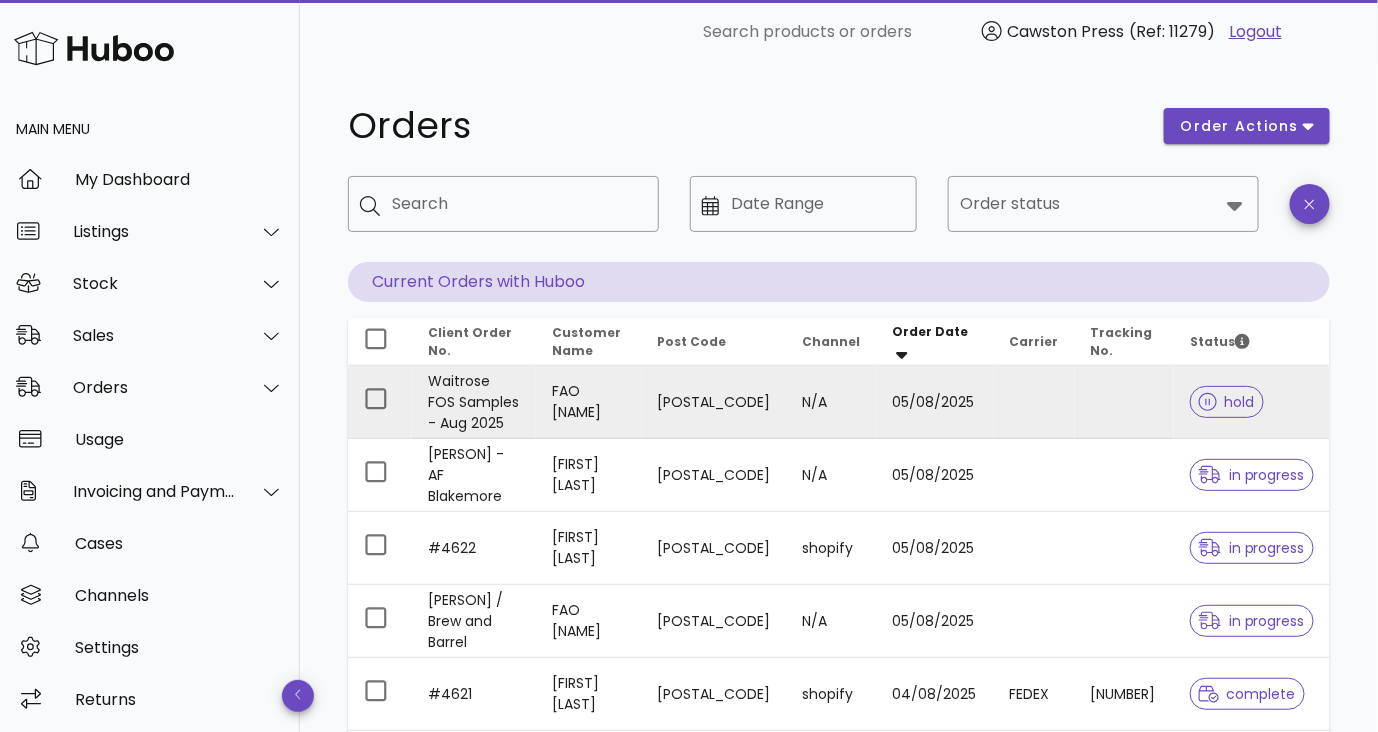 click on "Waitrose FOS Samples - Aug 2025" at bounding box center (474, 402) 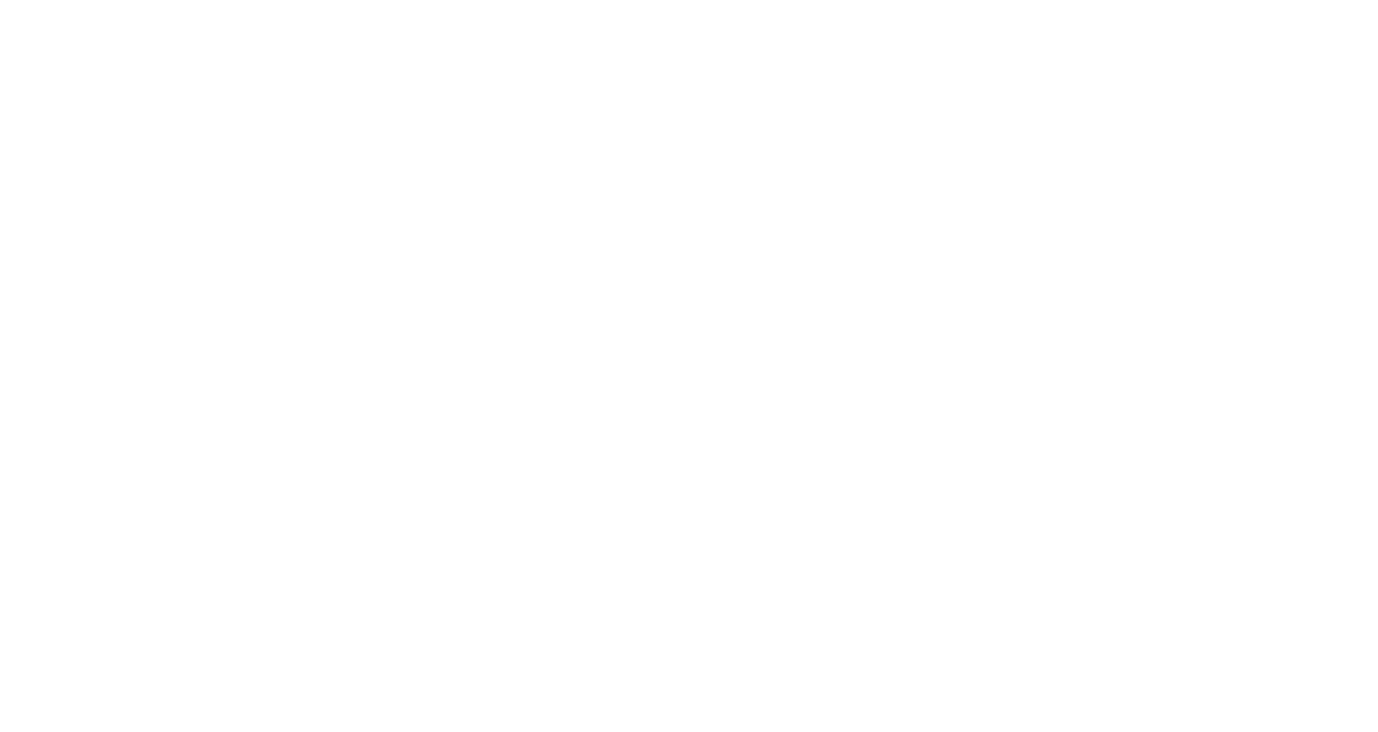 scroll, scrollTop: 0, scrollLeft: 0, axis: both 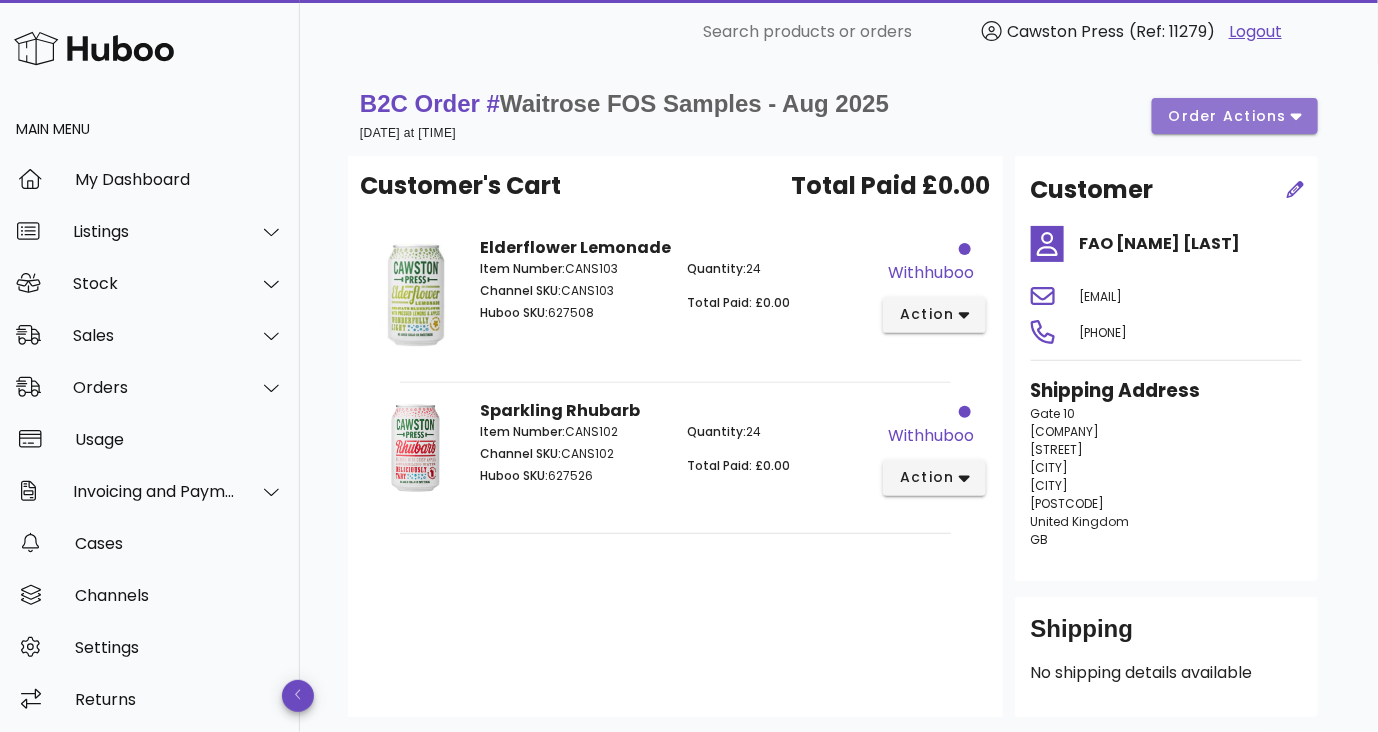 click on "order actions" at bounding box center (1228, 116) 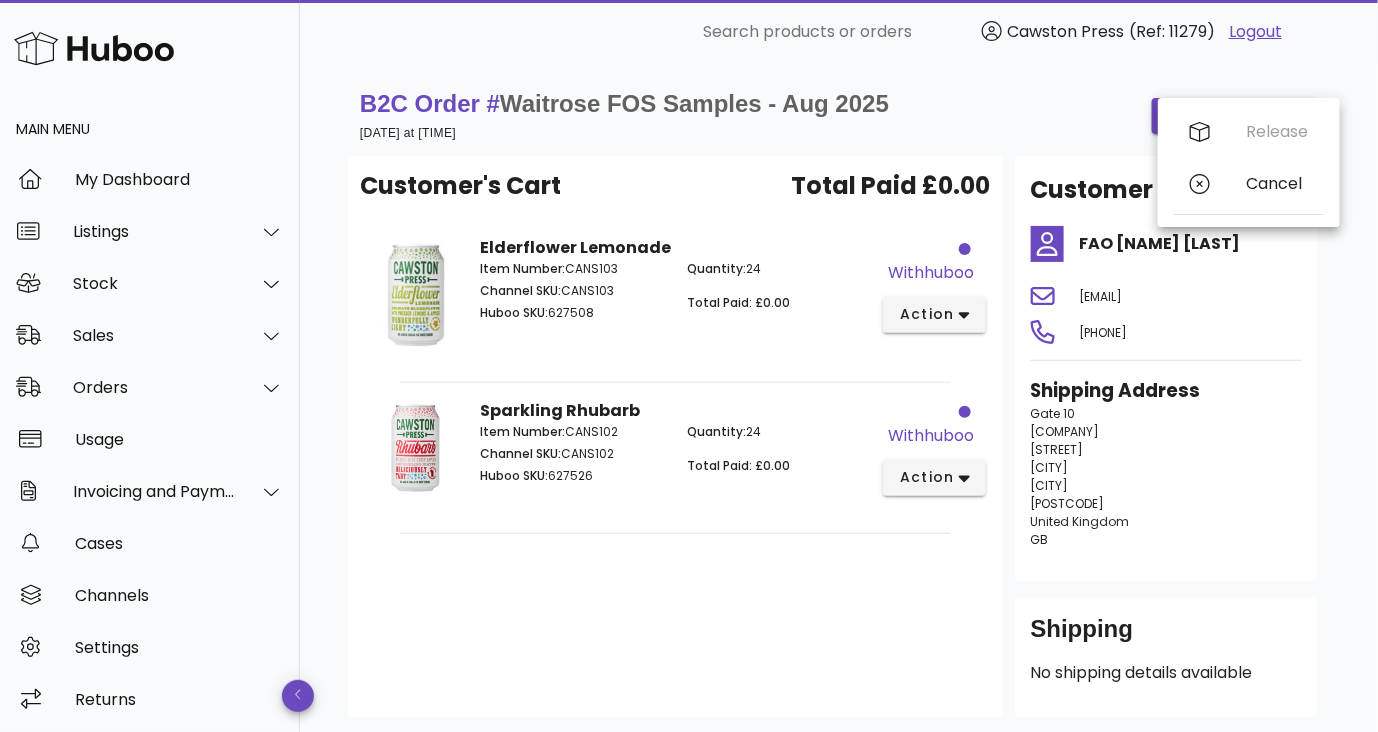 click on "B2C Order #  Waitrose FOS Samples - Aug 2025 05 August 2025 at 12:19 PM order actions" at bounding box center (839, 116) 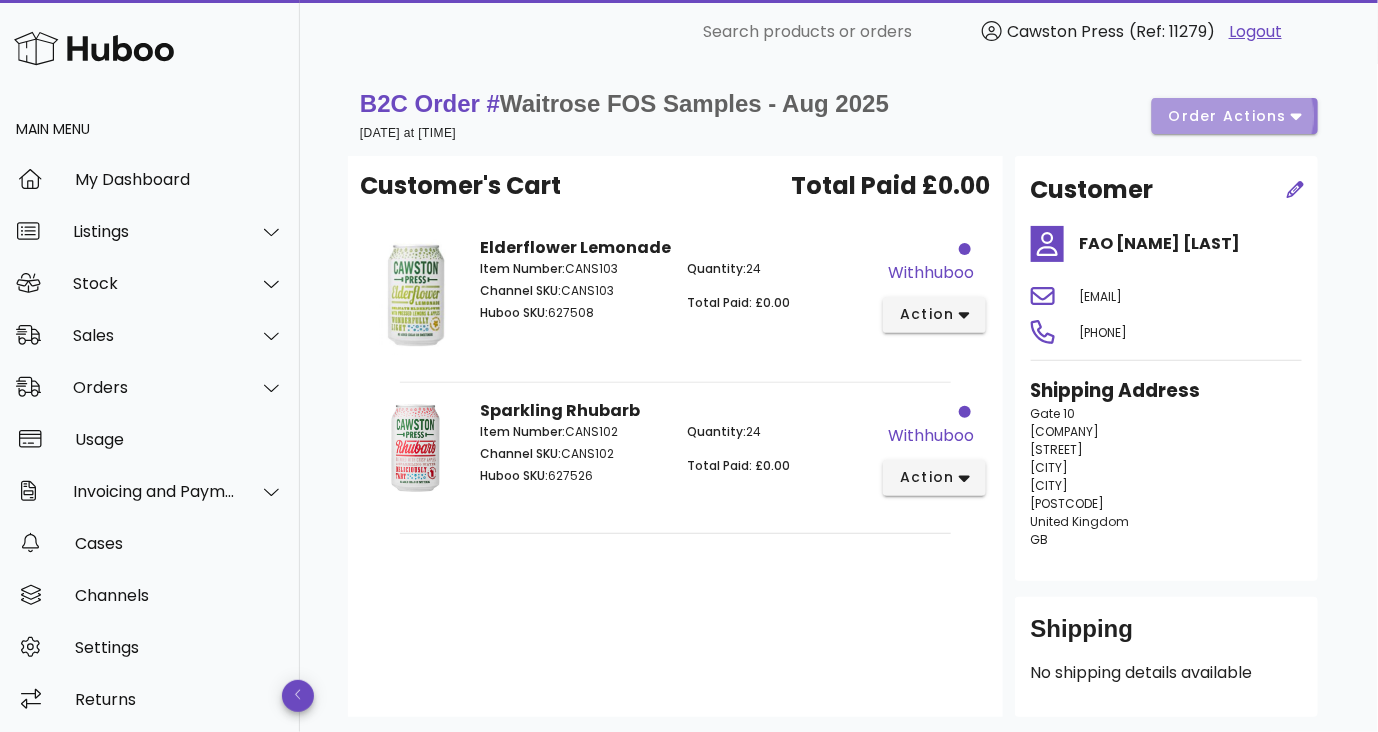 click on "order actions" at bounding box center (1228, 116) 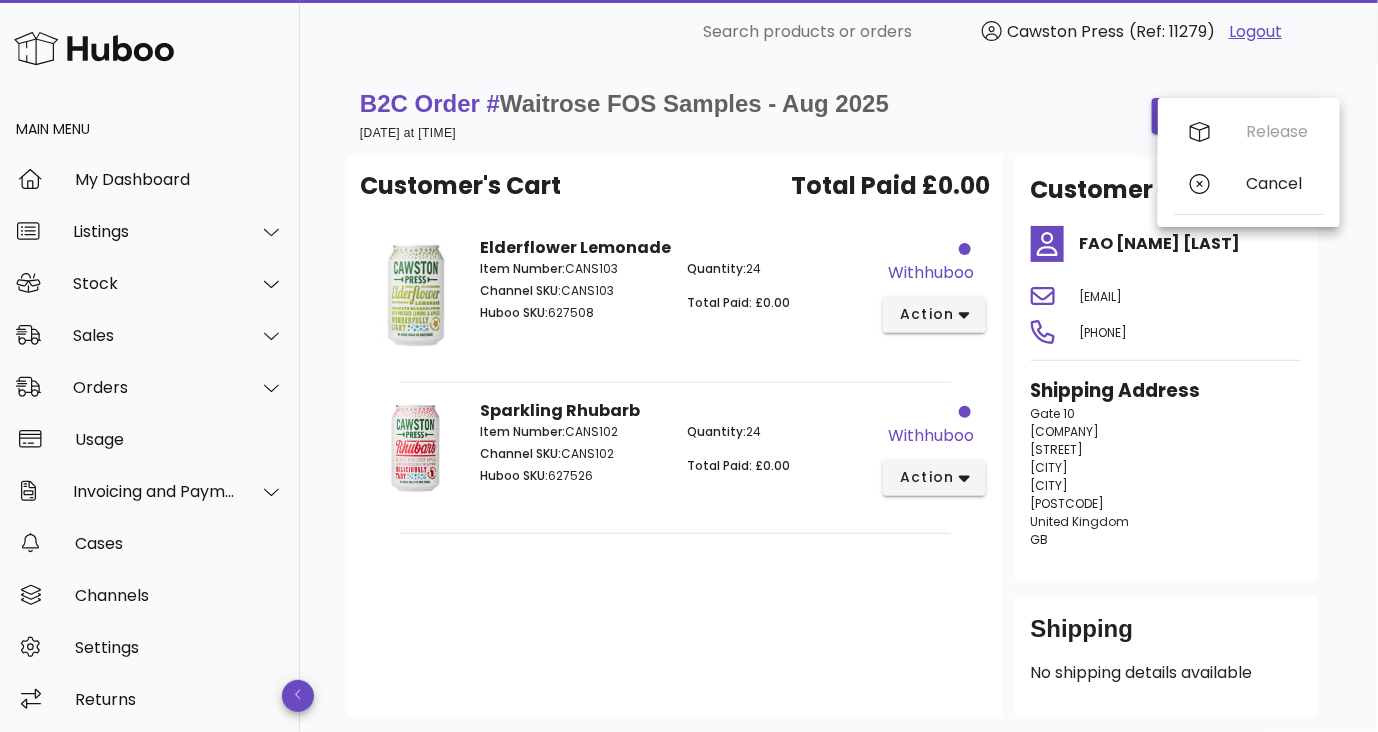 click on "B2C Order #  Waitrose FOS Samples - Aug 2025 05 August 2025 at 12:19 PM order actions" at bounding box center [839, 116] 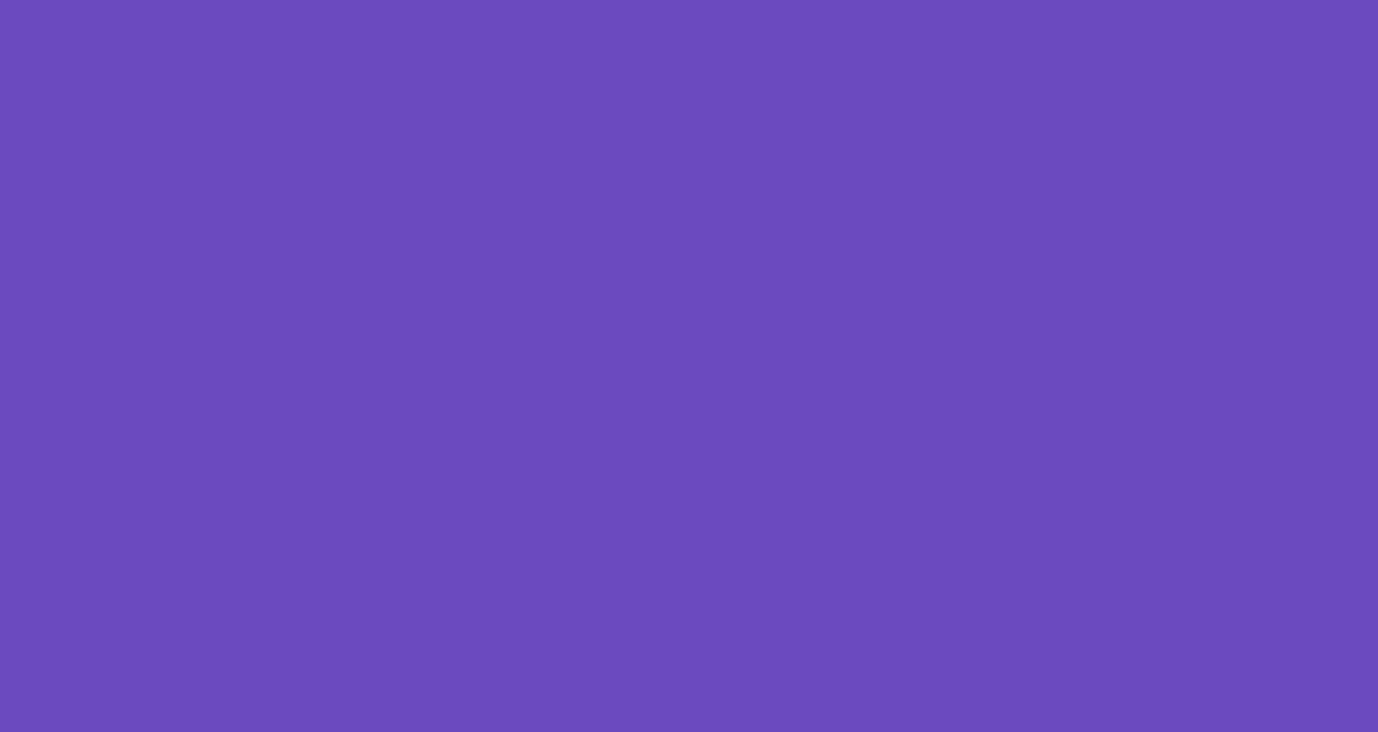 scroll, scrollTop: 0, scrollLeft: 0, axis: both 